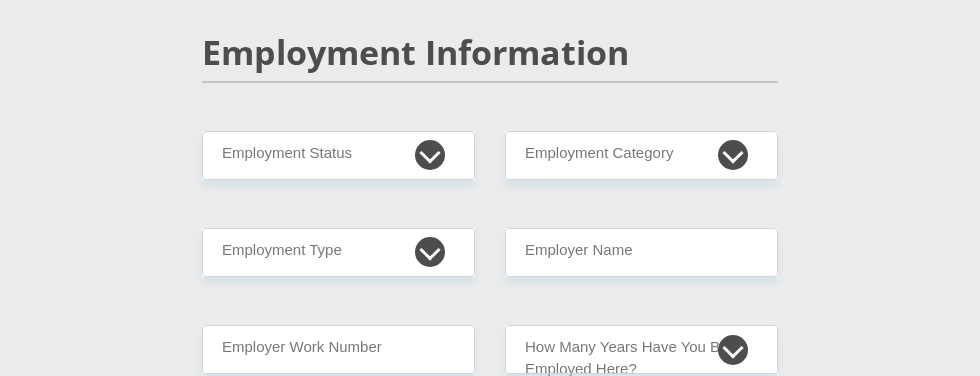 scroll, scrollTop: 3344, scrollLeft: 0, axis: vertical 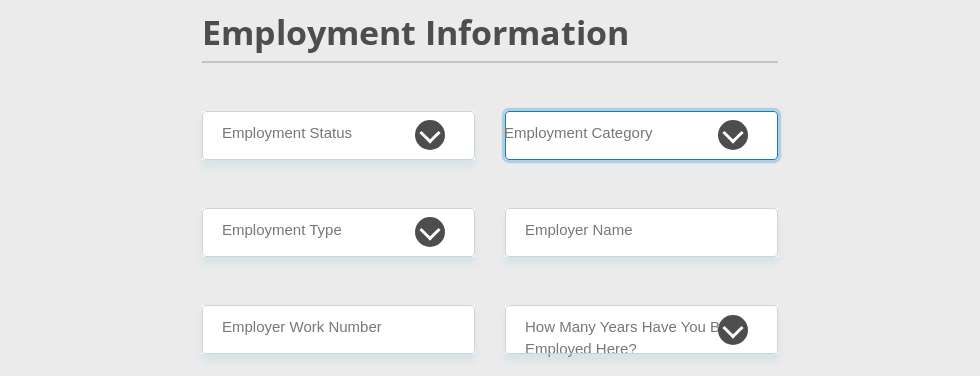 click on "AGRICULTURE
ALCOHOL & TOBACCO
CONSTRUCTION MATERIALS
METALLURGY
EQUIPMENT FOR RENEWABLE ENERGY
SPECIALIZED CONTRACTORS
CAR
GAMING (INCL. INTERNET
OTHER WHOLESALE
UNLICENSED PHARMACEUTICALS
CURRENCY EXCHANGE HOUSES
OTHER FINANCIAL INSTITUTIONS & INSURANCE
REAL ESTATE AGENTS
OIL & GAS
OTHER MATERIALS (E.G. IRON ORE)
PRECIOUS STONES & PRECIOUS METALS
POLITICAL ORGANIZATIONS
RELIGIOUS ORGANIZATIONS(NOT SECTS)
ACTI. HAVING BUSINESS DEAL WITH PUBLIC ADMINISTRATION
LAUNDROMATS" at bounding box center (641, 135) 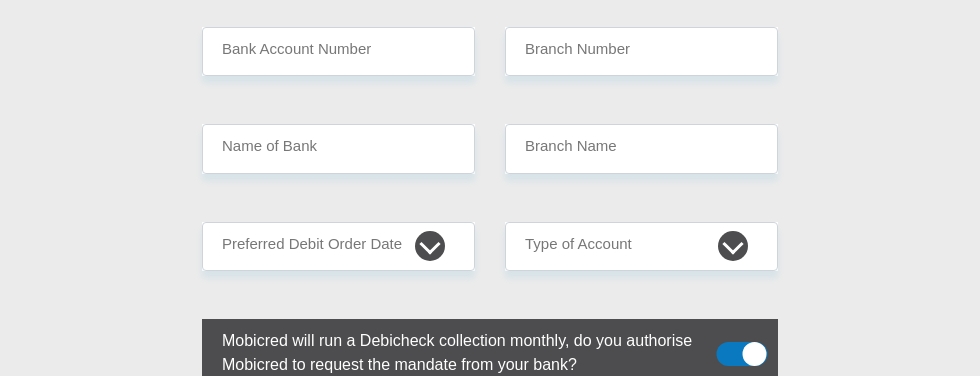 scroll, scrollTop: 4274, scrollLeft: 0, axis: vertical 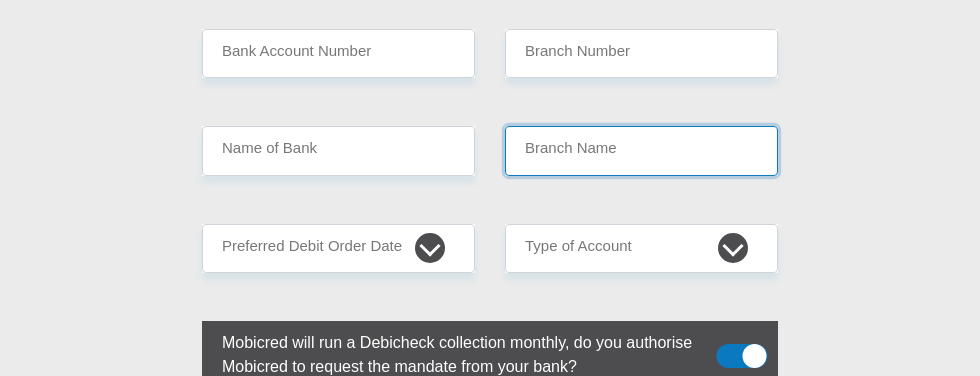 click on "Branch Name" at bounding box center (641, 150) 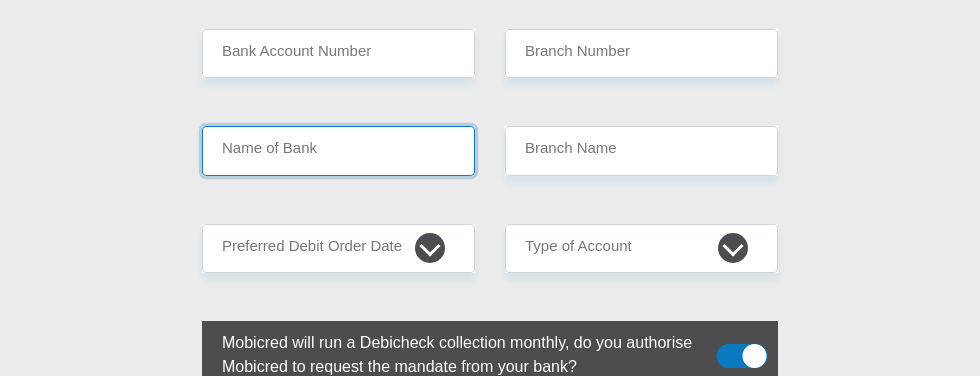 click on "Name of Bank" at bounding box center (338, 150) 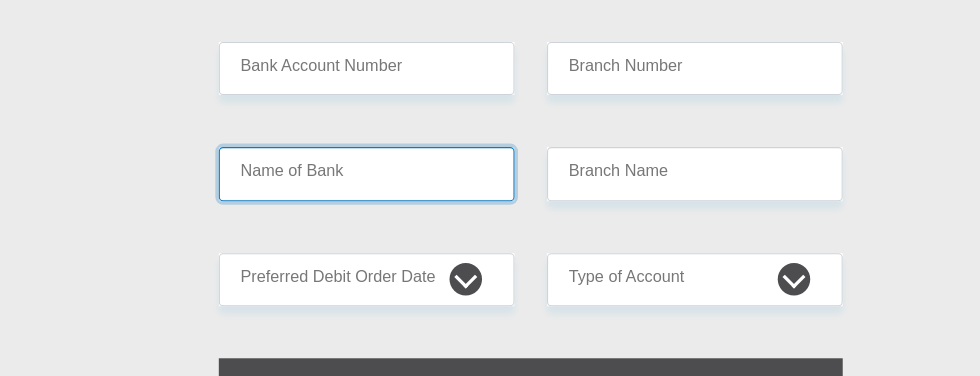 scroll, scrollTop: 4252, scrollLeft: 0, axis: vertical 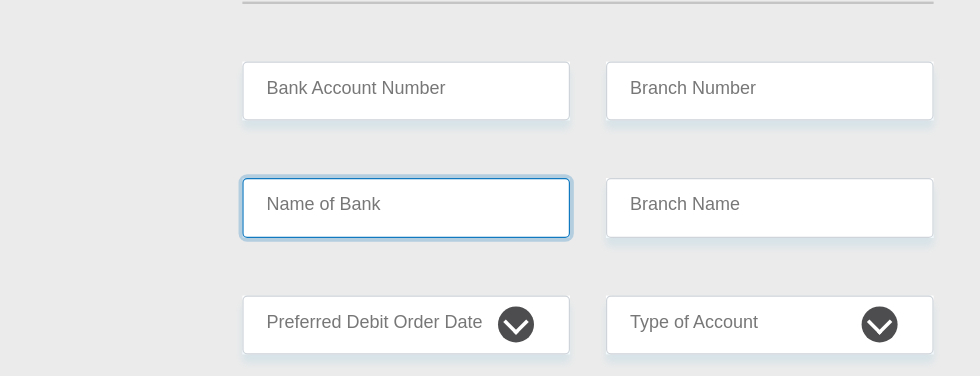 click on "Name of Bank" at bounding box center (338, 172) 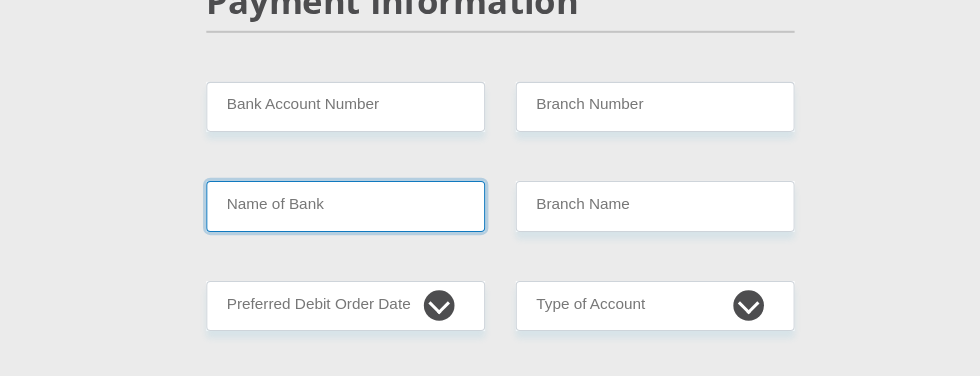 scroll, scrollTop: 4219, scrollLeft: 0, axis: vertical 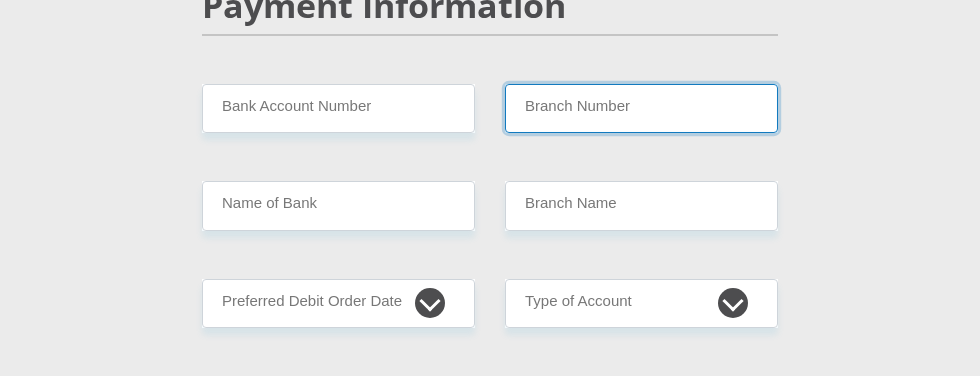 click on "Branch Number" at bounding box center (641, 108) 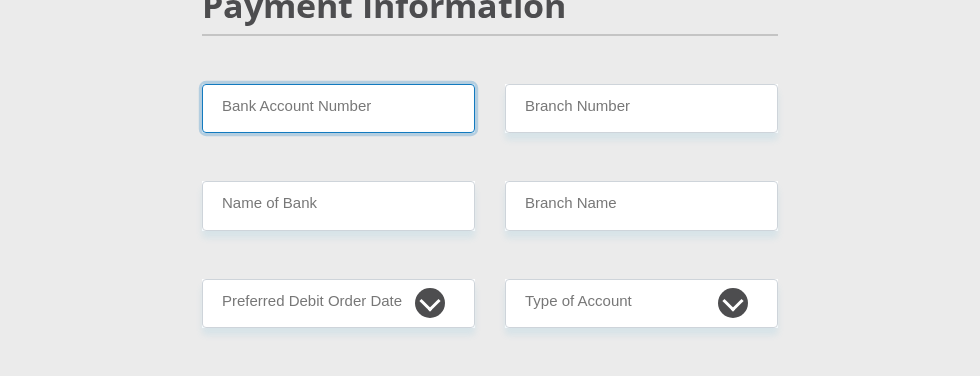 click on "Bank Account Number" at bounding box center (338, 108) 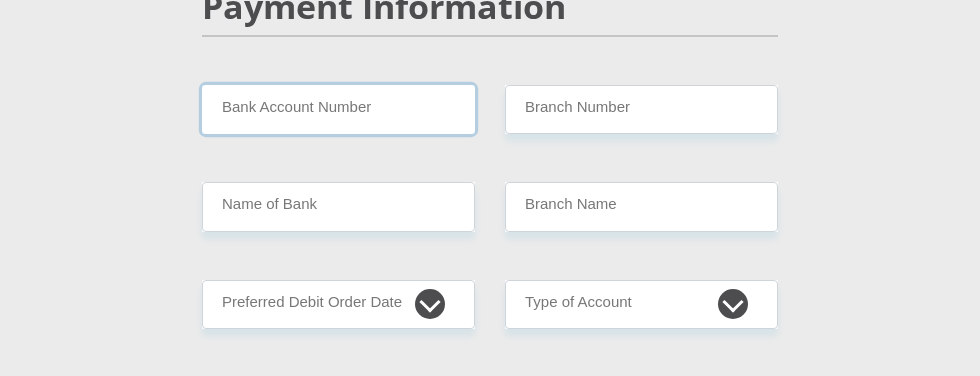 scroll, scrollTop: 4216, scrollLeft: 0, axis: vertical 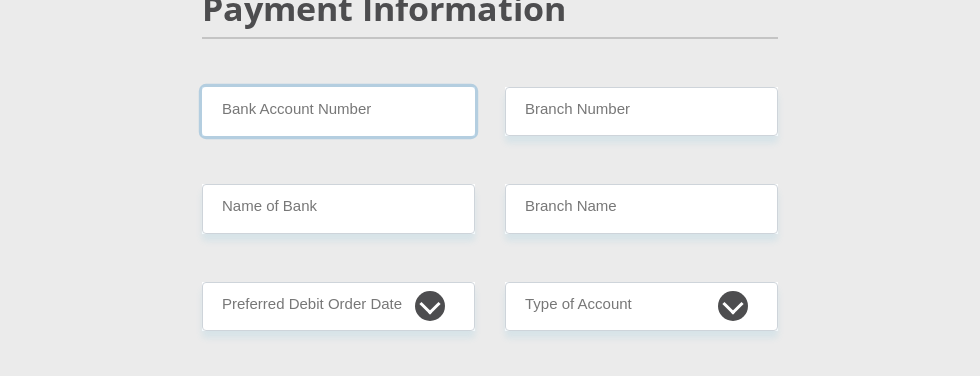 click on "Bank Account Number" at bounding box center [338, 111] 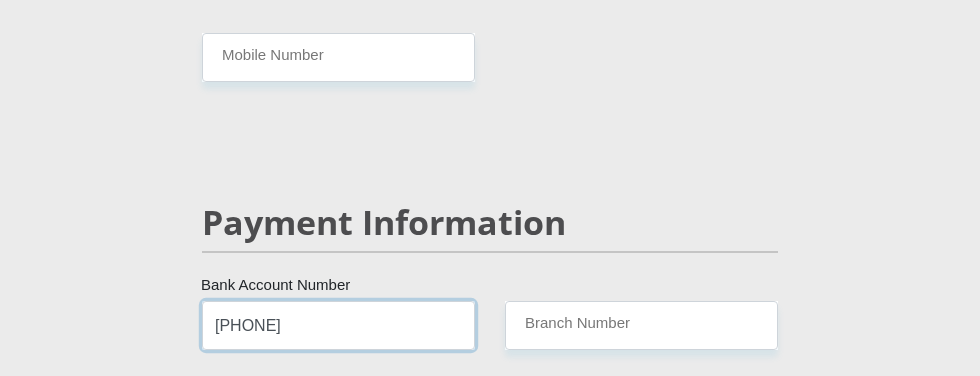 scroll, scrollTop: 3998, scrollLeft: 0, axis: vertical 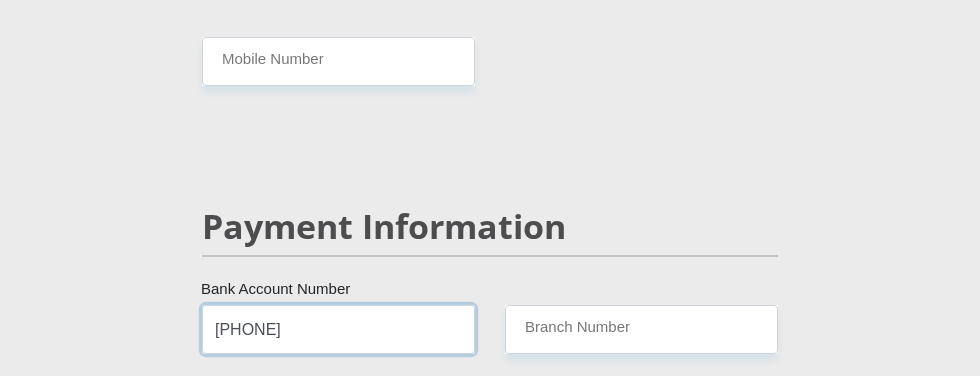 type on "[PHONE]" 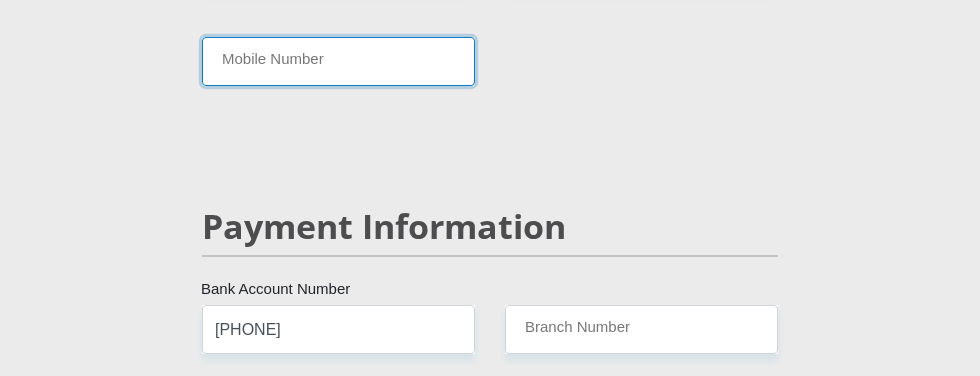 click on "Mobile Number" at bounding box center [338, 61] 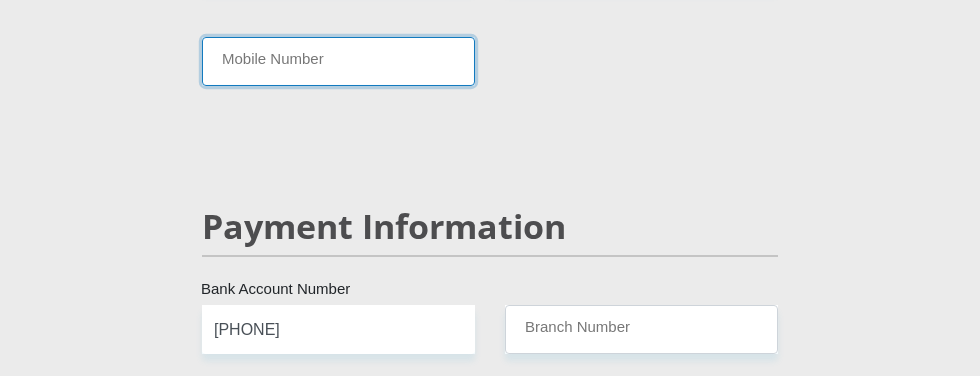 click on "Mobile Number" at bounding box center (338, 61) 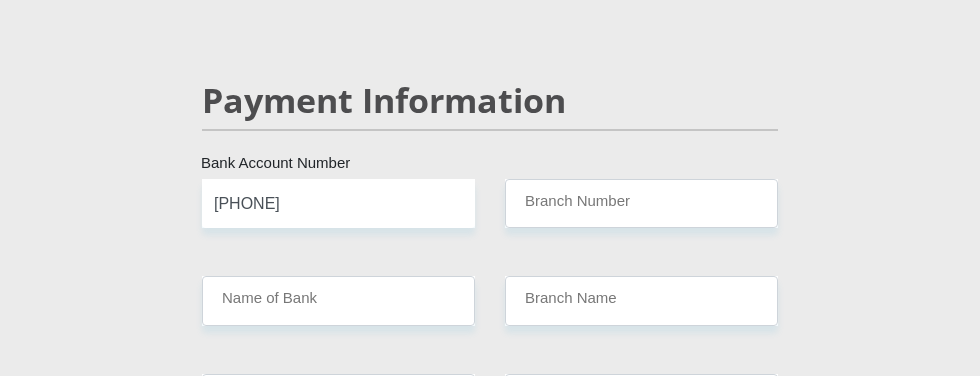 scroll, scrollTop: 4125, scrollLeft: 0, axis: vertical 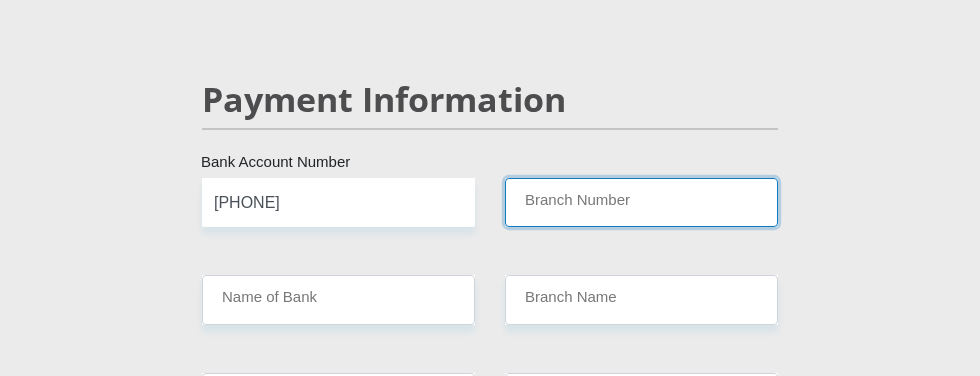 click on "Branch Number" at bounding box center (641, 202) 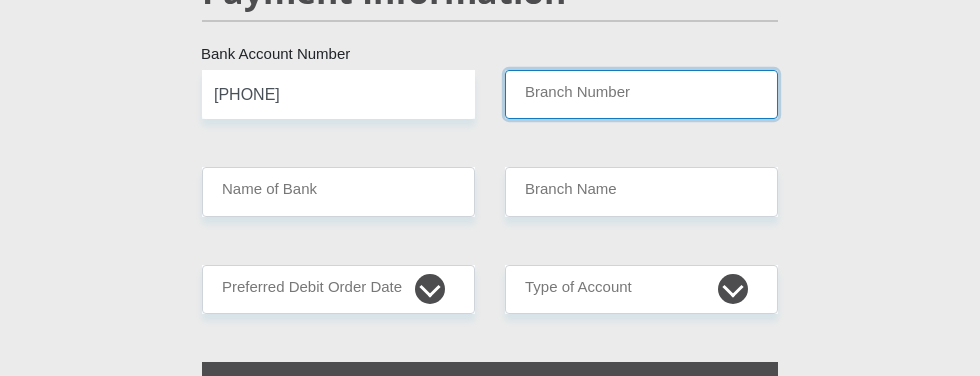 scroll, scrollTop: 4263, scrollLeft: 0, axis: vertical 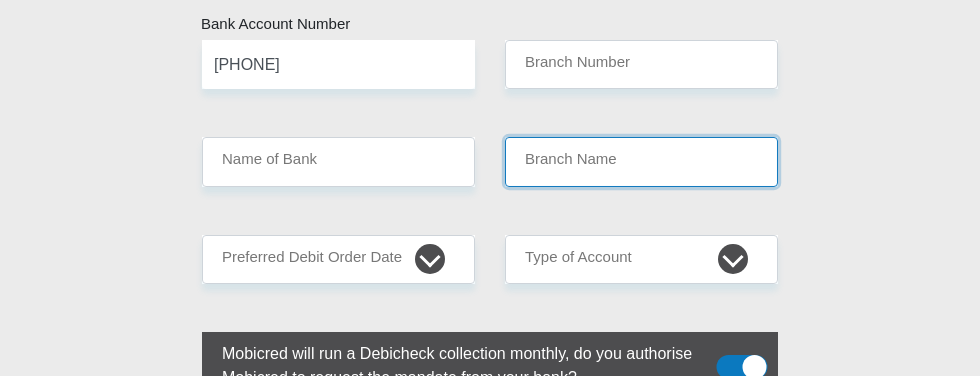 click on "Branch Name" at bounding box center (641, 161) 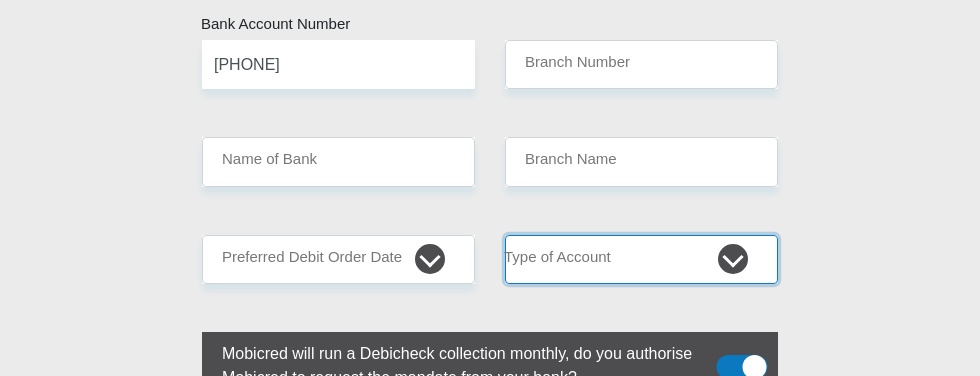 click on "Cheque
Savings" at bounding box center (641, 259) 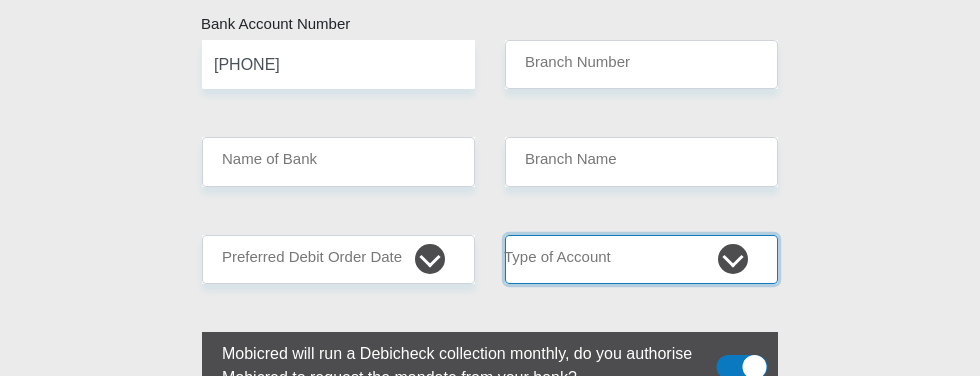 select on "SAV" 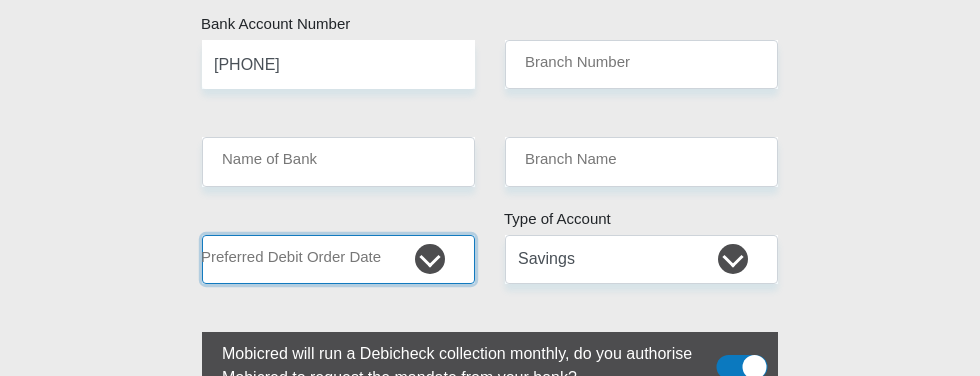 click on "1st
2nd
3rd
4th
5th
7th
18th
19th
20th
21st
22nd
23rd
24th
25th
26th
27th
28th
29th
30th" at bounding box center (338, 259) 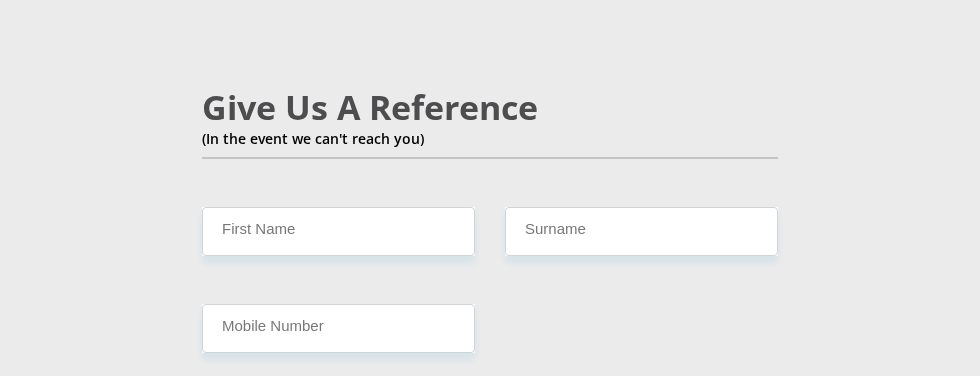 scroll, scrollTop: 3707, scrollLeft: 0, axis: vertical 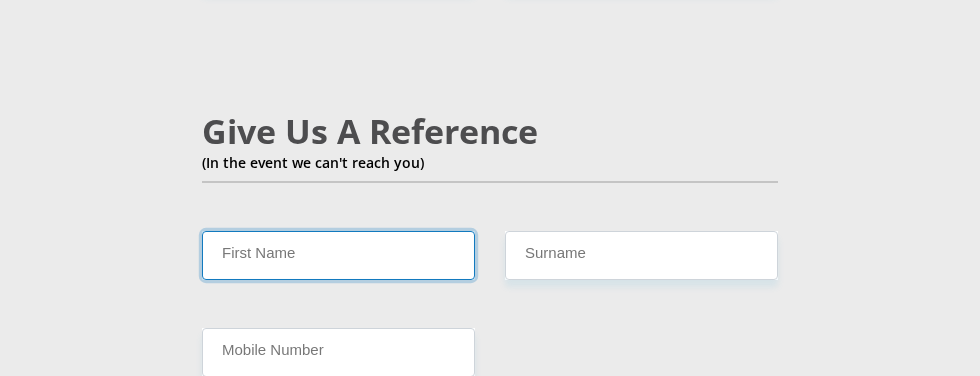click on "First Name" at bounding box center (338, 255) 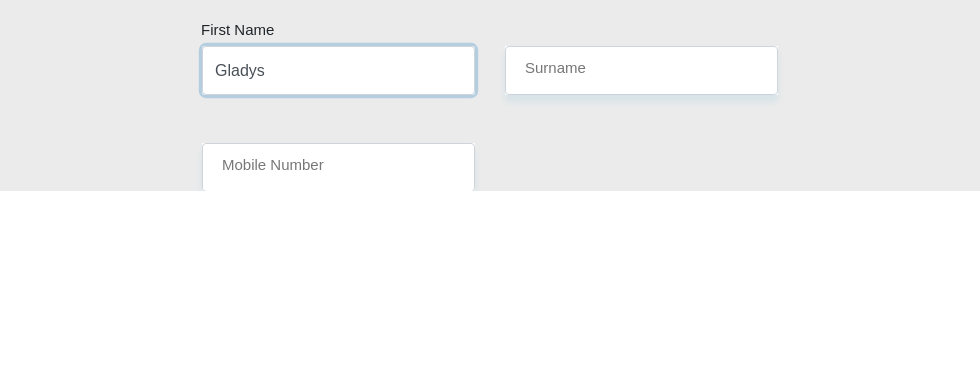 type on "Gladys" 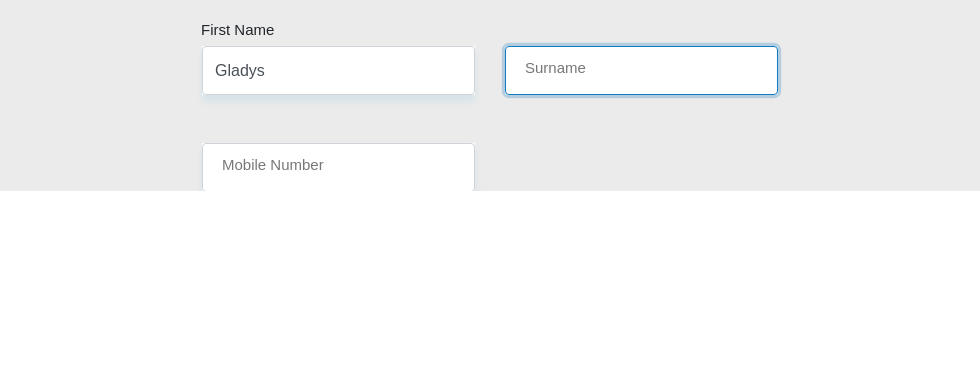 click on "Surname" at bounding box center (641, 255) 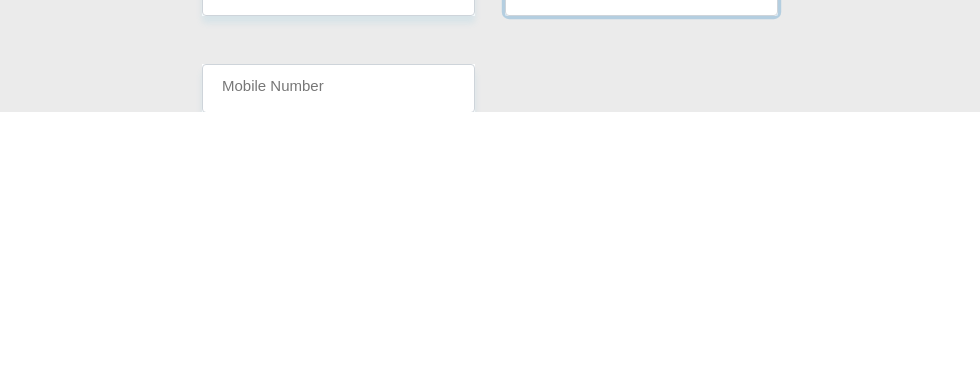 type on "[LAST]" 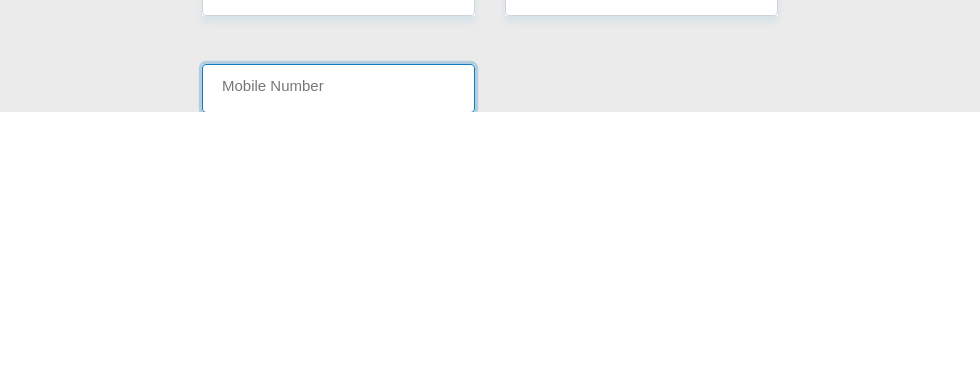 click on "Mobile Number" at bounding box center [338, 352] 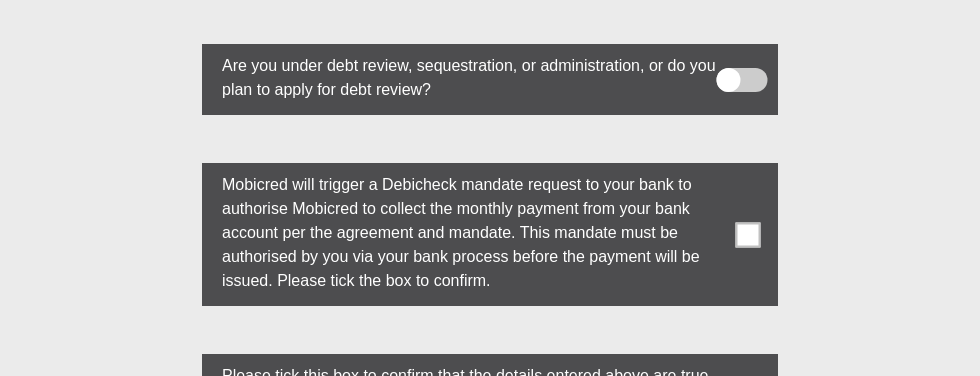scroll, scrollTop: 6158, scrollLeft: 0, axis: vertical 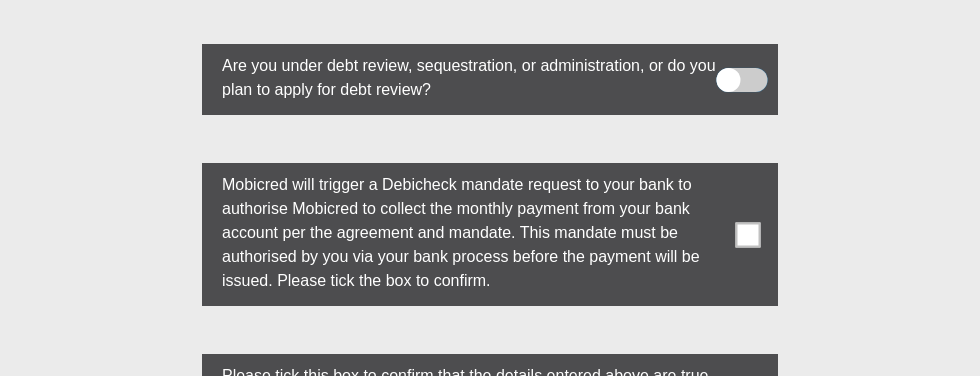 click at bounding box center [749, 61] 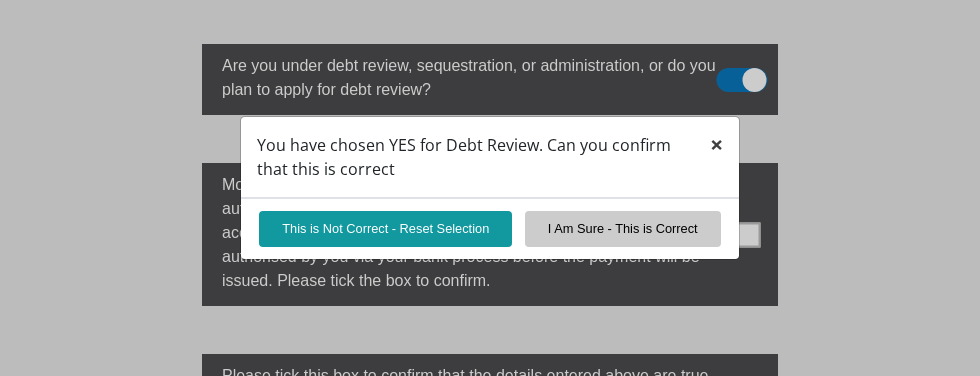 click on "×" at bounding box center [716, 144] 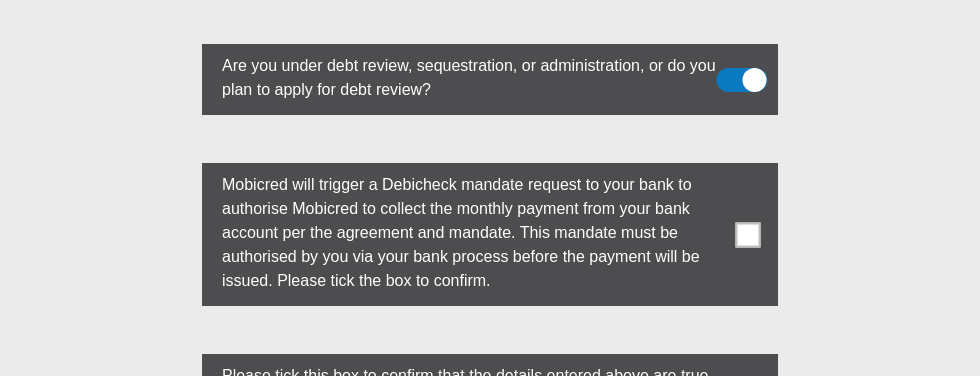 click at bounding box center (742, 80) 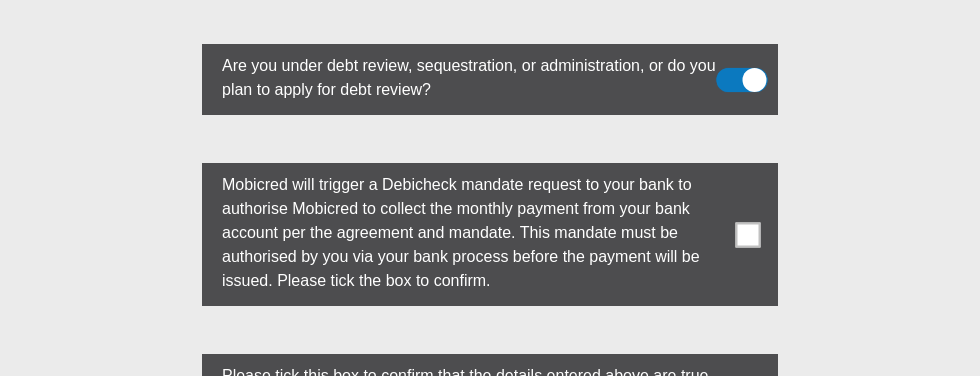 click at bounding box center (749, 61) 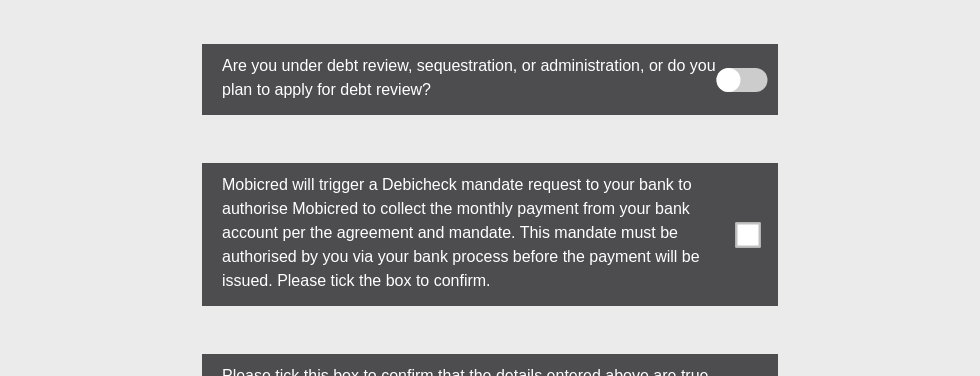 click at bounding box center (748, 234) 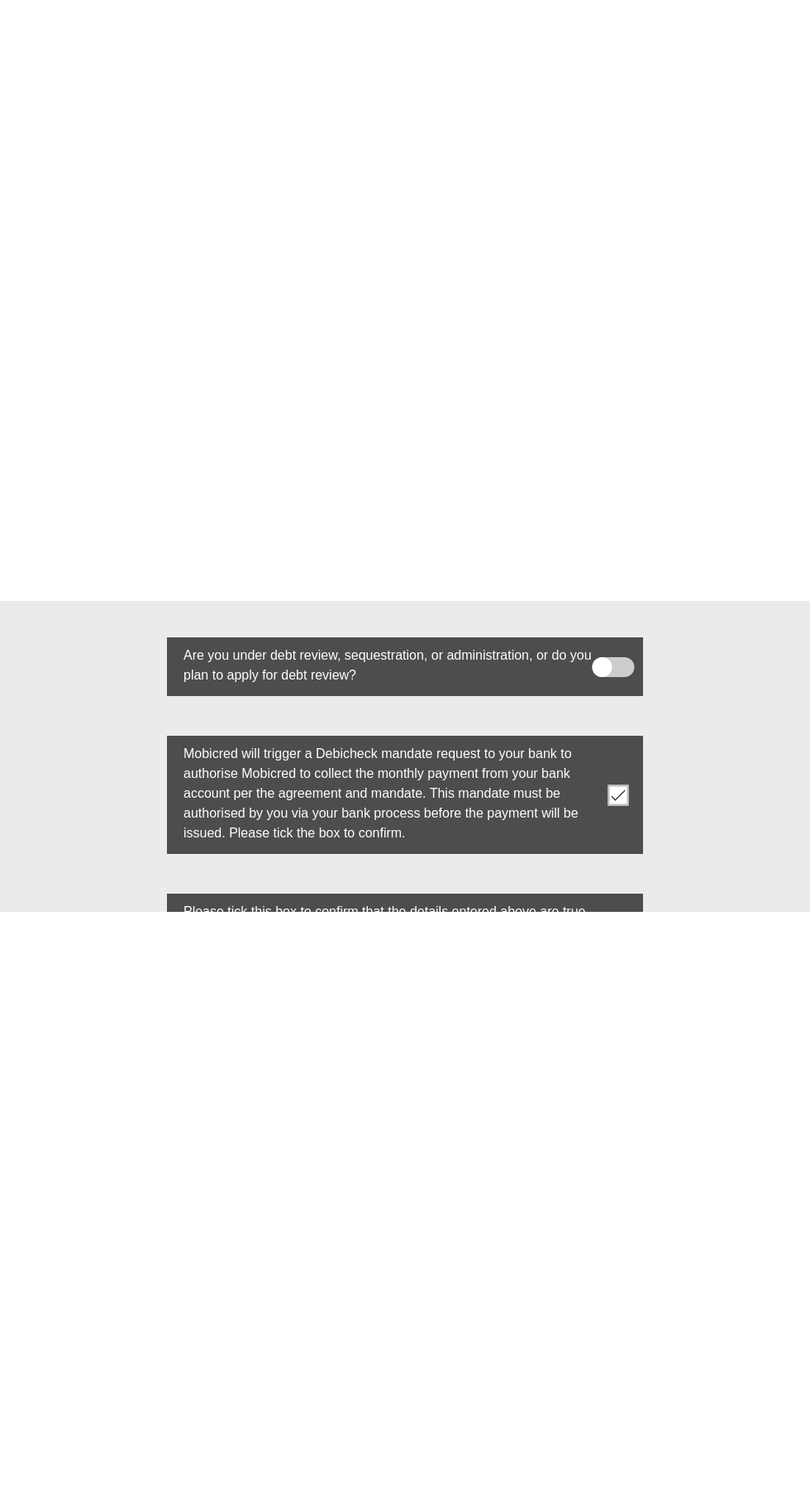 scroll, scrollTop: 4473, scrollLeft: 0, axis: vertical 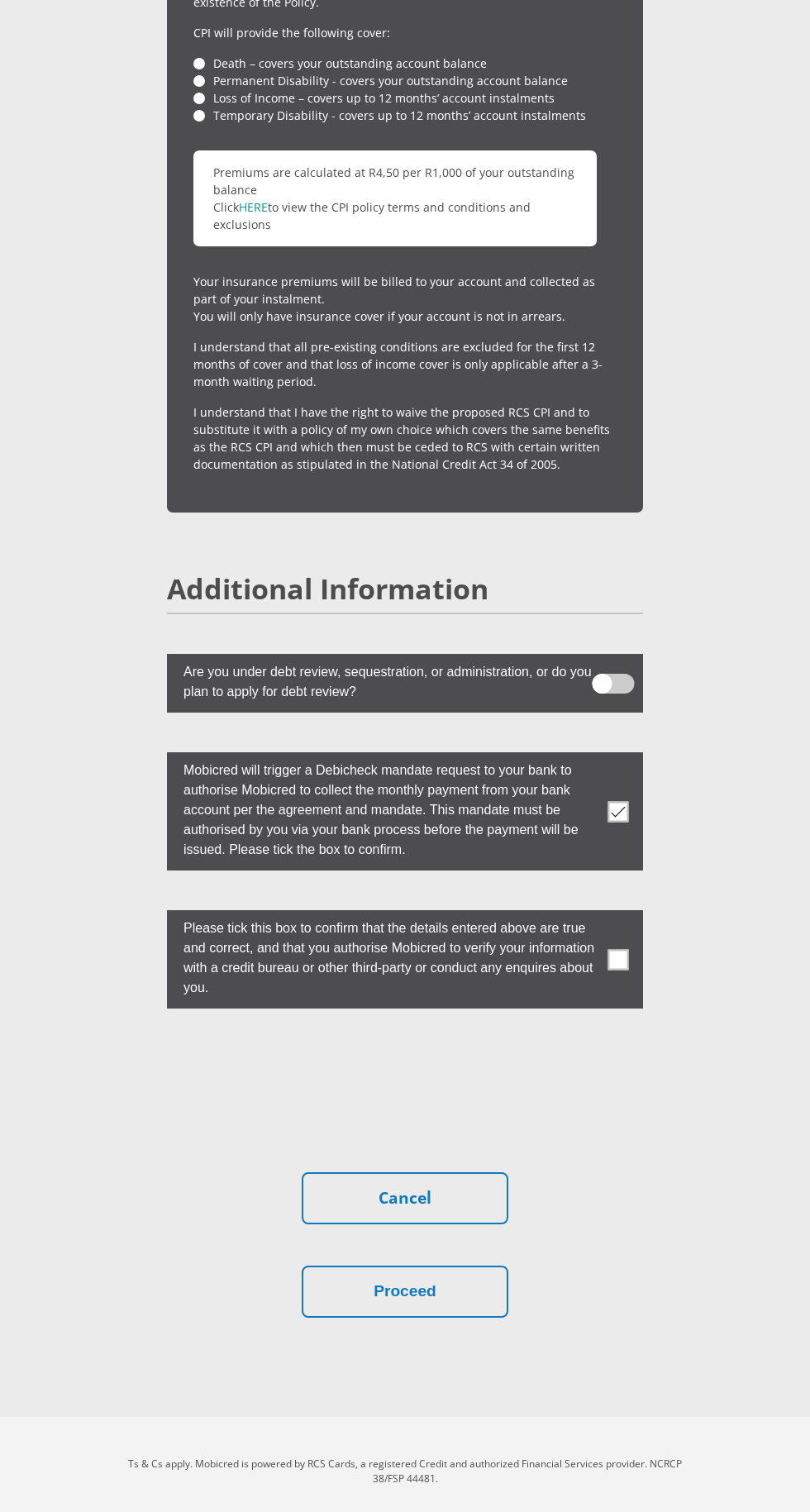 click at bounding box center (618, 959) 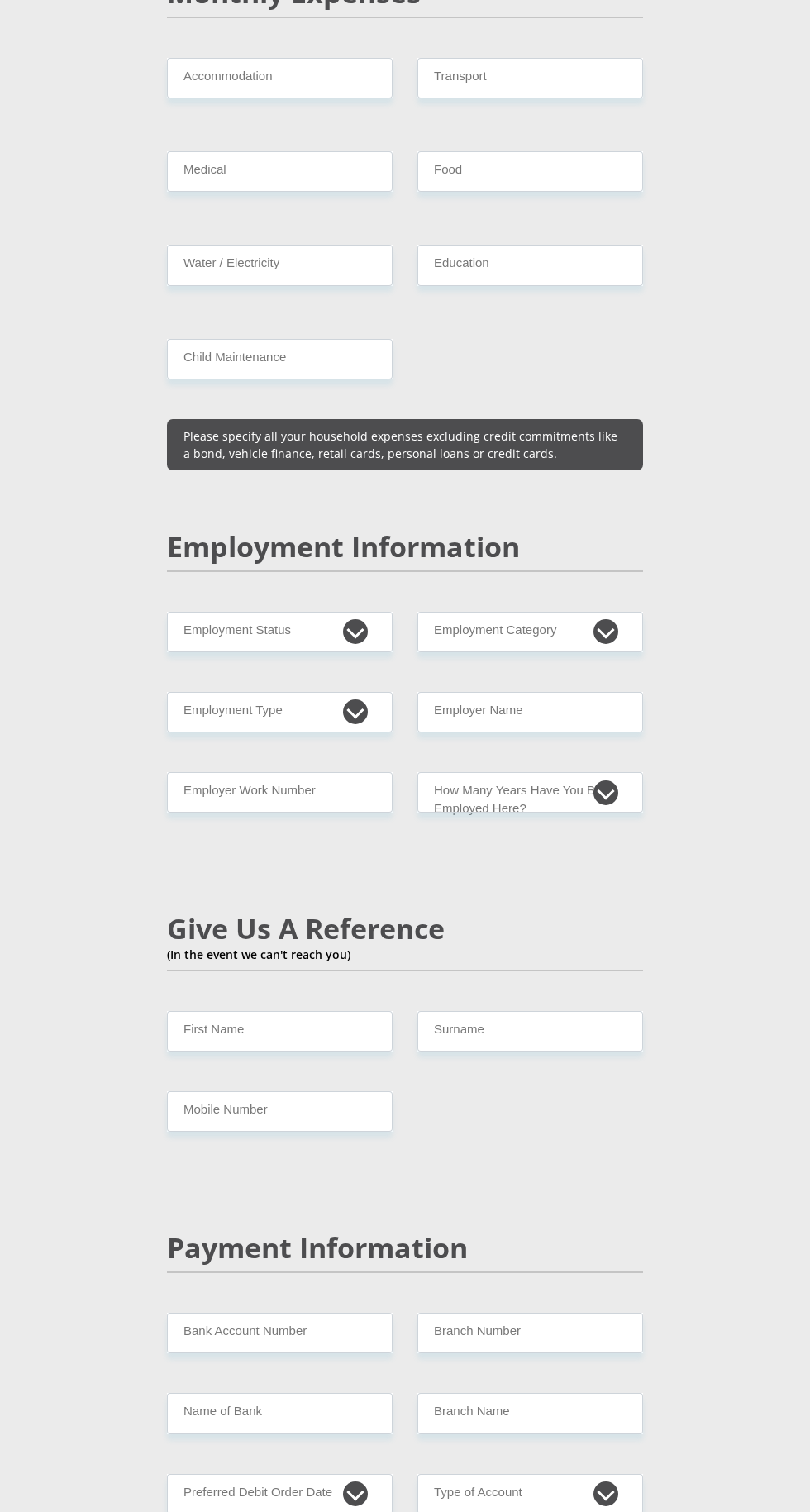 scroll, scrollTop: 2674, scrollLeft: 0, axis: vertical 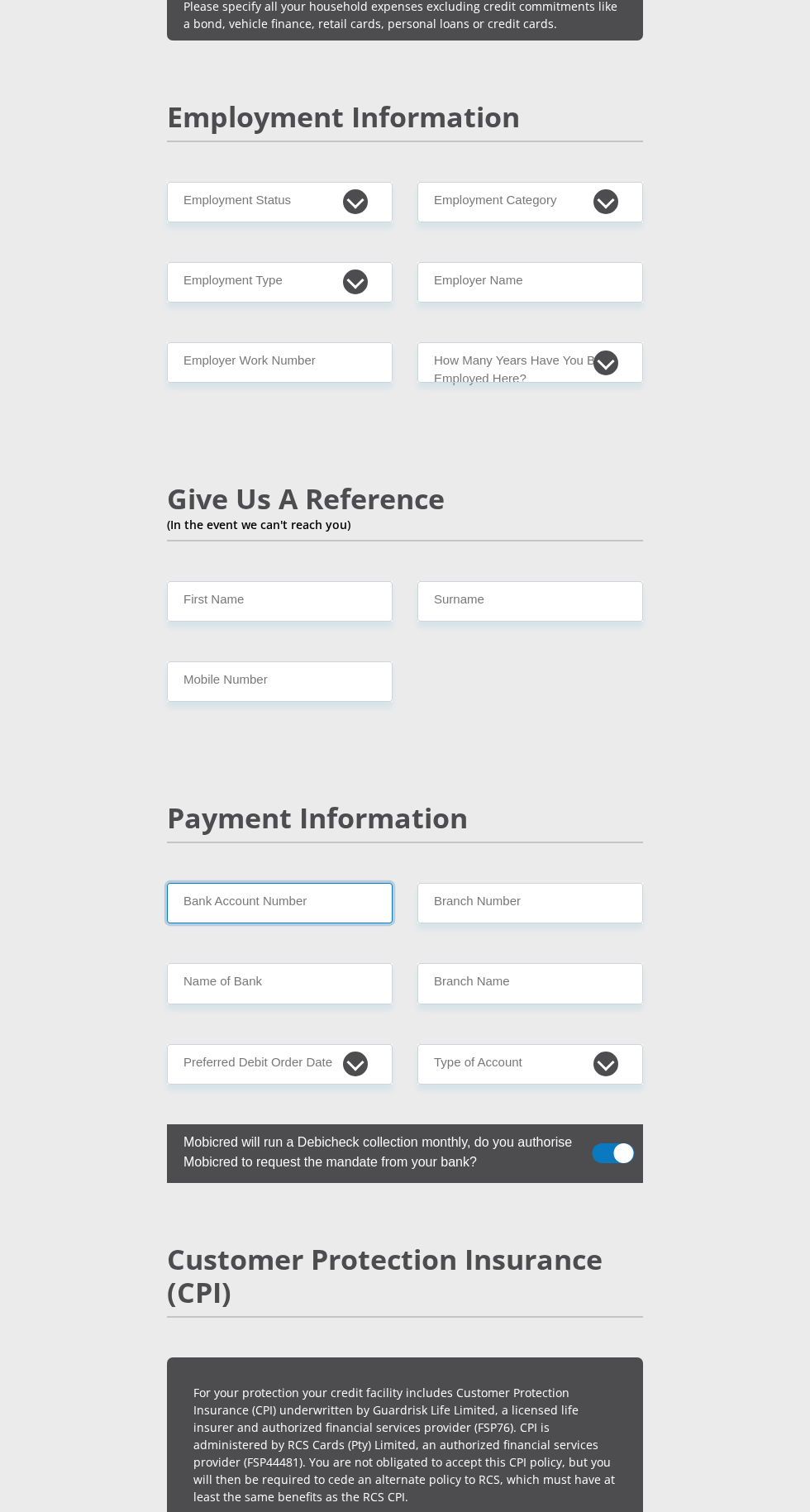 click on "Bank Account Number" at bounding box center (279, 903) 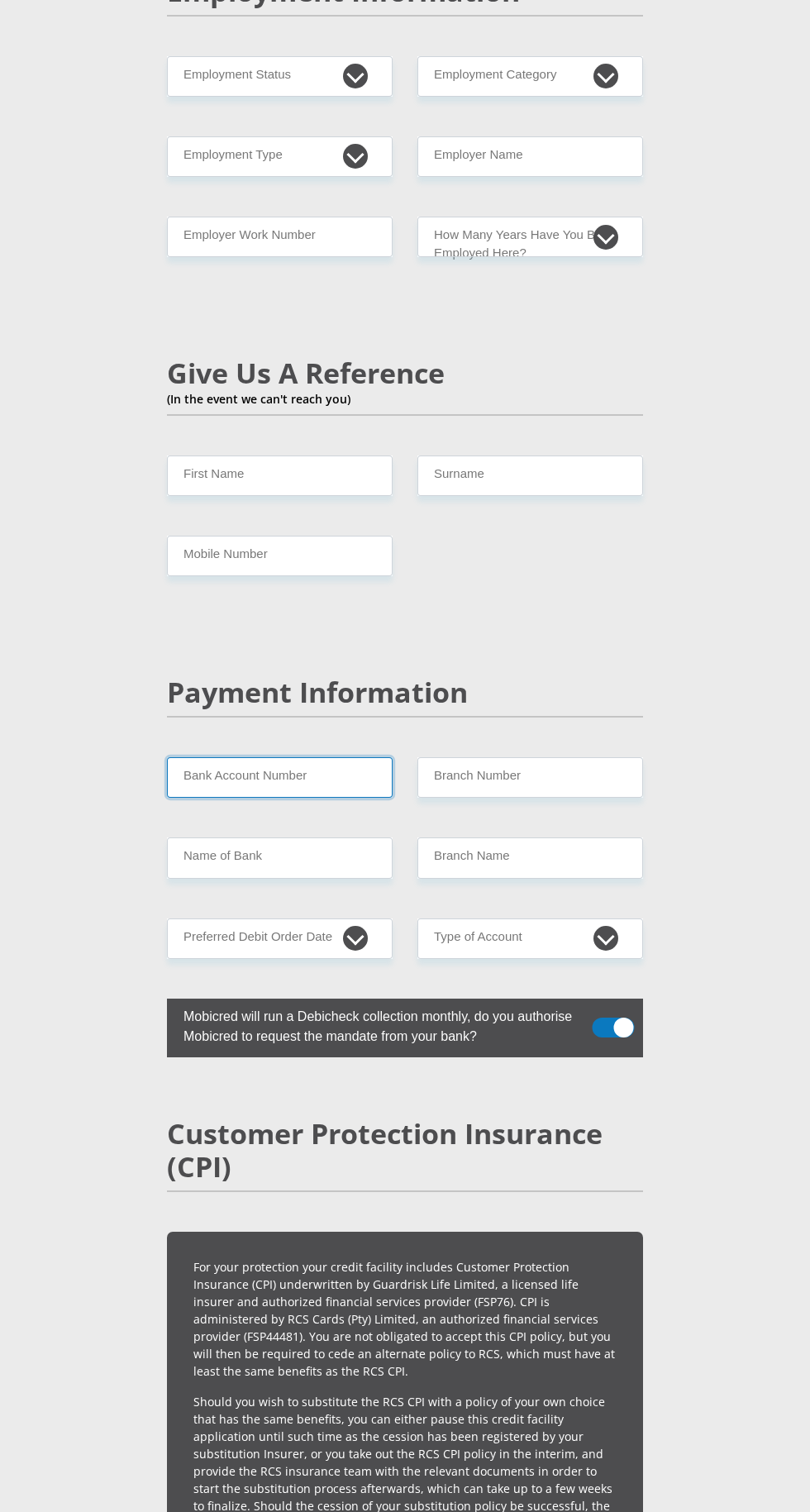 click on "Bank Account Number" at bounding box center (279, 777) 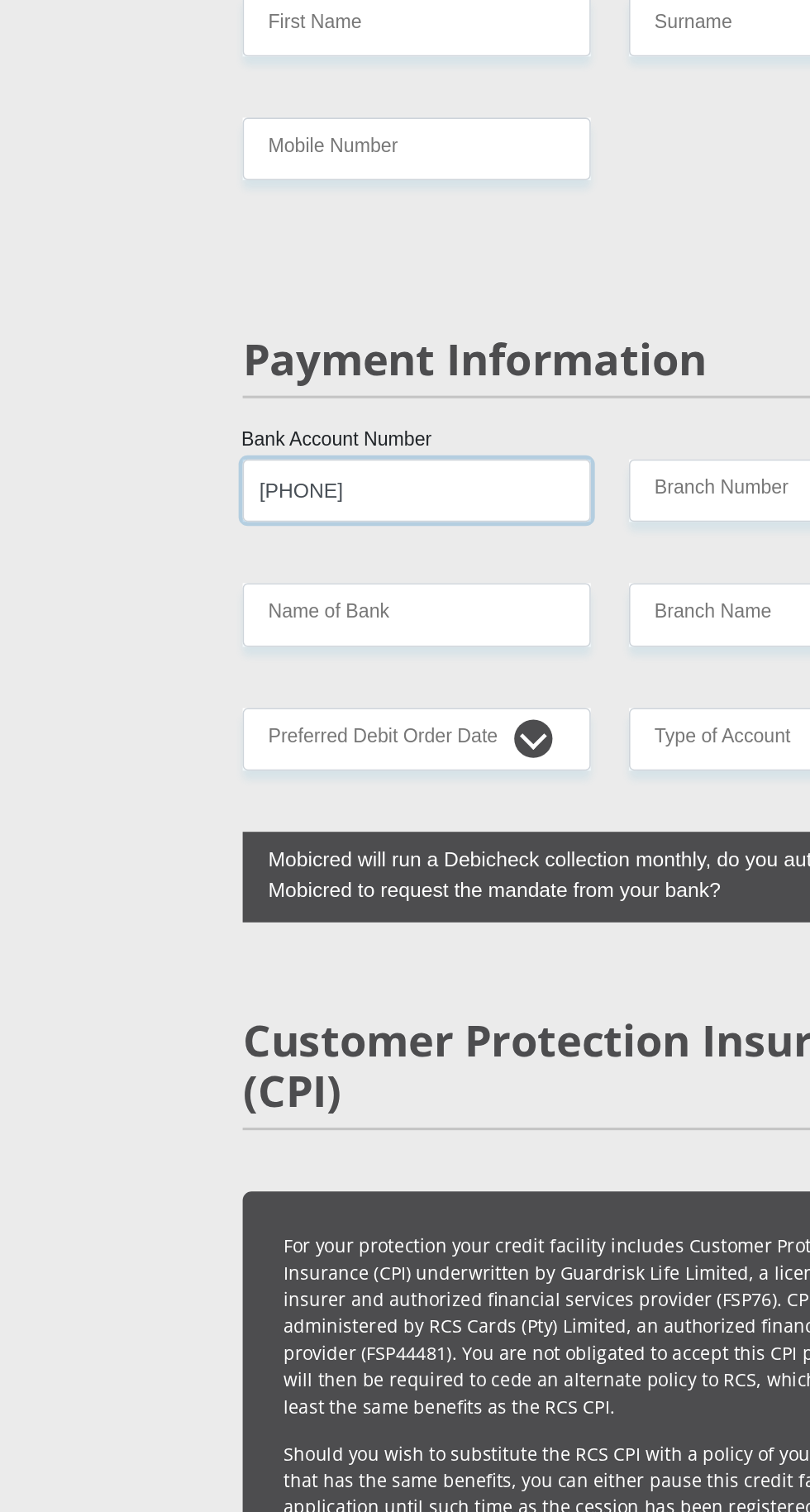 type on "[PHONE]" 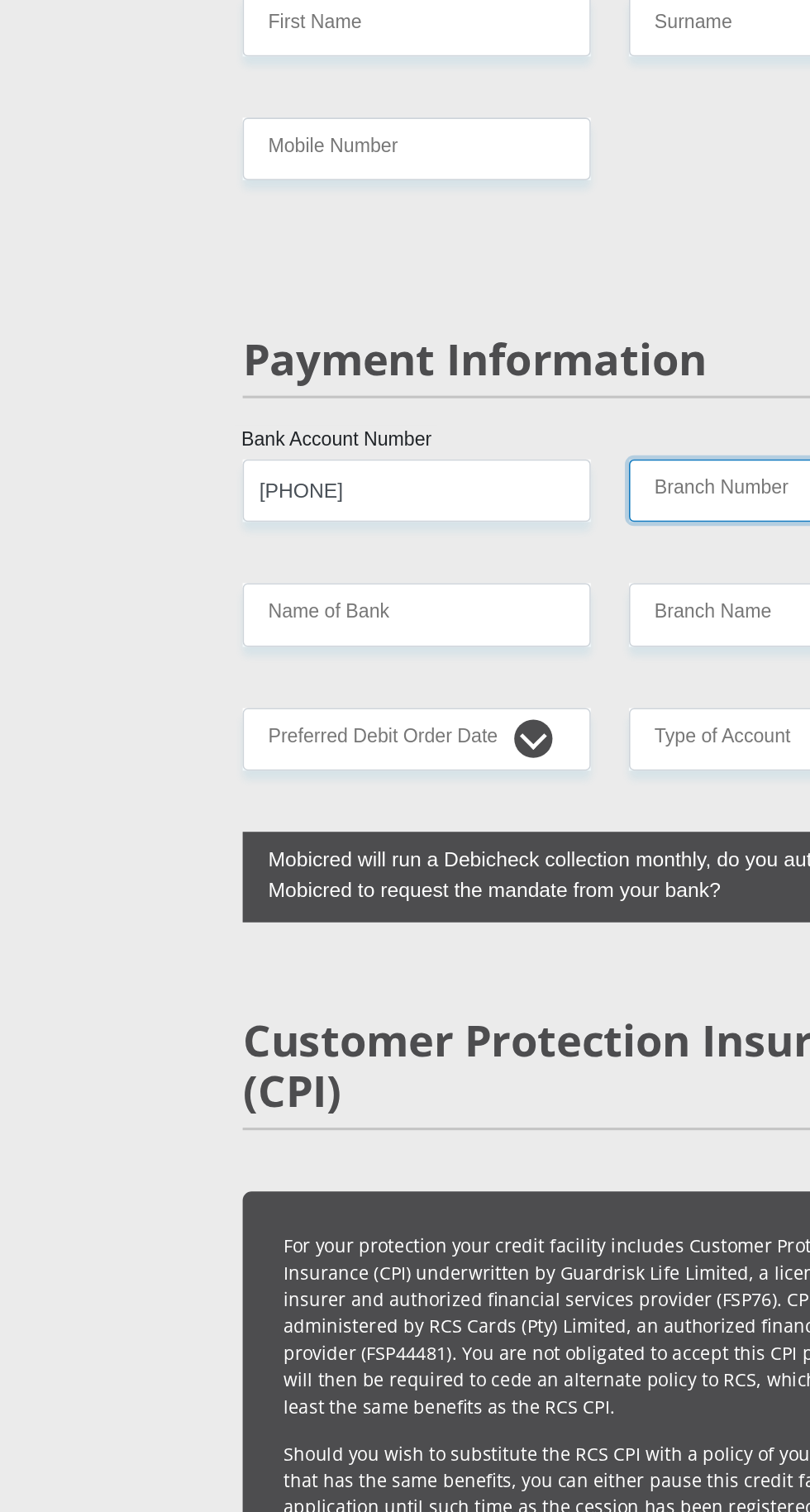 click on "Branch Number" at bounding box center (530, 777) 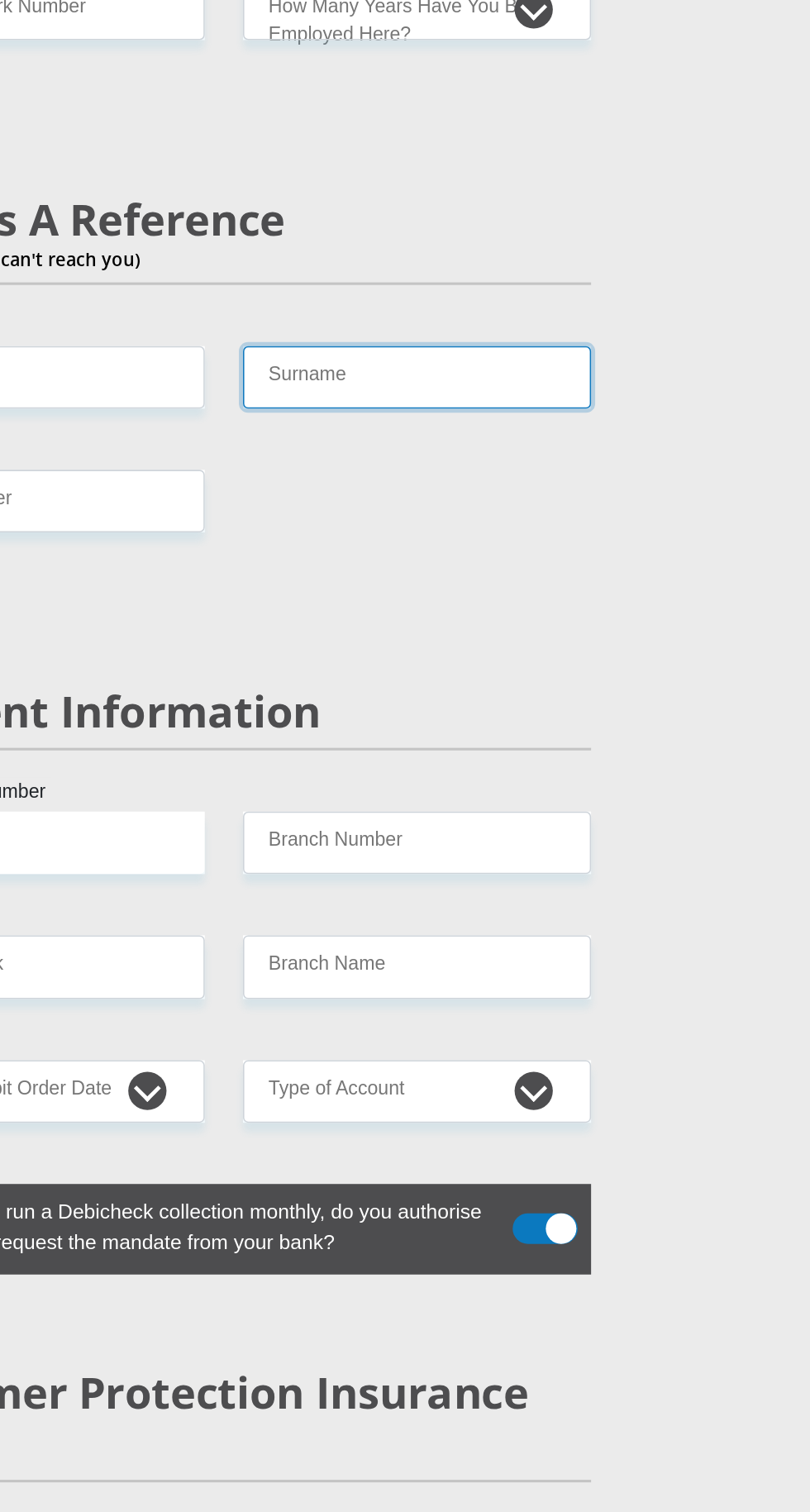 click on "Surname" at bounding box center [530, 475] 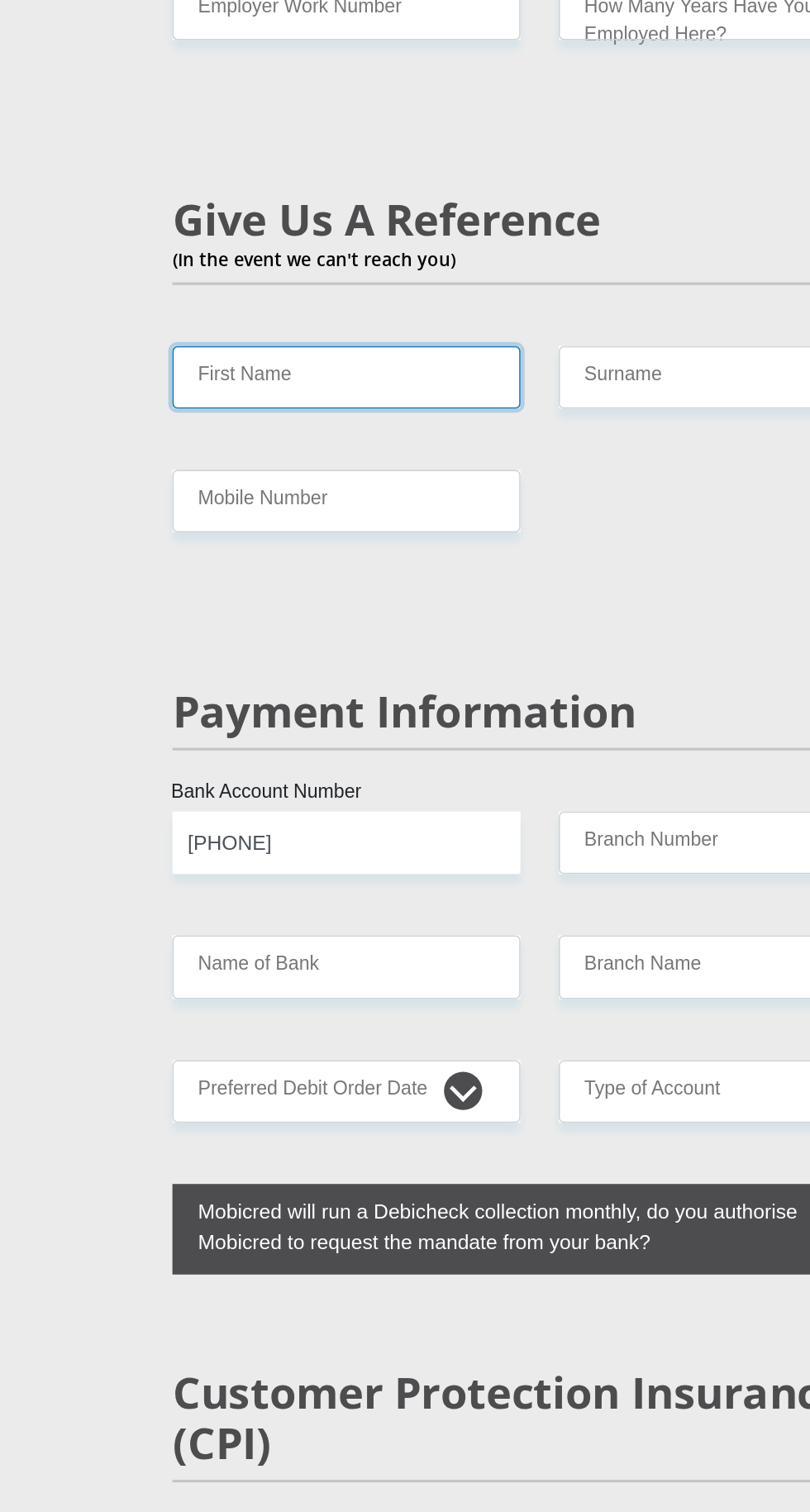 click on "First Name" at bounding box center (279, 475) 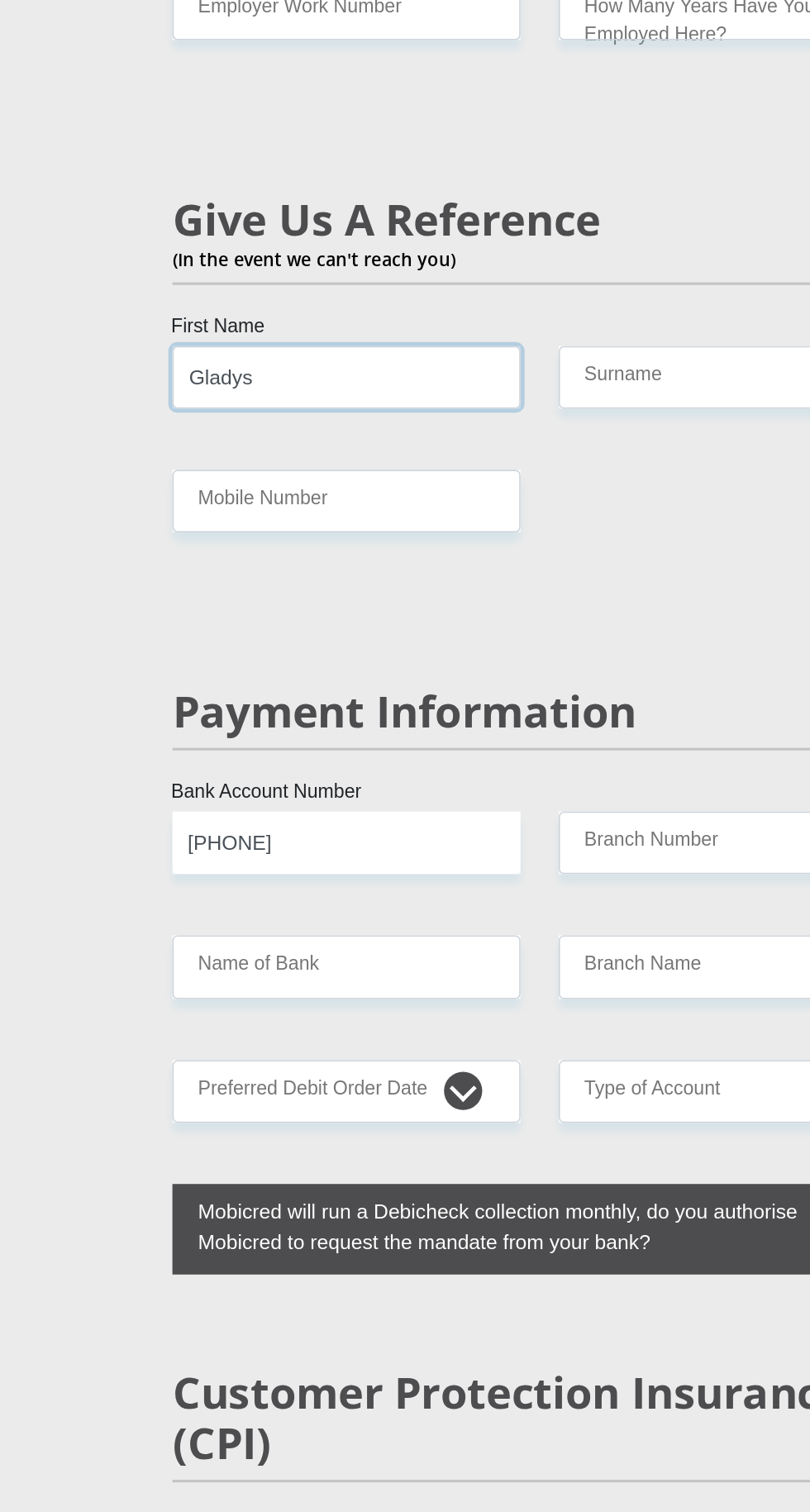 type on "Gladys" 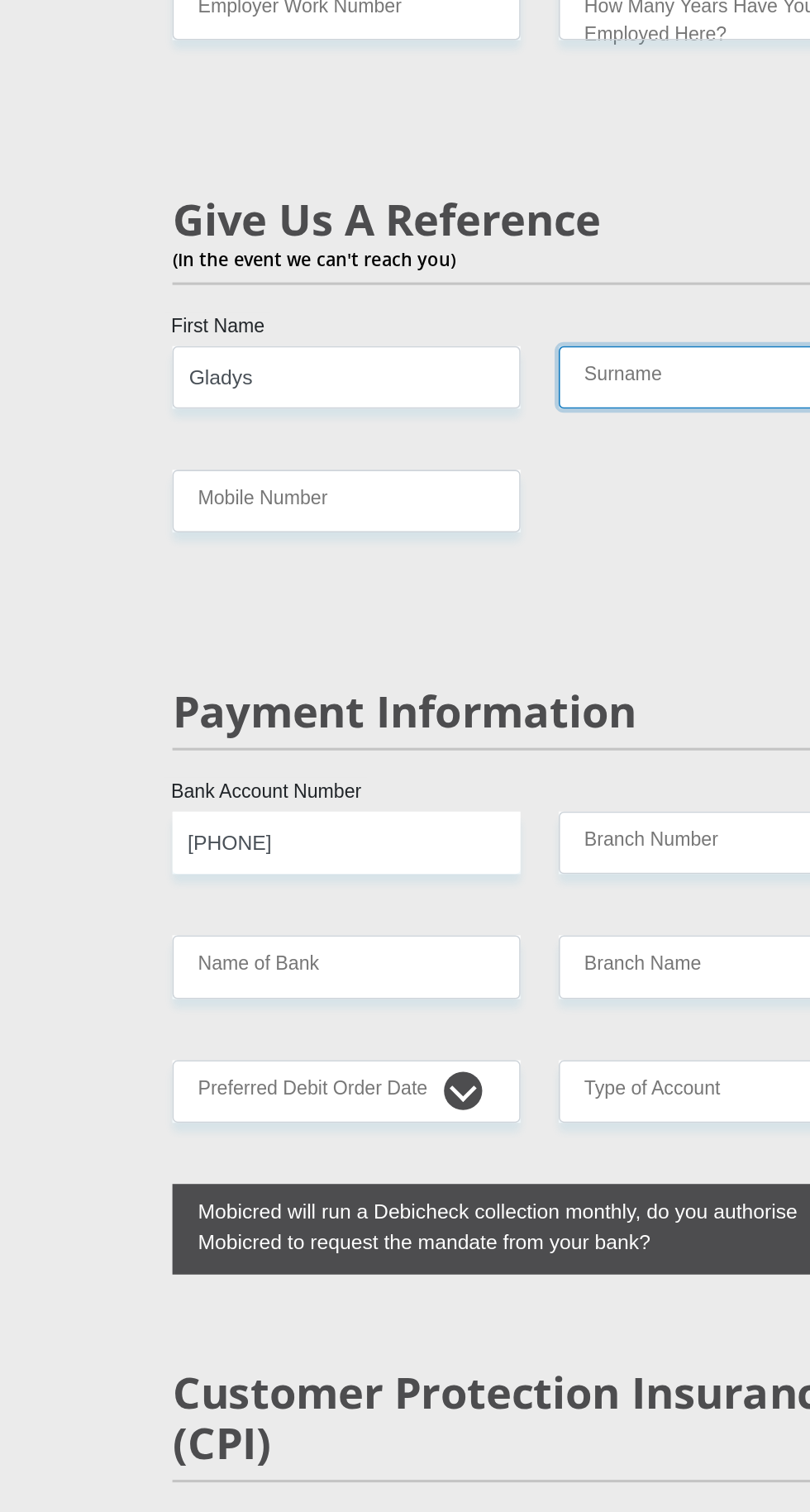 click on "Surname" at bounding box center (530, 475) 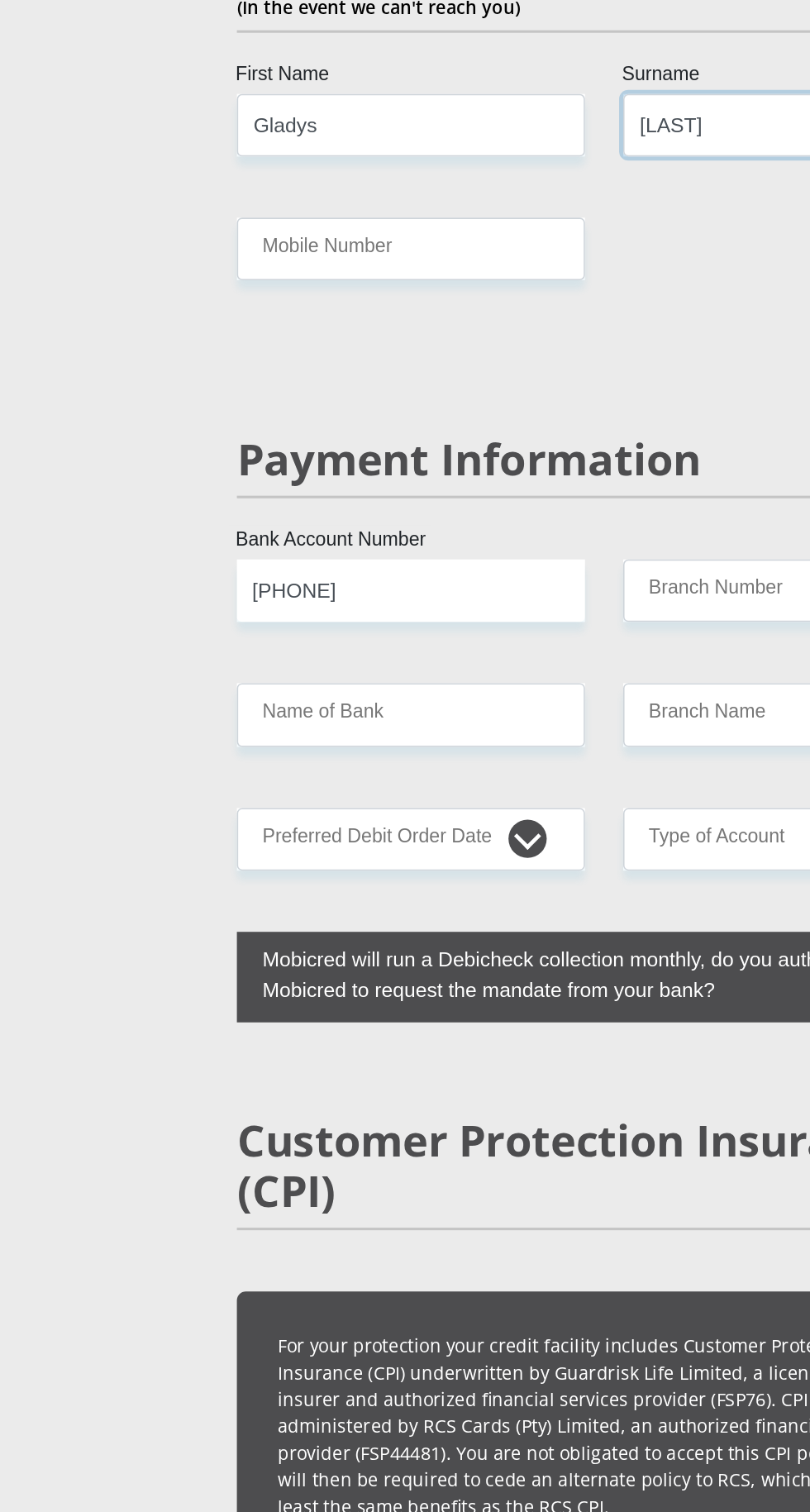 type on "[LAST]" 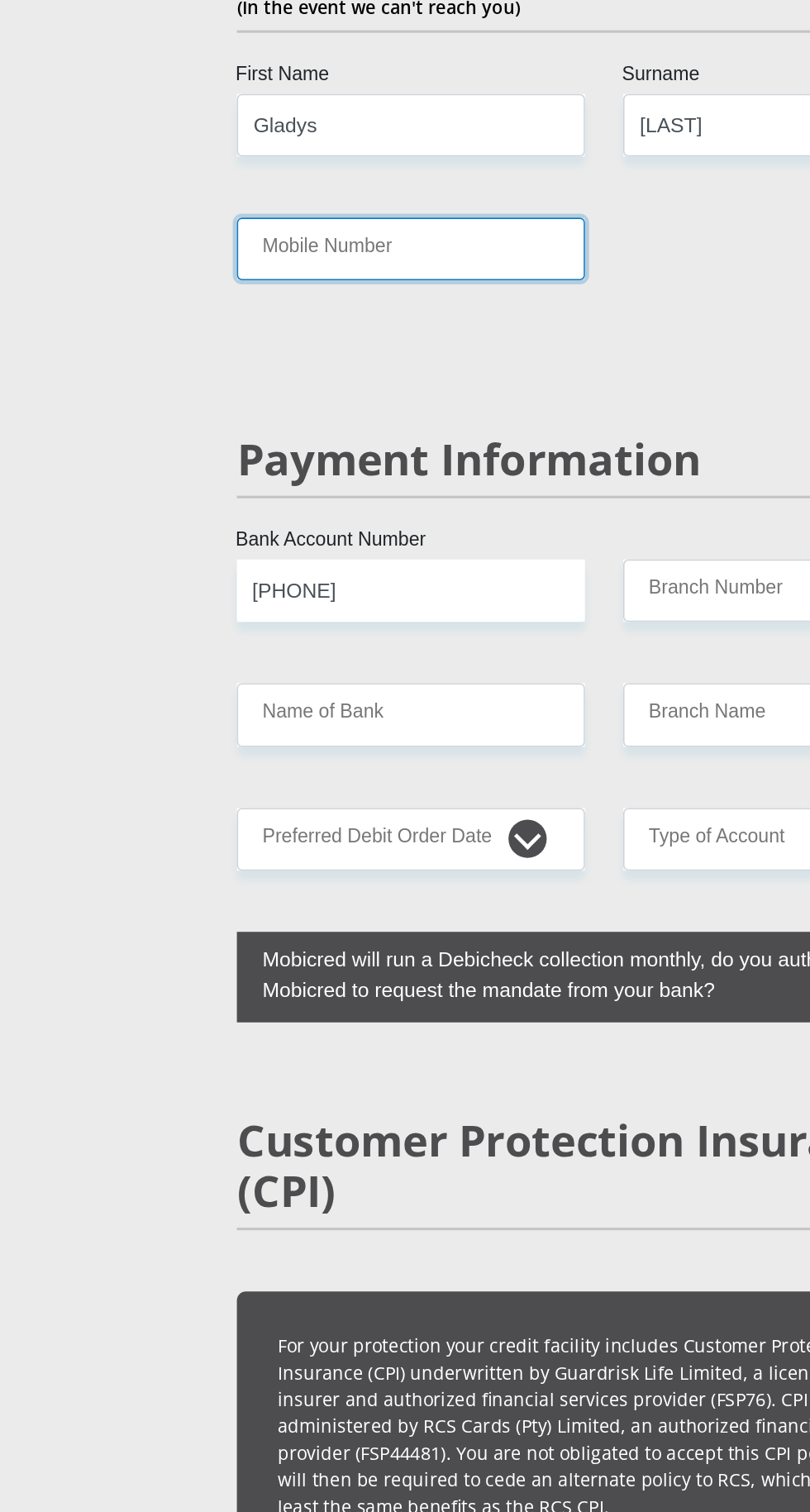 click on "Mobile Number" at bounding box center [279, 556] 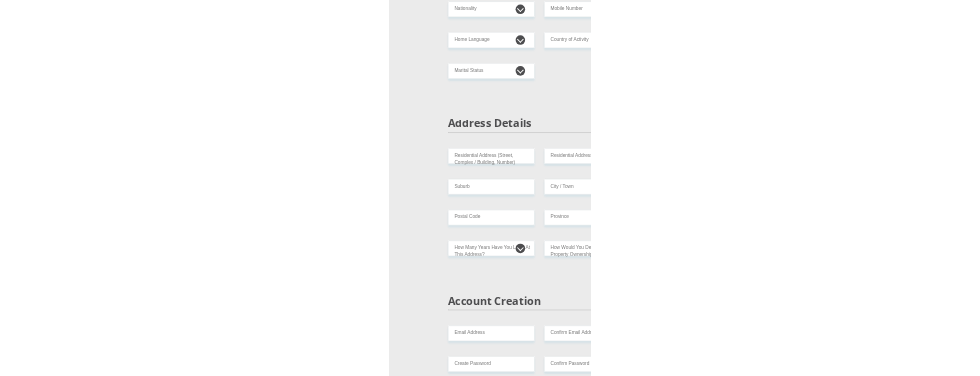 scroll, scrollTop: 0, scrollLeft: 0, axis: both 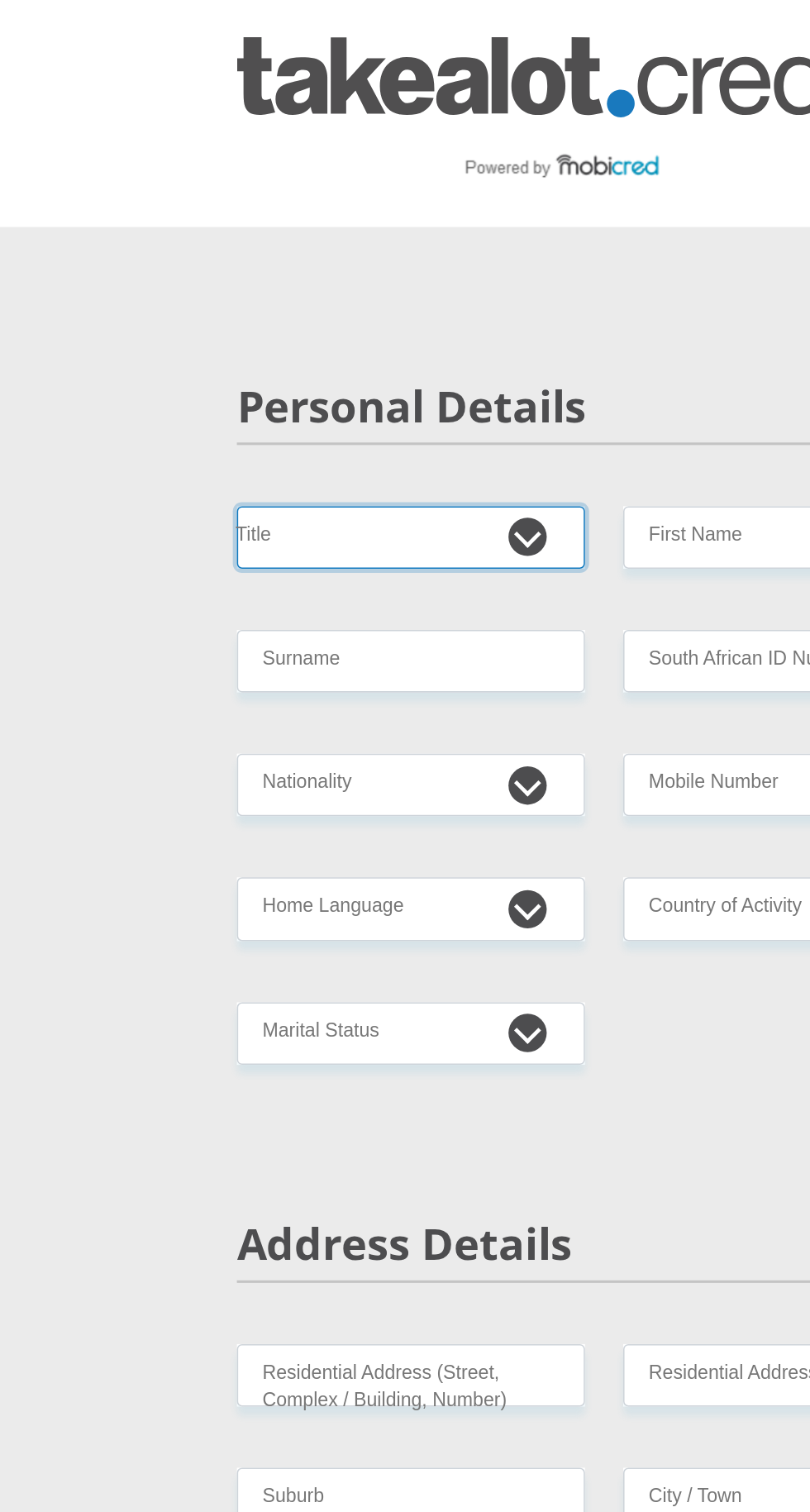 click on "Mr
Ms
Mrs
Dr
Other" at bounding box center (279, 348) 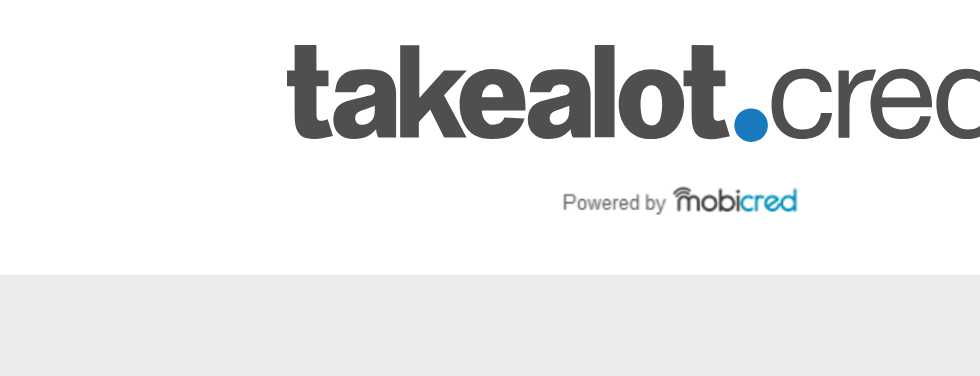 select on "Mr" 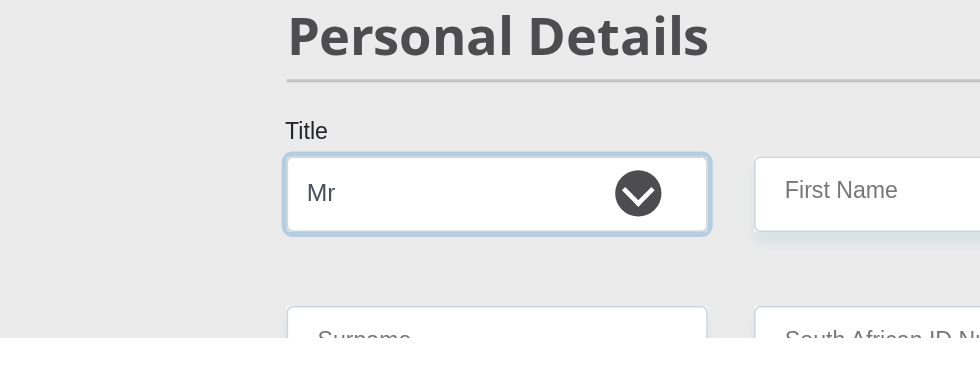 scroll, scrollTop: 160, scrollLeft: 0, axis: vertical 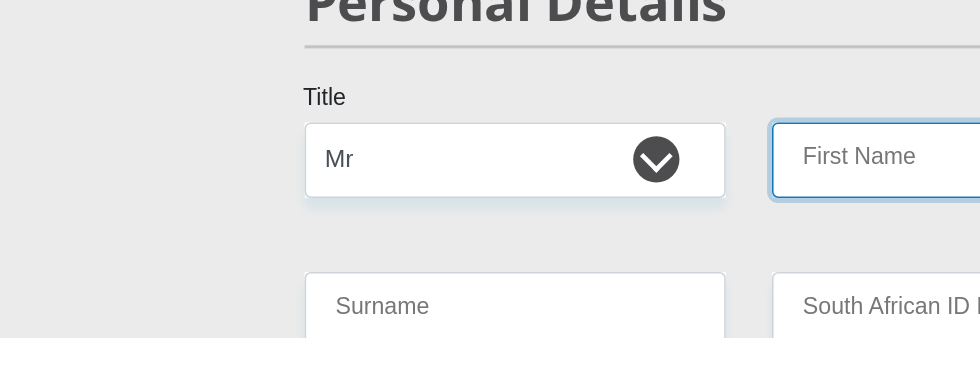 click on "First Name" at bounding box center [641, 261] 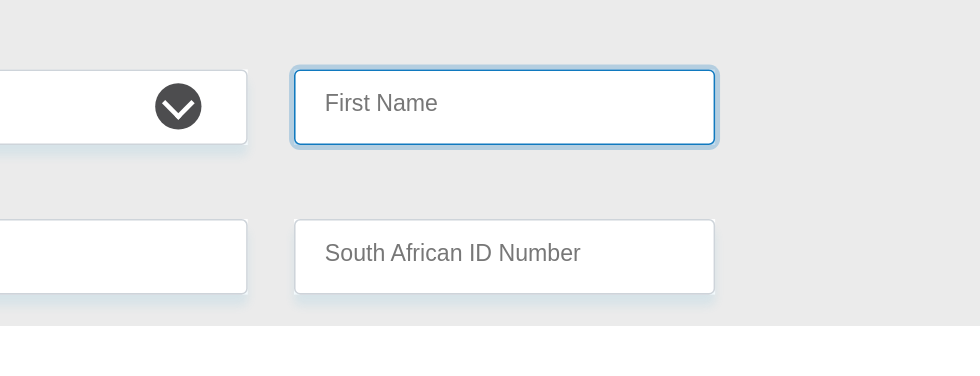 type on "Y" 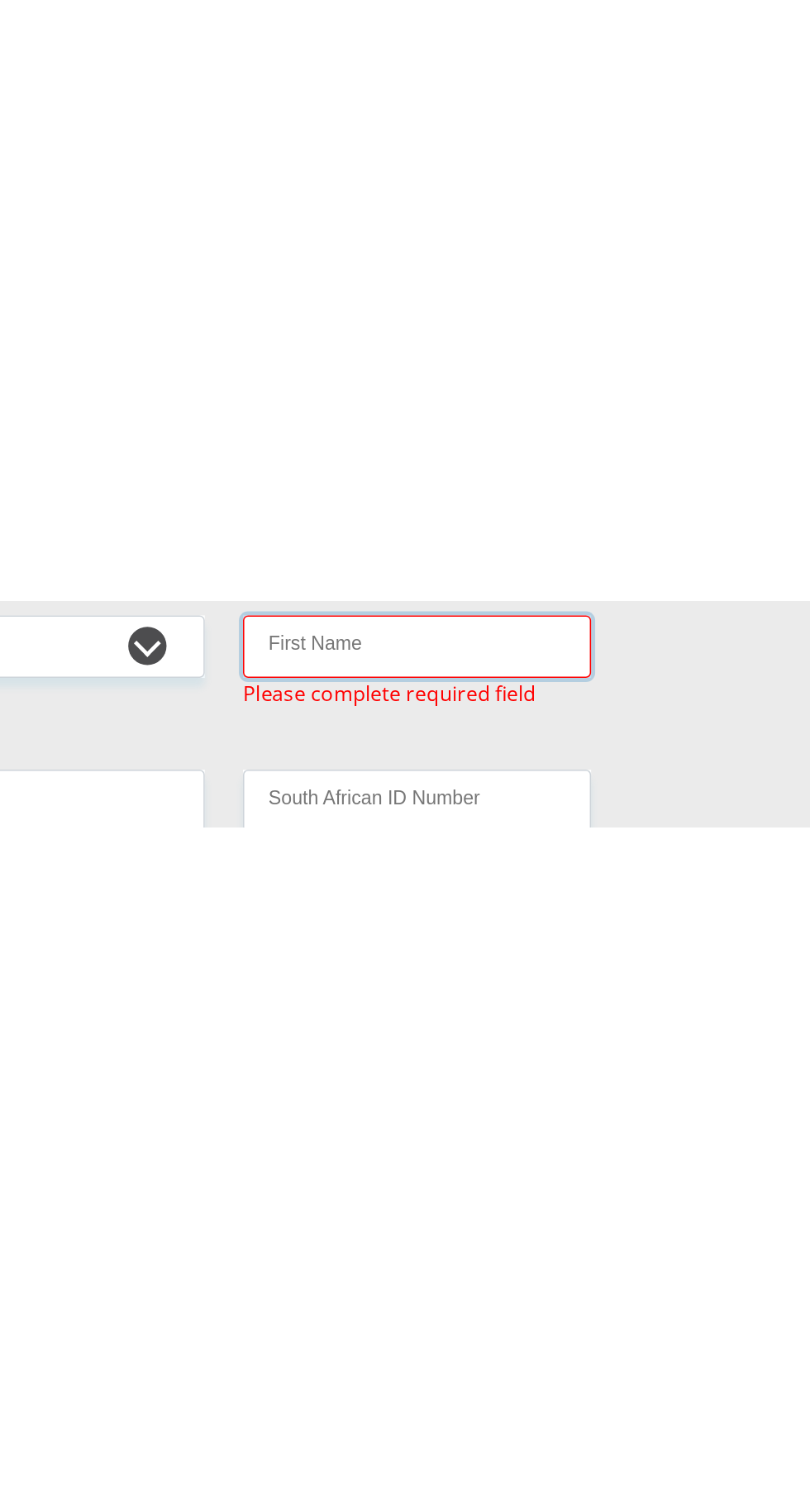 scroll, scrollTop: 0, scrollLeft: 0, axis: both 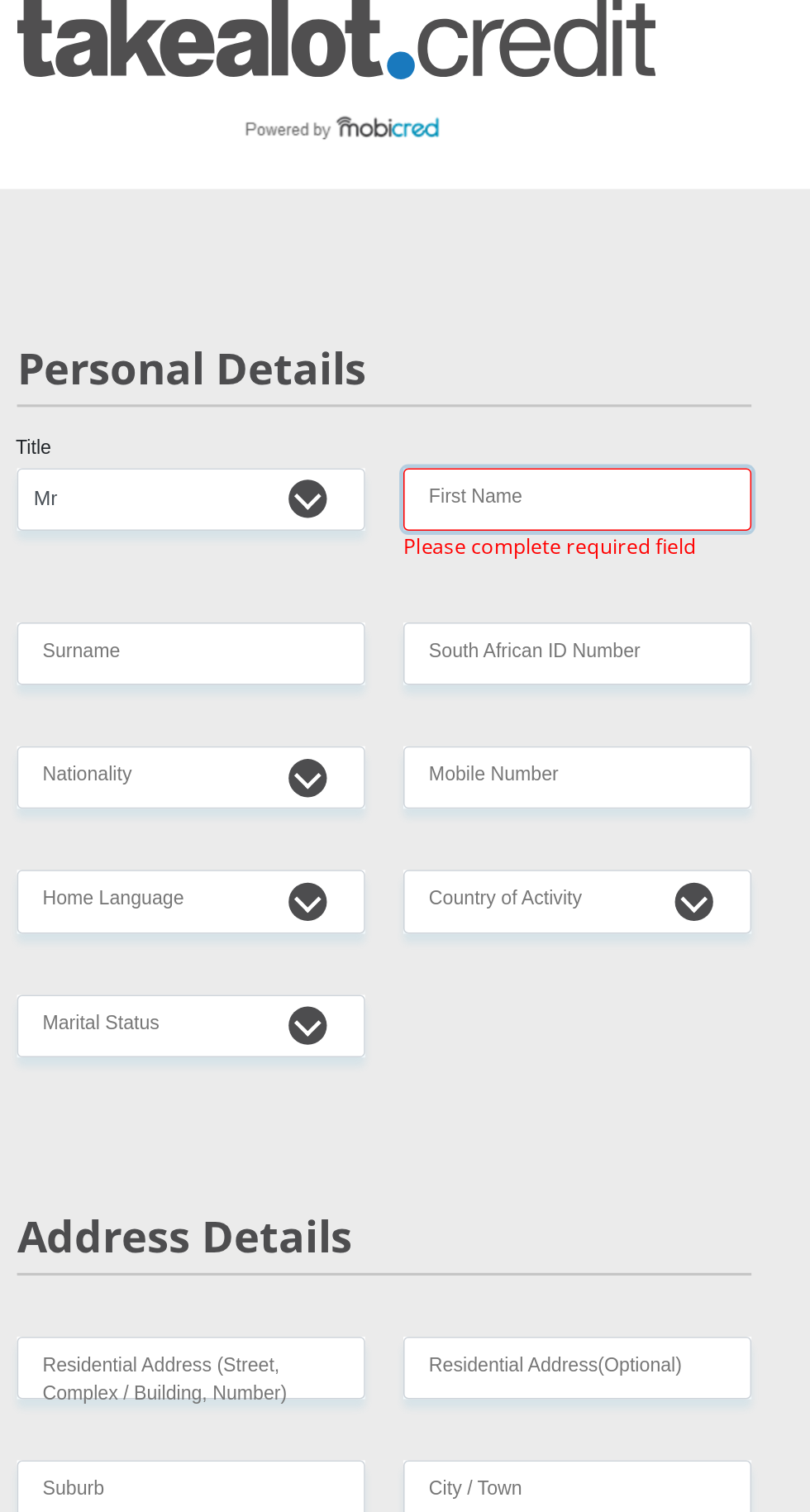 click on "First Name" at bounding box center [530, 348] 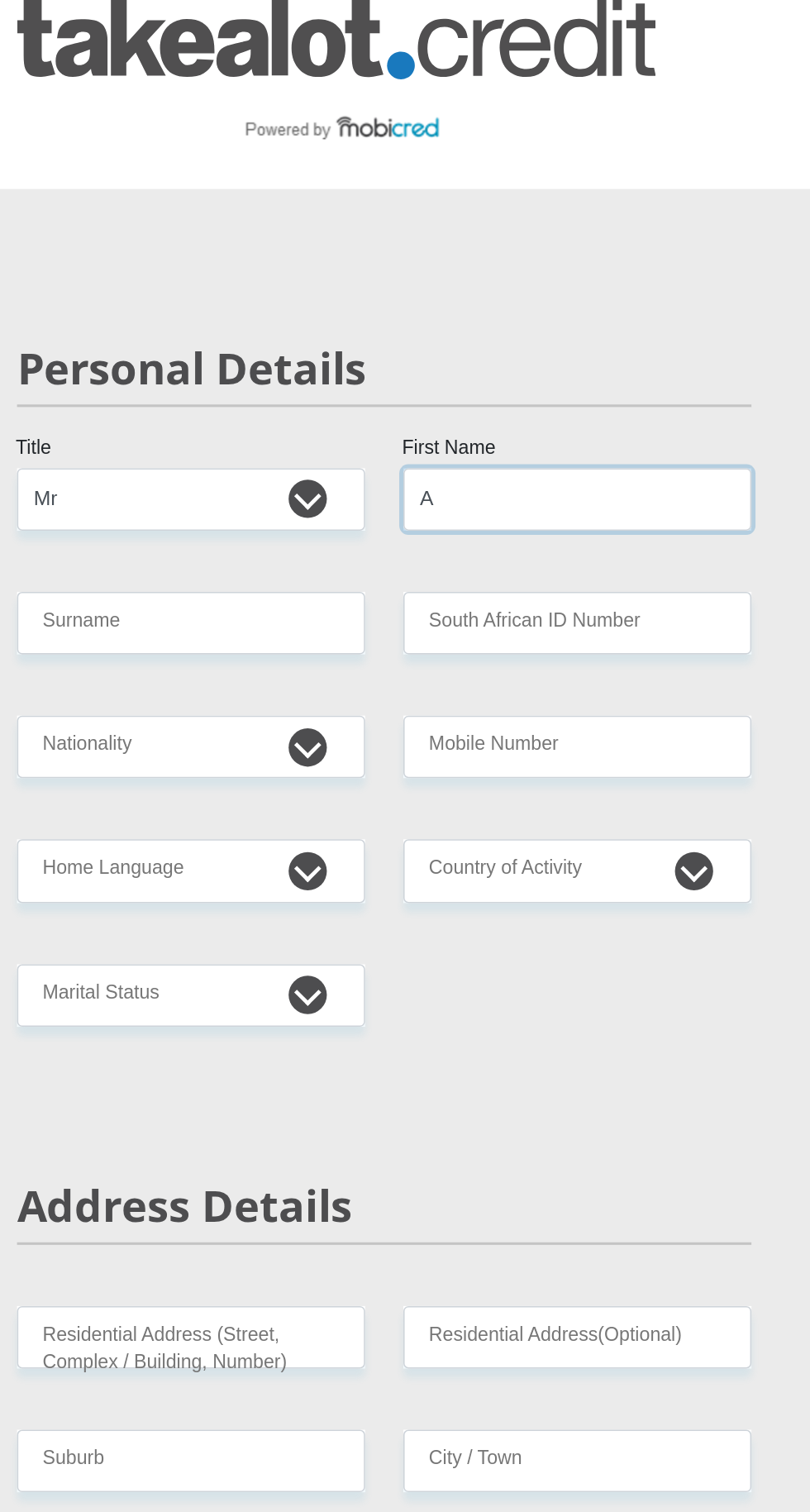 type on "Andri" 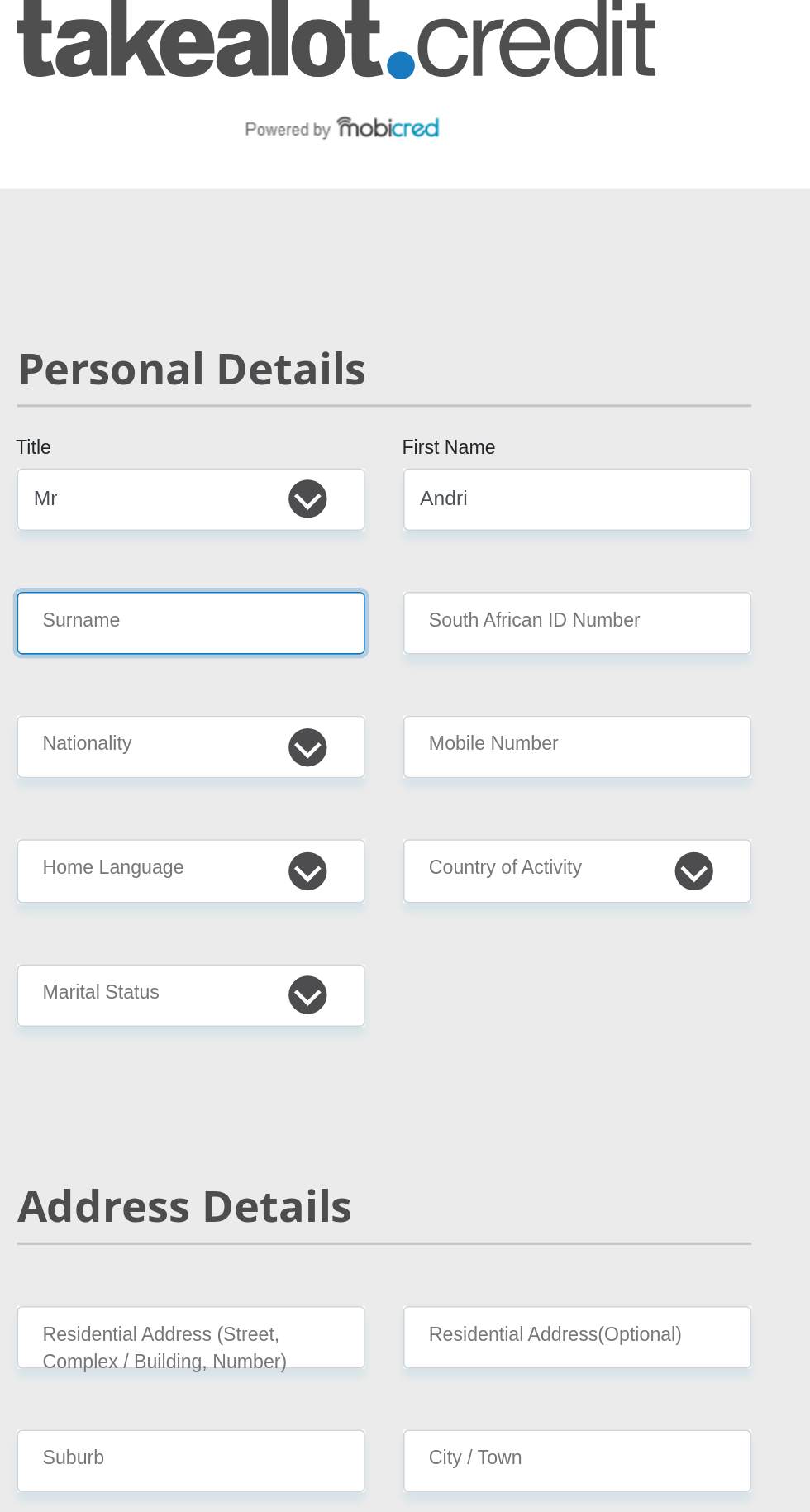 type on "[LAST]" 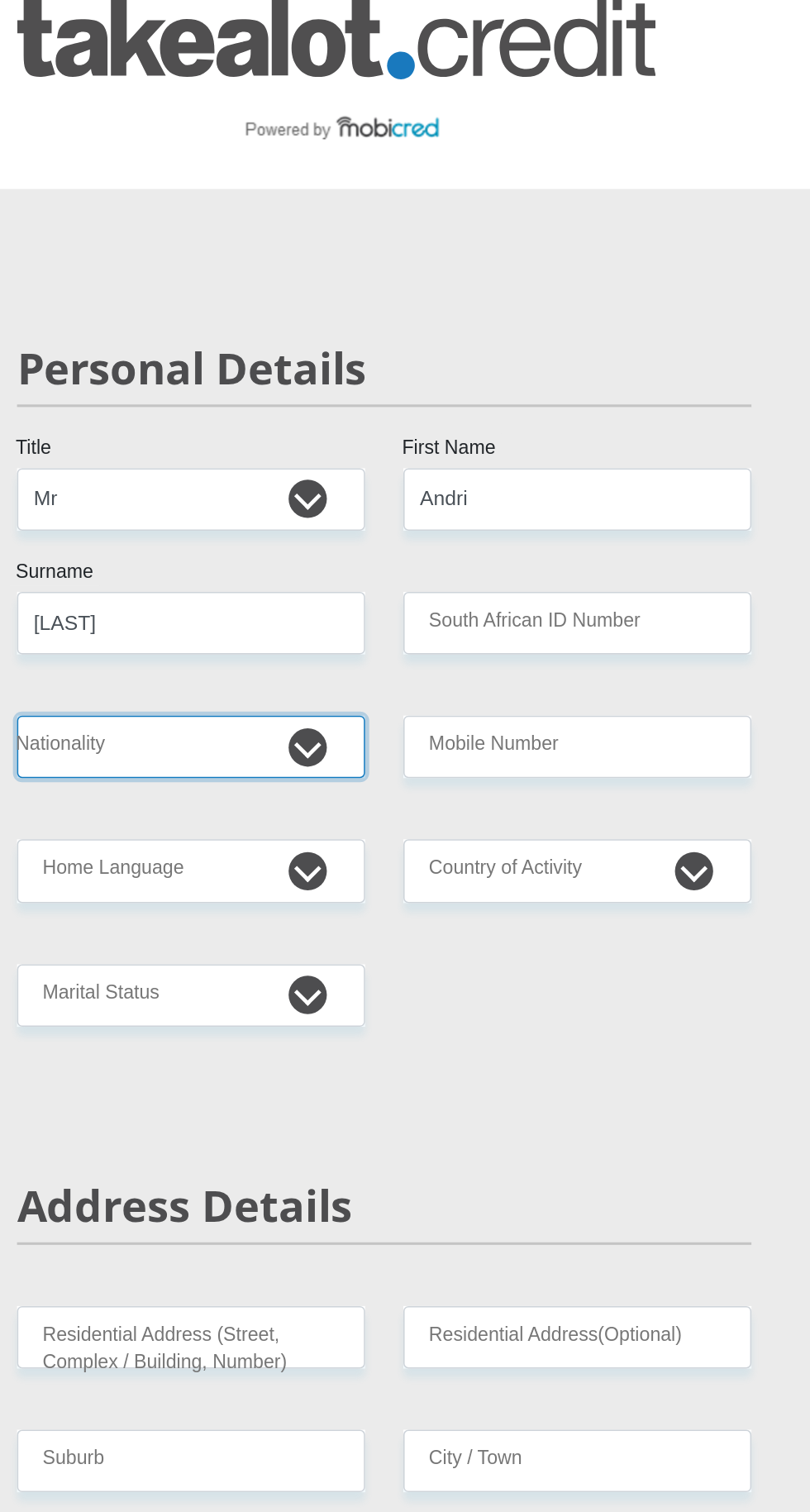 select on "ZAF" 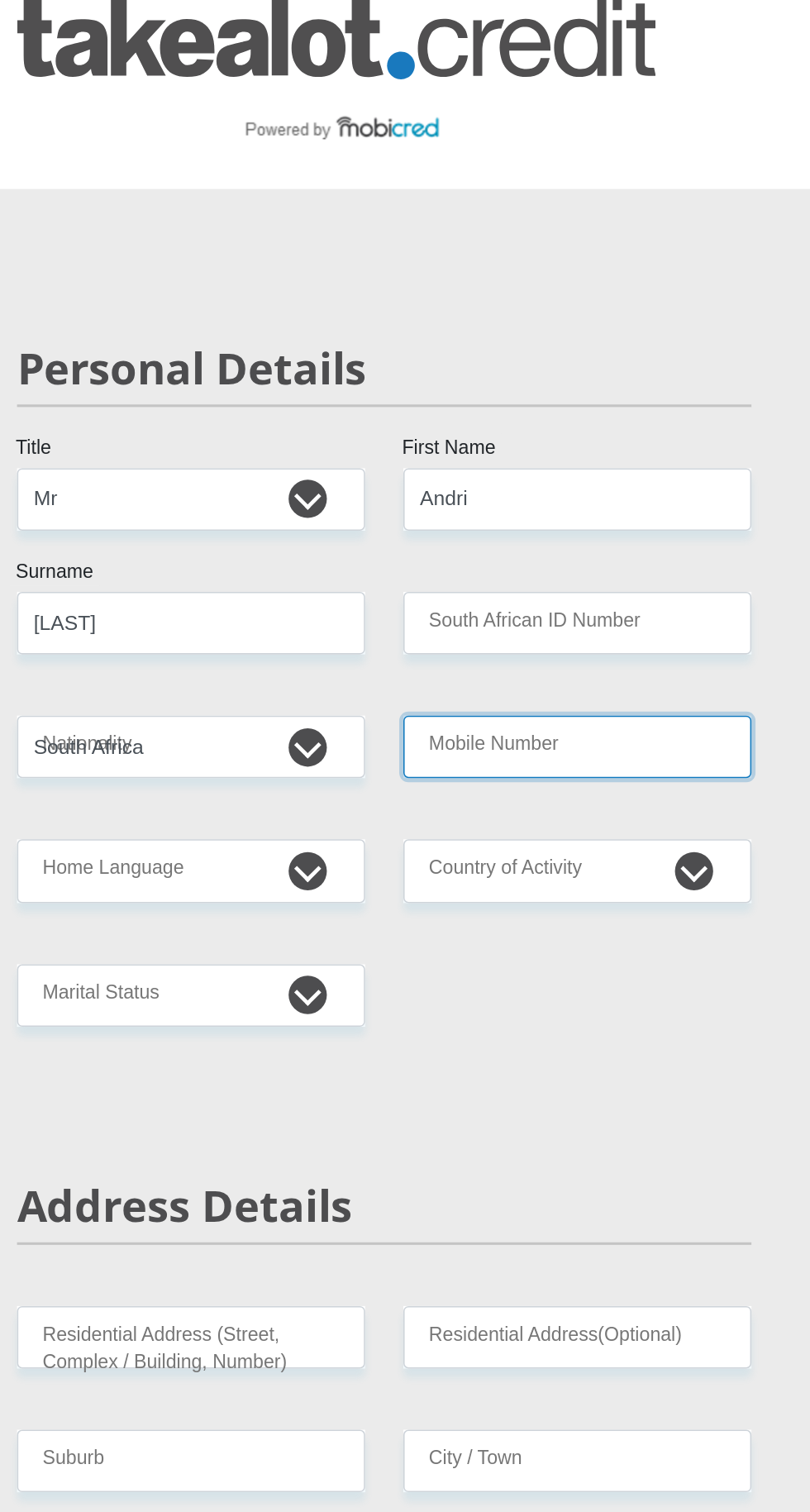 type on "[PHONE]" 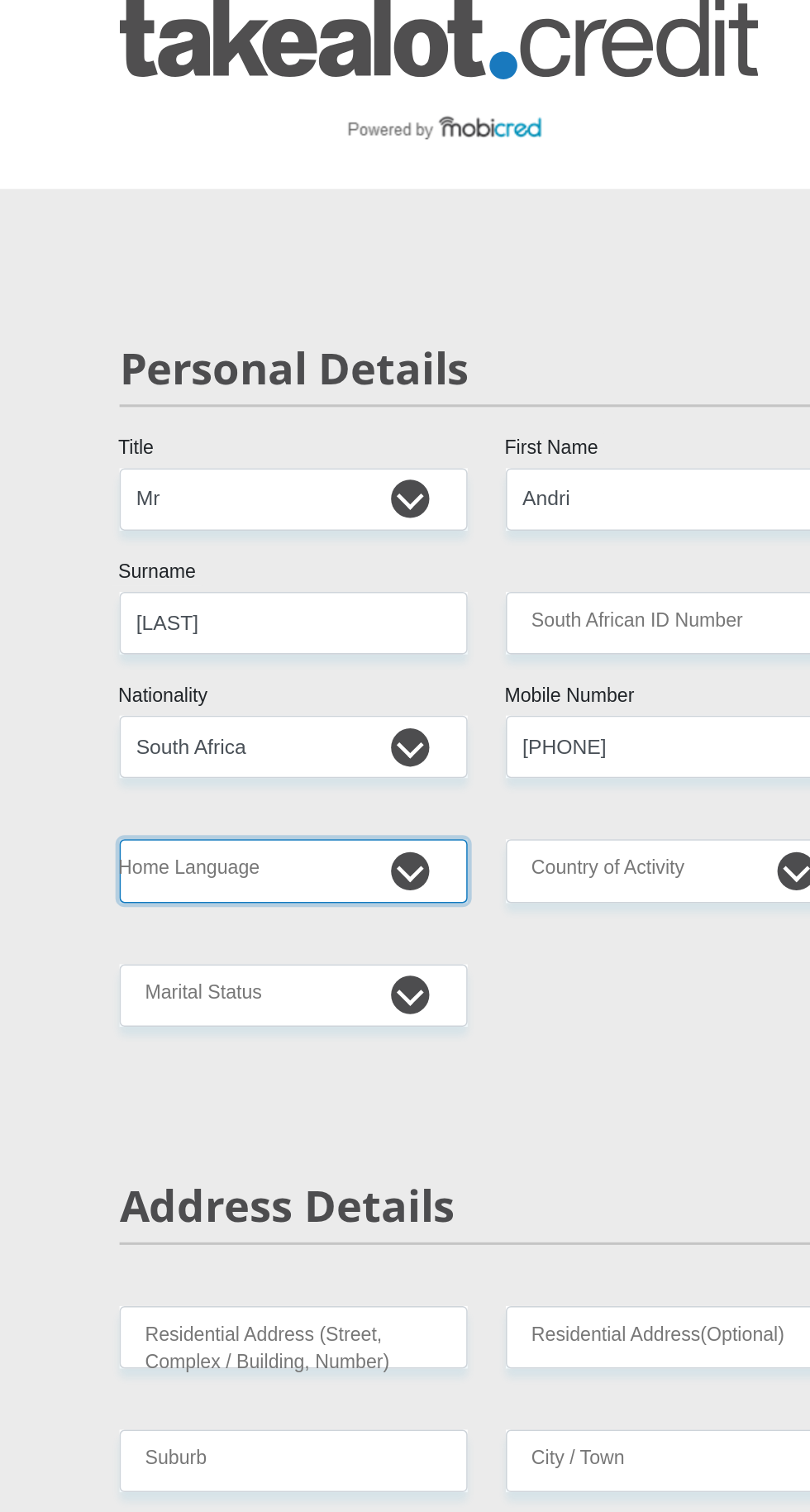 click on "Afrikaans
English
Sepedi
South Ndebele
Southern Sotho
Swati
Tsonga
Tswana
Venda
Xhosa
Zulu
Other" at bounding box center (279, 589) 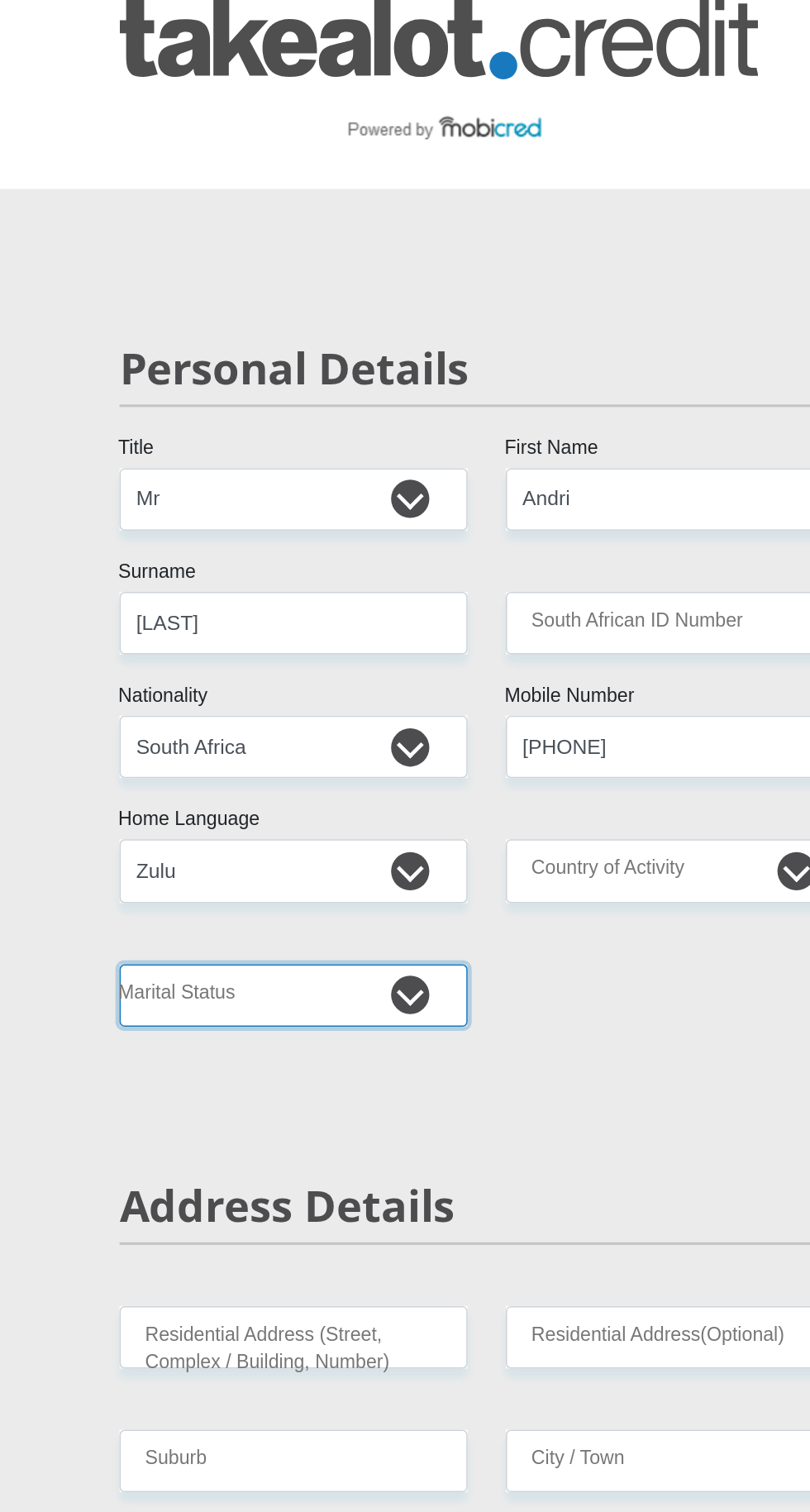 click on "Married ANC
Single
Divorced
Widowed
Married COP or Customary Law" at bounding box center [279, 670] 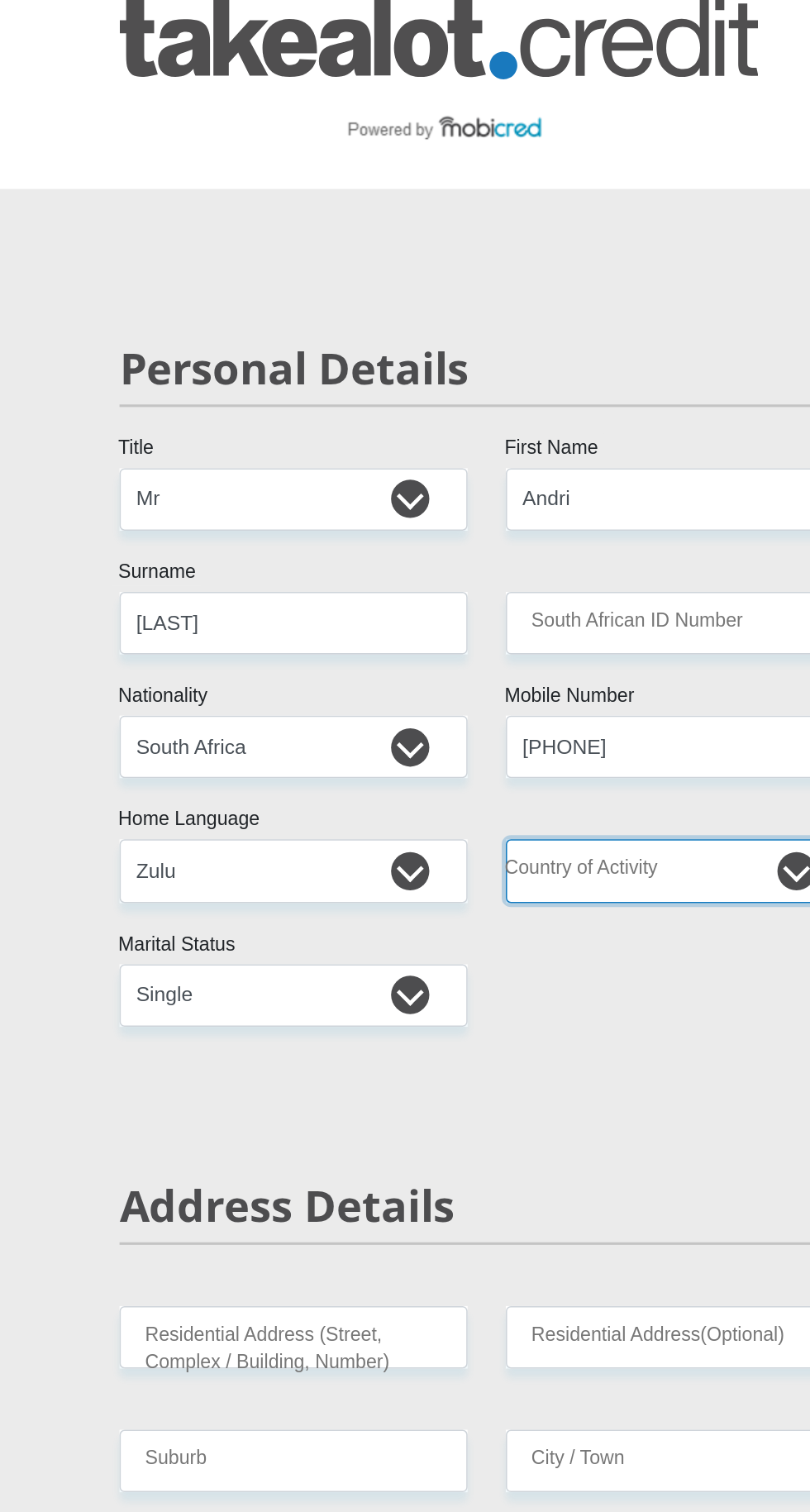 click on "South Africa
Afghanistan
Aland Islands
Albania
Algeria
America Samoa
American Virgin Islands
Andorra
Angola
Anguilla
Antarctica
Antigua and Barbuda
Argentina
Armenia
Aruba
Ascension Island
Australia
Austria
Azerbaijan
Chad" at bounding box center [530, 589] 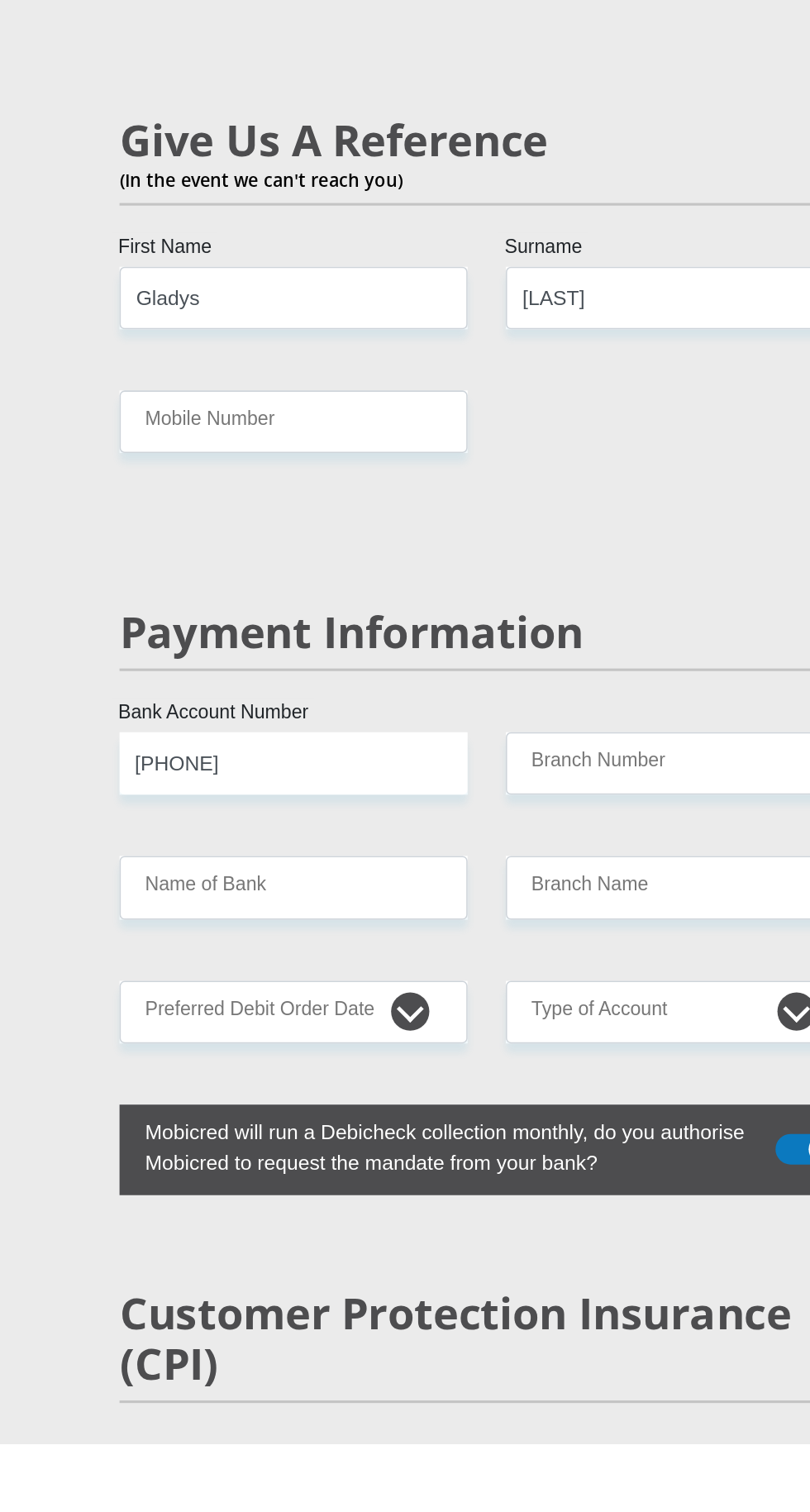 scroll, scrollTop: 2508, scrollLeft: 0, axis: vertical 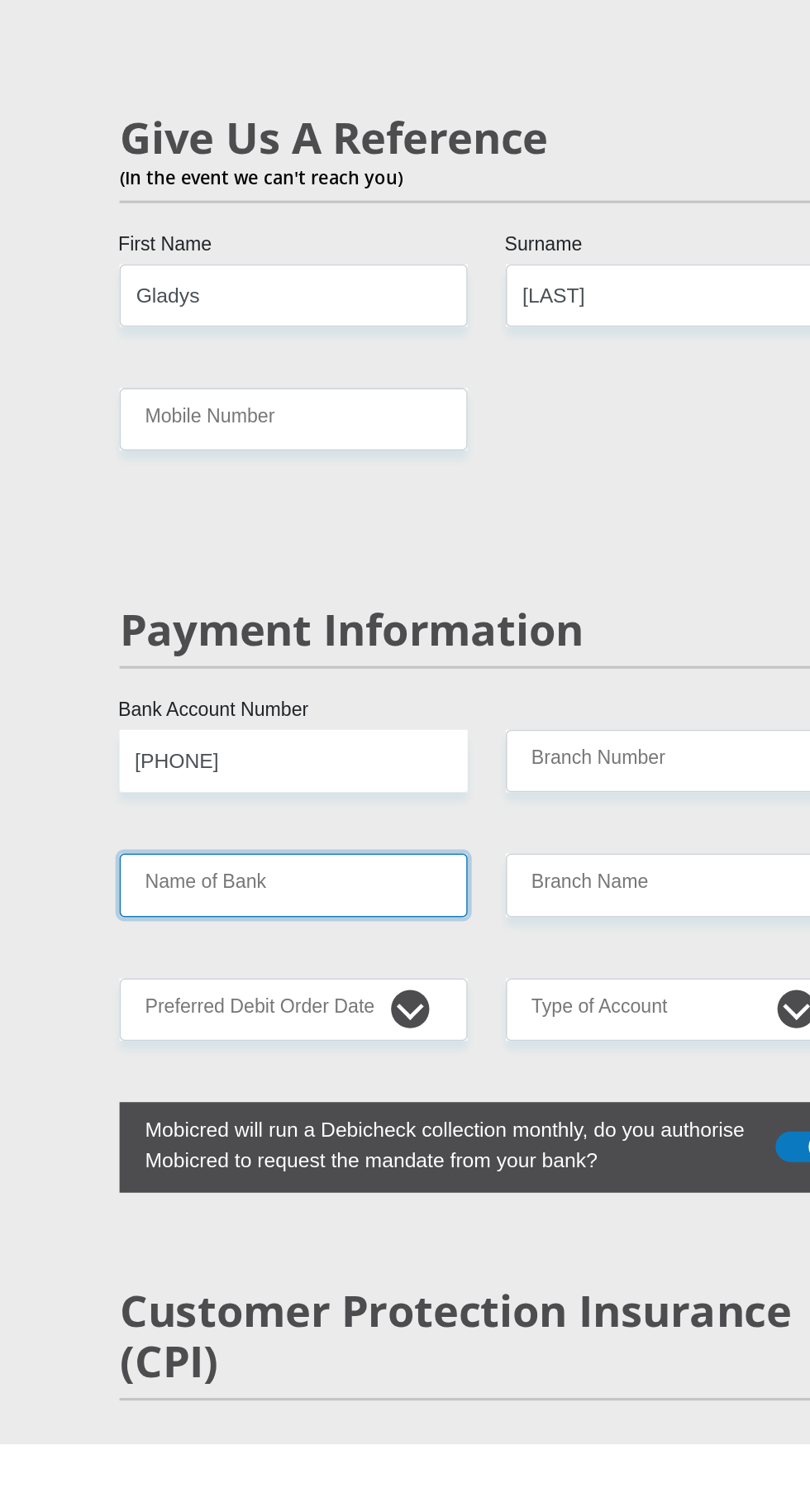 click on "Name of Bank" at bounding box center (279, 1149) 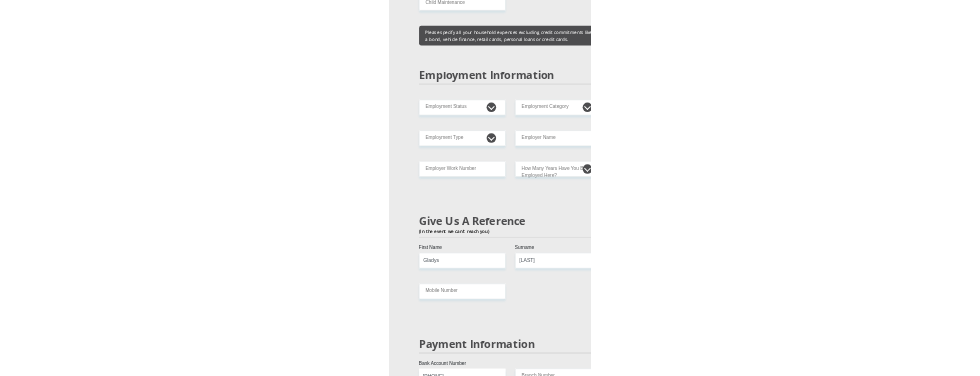 scroll, scrollTop: 3130, scrollLeft: 0, axis: vertical 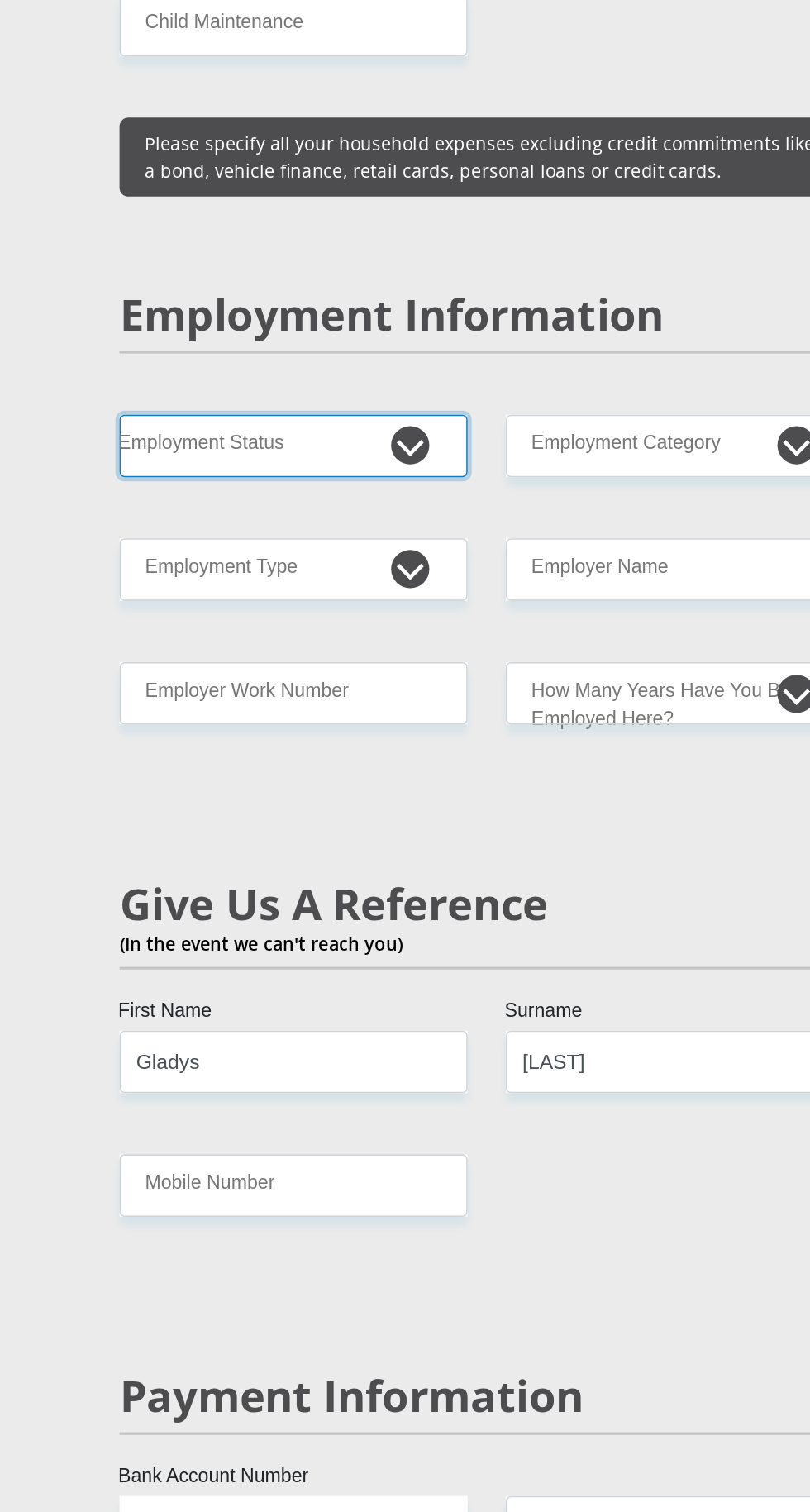 click on "Permanent/Full-time
Part-time/Casual
Contract Worker
Self-Employed
Housewife
Retired
Student
Medically Boarded
Disability
Unemployed" at bounding box center (279, 289) 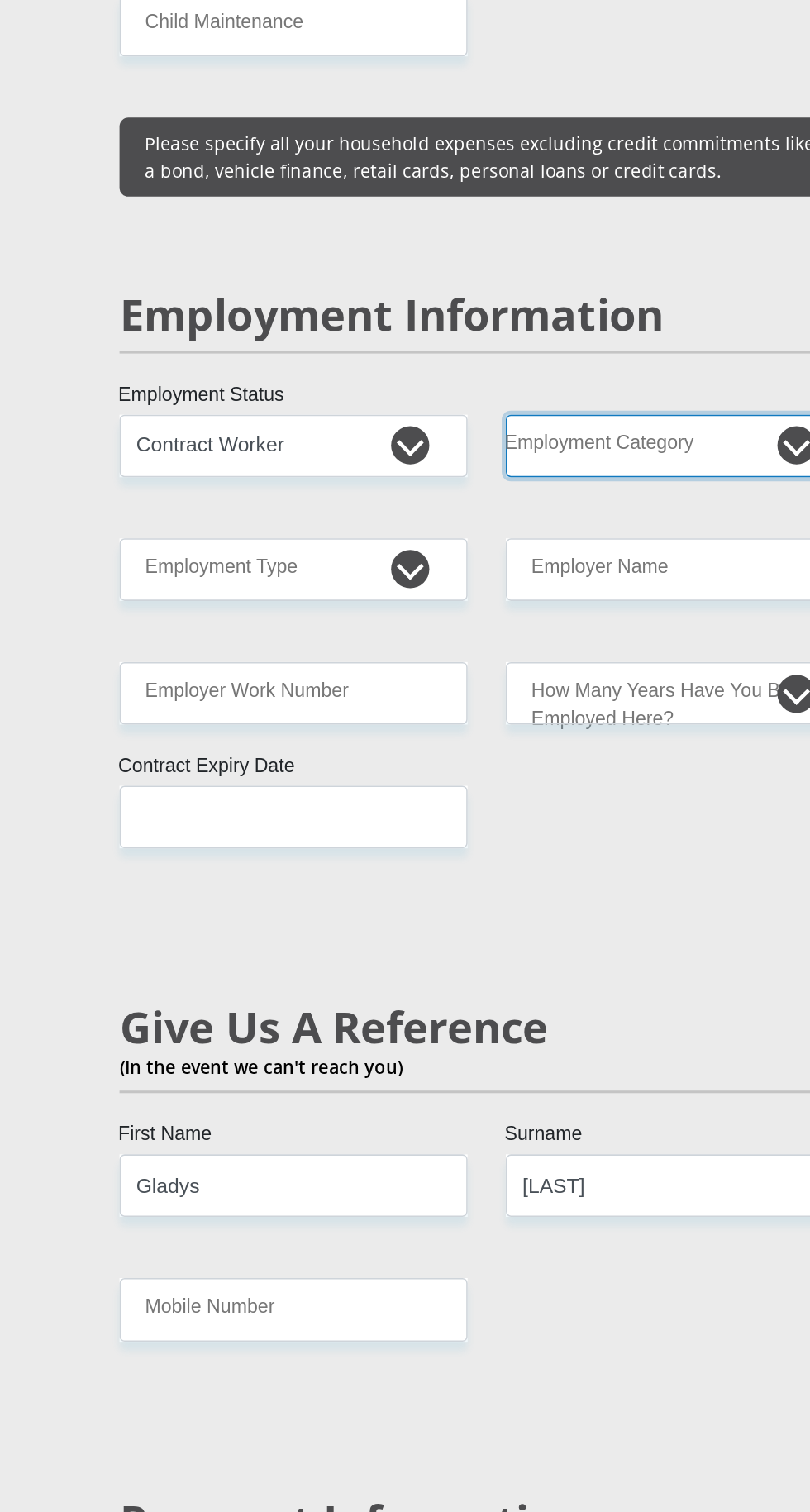 click on "AGRICULTURE
ALCOHOL & TOBACCO
CONSTRUCTION MATERIALS
METALLURGY
EQUIPMENT FOR RENEWABLE ENERGY
SPECIALIZED CONTRACTORS
CAR
GAMING (INCL. INTERNET
OTHER WHOLESALE
UNLICENSED PHARMACEUTICALS
CURRENCY EXCHANGE HOUSES
OTHER FINANCIAL INSTITUTIONS & INSURANCE
REAL ESTATE AGENTS
OIL & GAS
OTHER MATERIALS (E.G. IRON ORE)
PRECIOUS STONES & PRECIOUS METALS
POLITICAL ORGANIZATIONS
RELIGIOUS ORGANIZATIONS(NOT SECTS)
ACTI. HAVING BUSINESS DEAL WITH PUBLIC ADMINISTRATION
LAUNDROMATS" at bounding box center [530, 289] 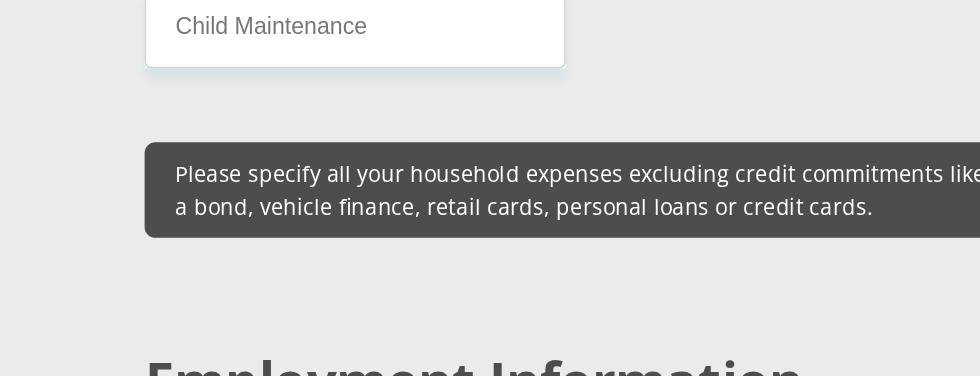 select on "12" 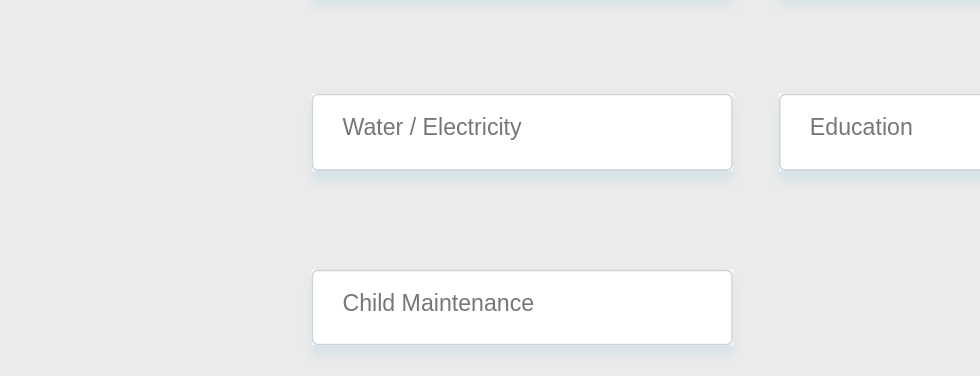 scroll, scrollTop: 2949, scrollLeft: 0, axis: vertical 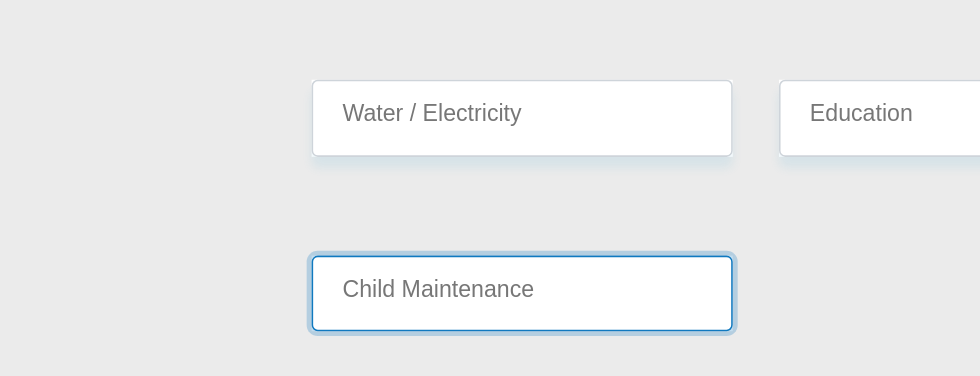 click on "Child Maintenance" at bounding box center (338, 200) 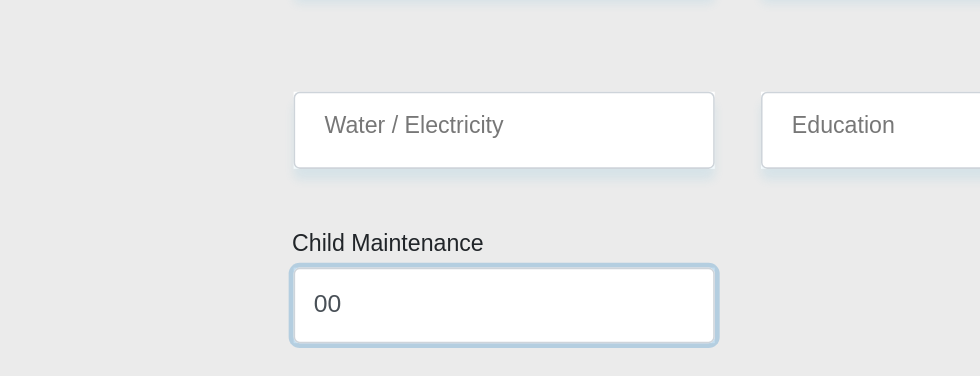 type on "00" 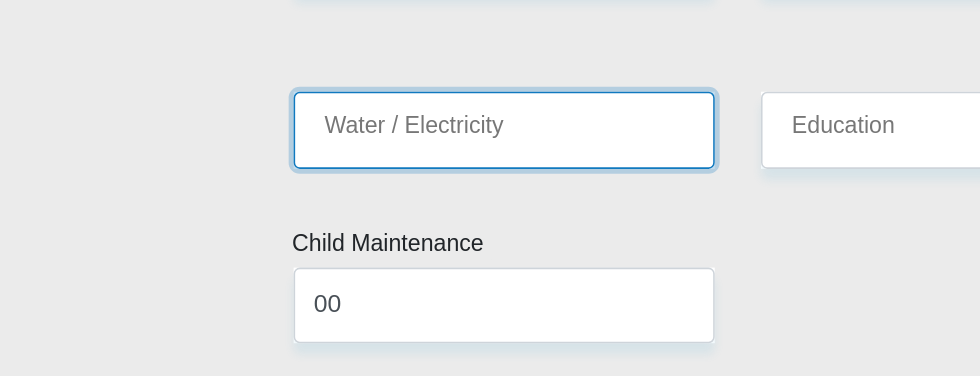 click on "Water / Electricity" at bounding box center [338, 86] 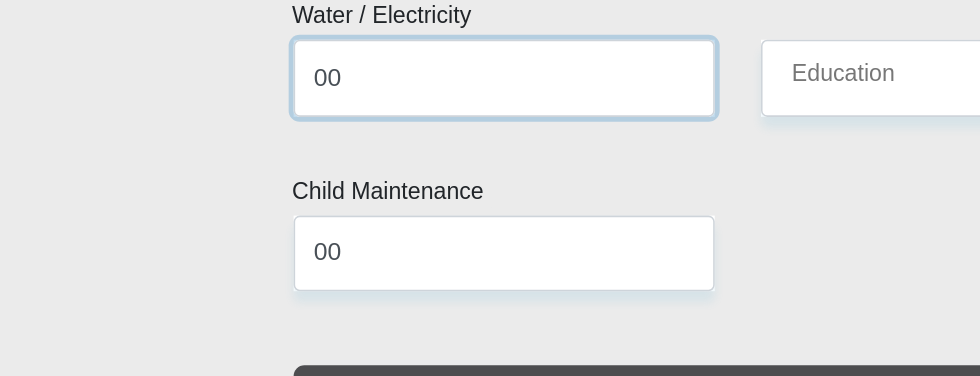 type on "00" 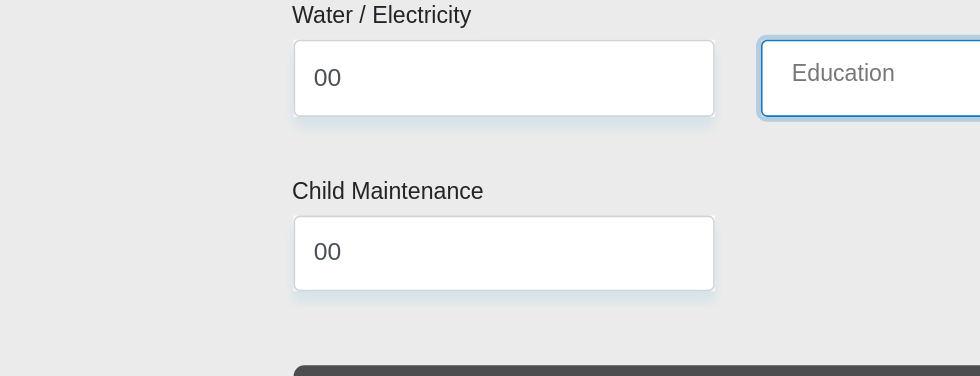 click on "Education" at bounding box center (641, 86) 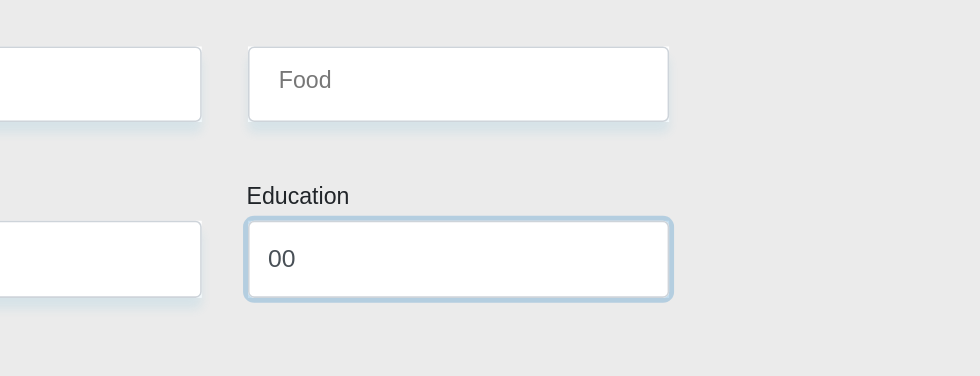 scroll, scrollTop: 2837, scrollLeft: 0, axis: vertical 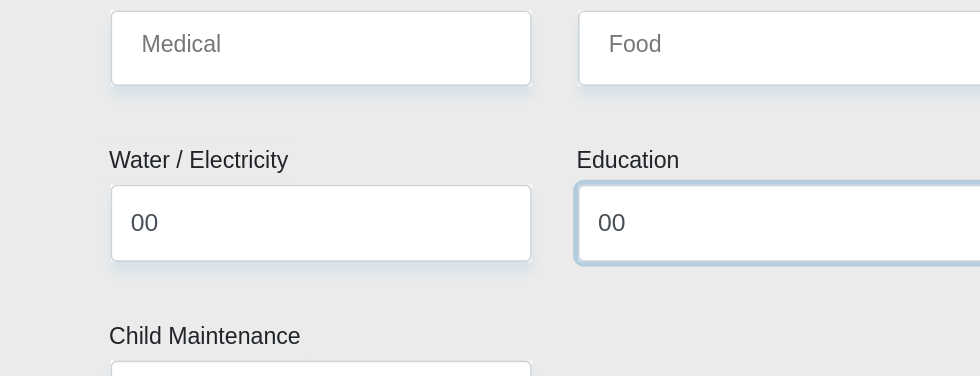 type on "00" 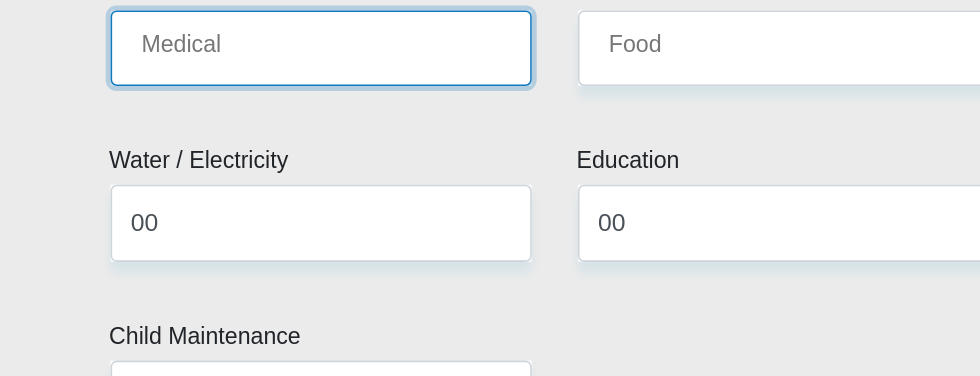 click on "Medical" at bounding box center [338, 85] 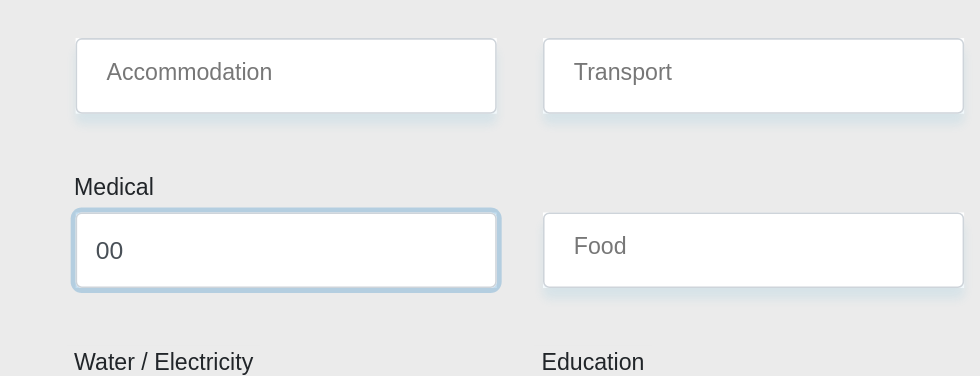 scroll, scrollTop: 2758, scrollLeft: 0, axis: vertical 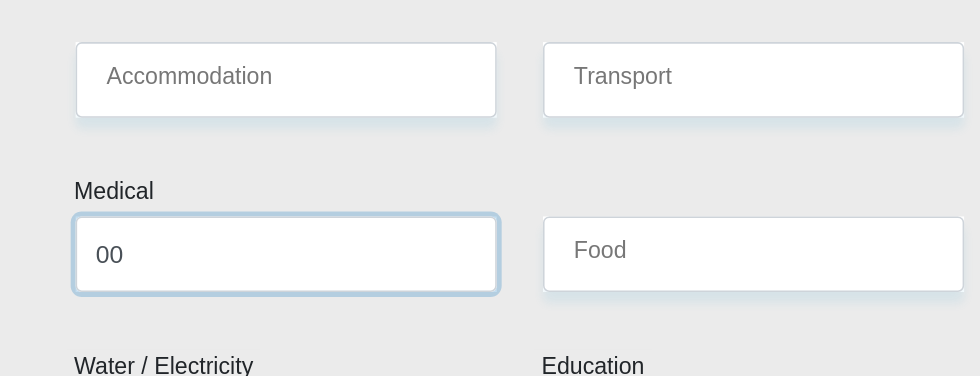 type on "00" 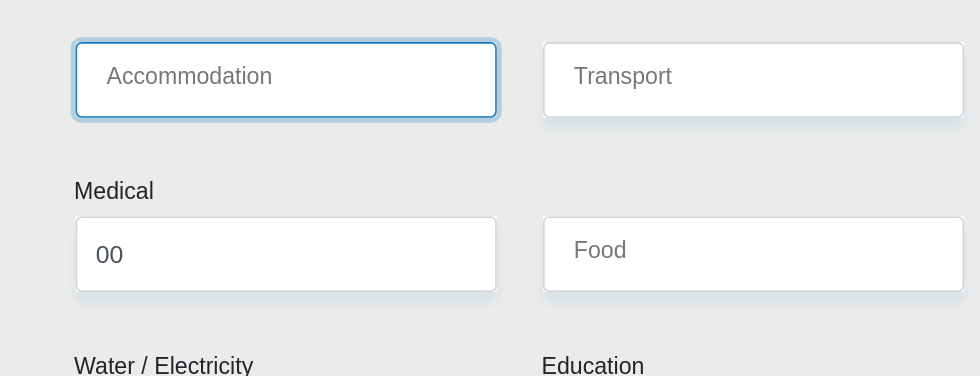 click on "Accommodation" at bounding box center (338, 51) 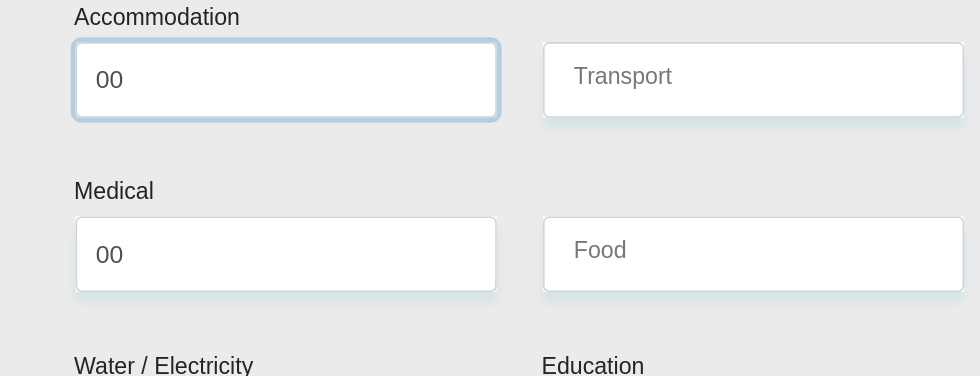 type on "00" 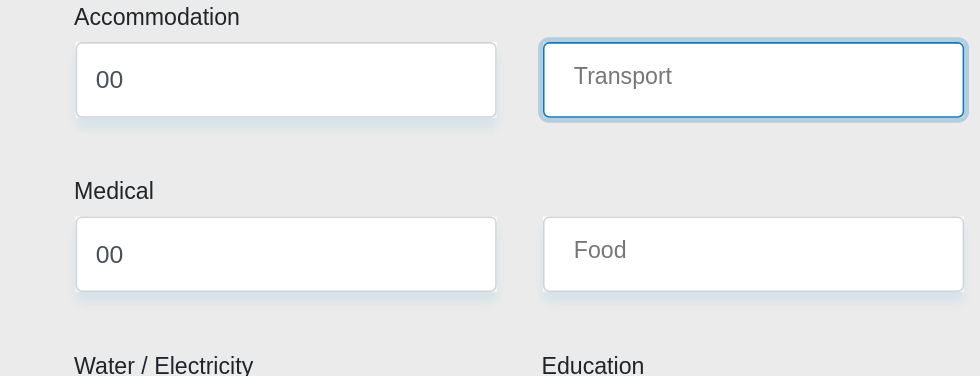 click on "Transport" at bounding box center (641, 51) 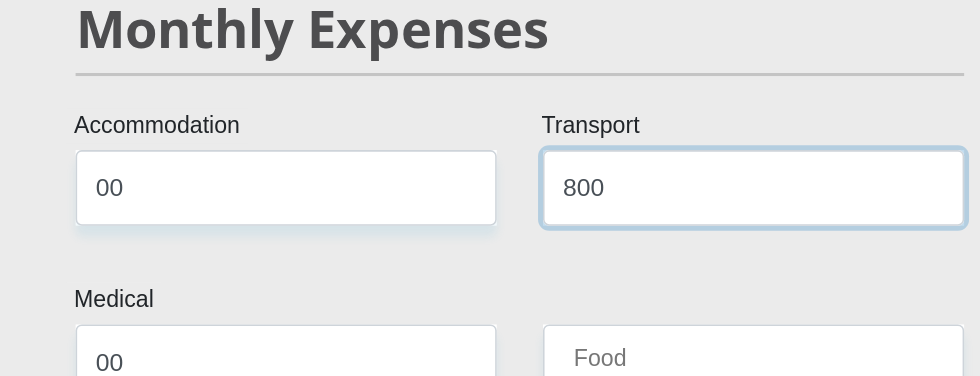 scroll, scrollTop: 2685, scrollLeft: 0, axis: vertical 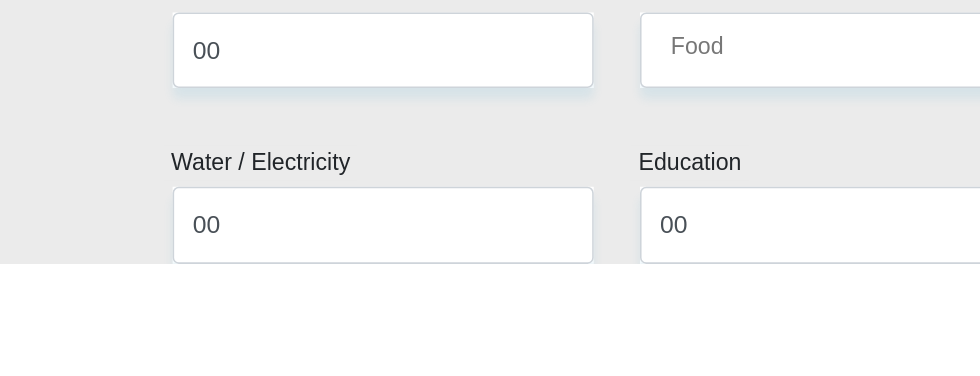 type on "800" 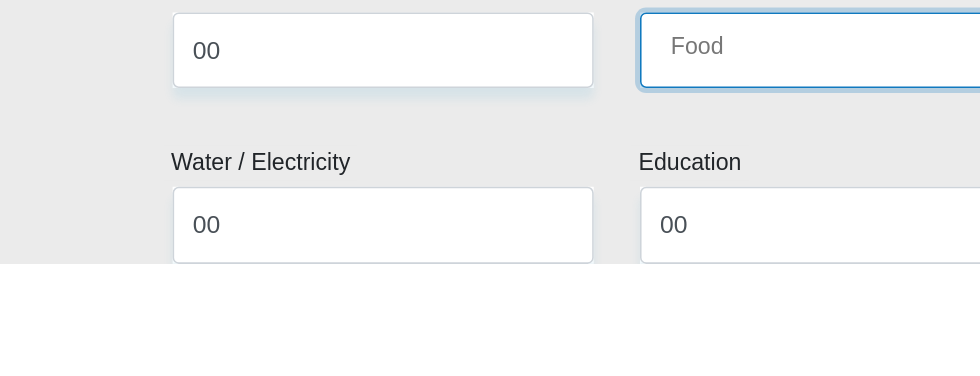 click on "Food" at bounding box center (641, 237) 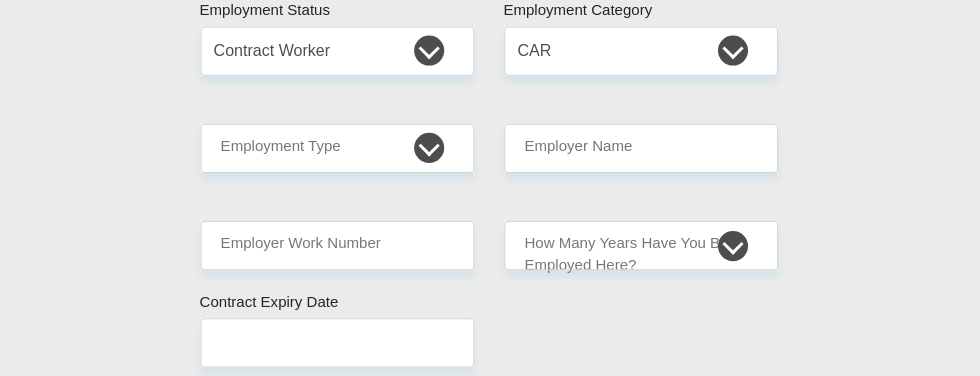 scroll, scrollTop: 3429, scrollLeft: 0, axis: vertical 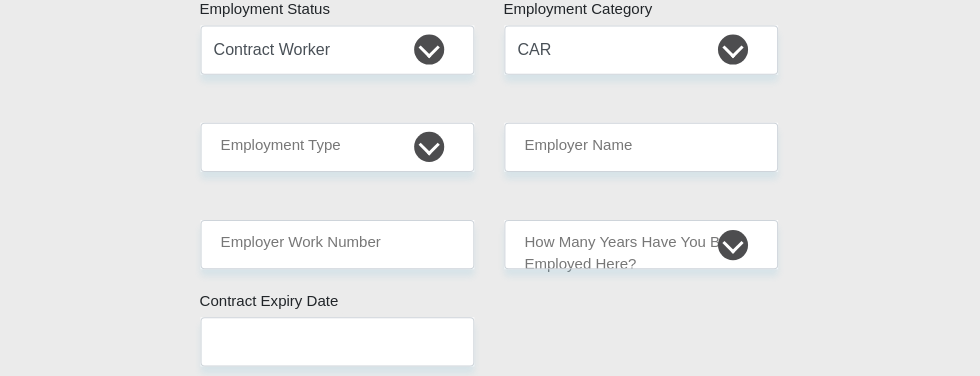type on "800" 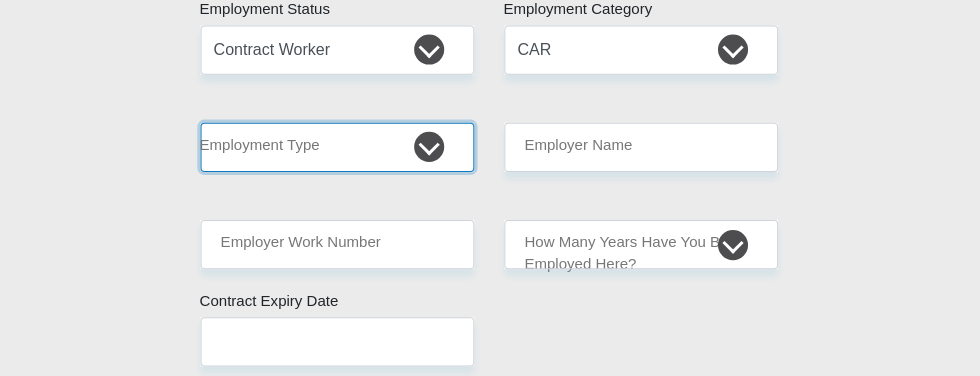 click on "College/Lecturer
Craft Seller
Creative
Driver
Executive
Farmer
Forces - Non Commissioned
Forces - Officer
Hawker
Housewife
Labourer
Licenced Professional
Manager
Miner
Non Licenced Professional
Office Staff/Clerk
Outside Worker
Pensioner
Permanent Teacher
Production/Manufacturing
Sales
Self-Employed
Semi-Professional Worker
Service Industry  Social Worker  Student" at bounding box center [338, 147] 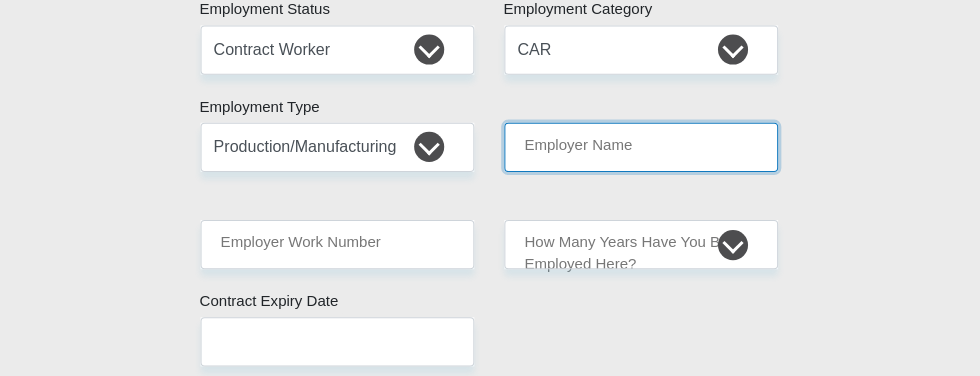 click on "Employer Name" at bounding box center (641, 147) 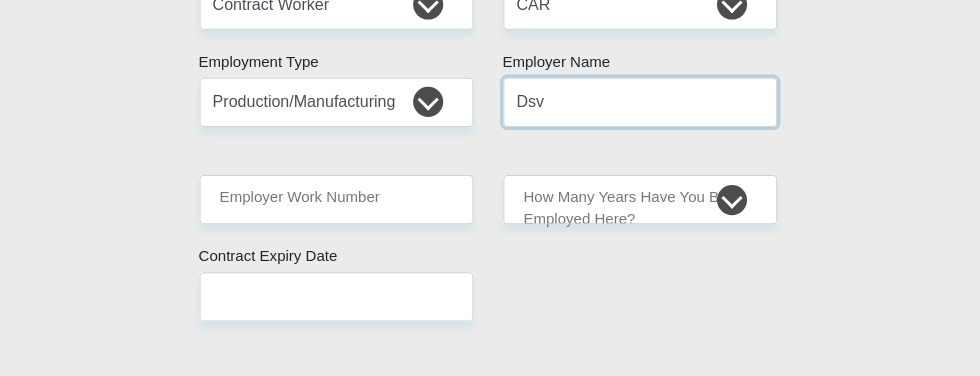 scroll, scrollTop: 3520, scrollLeft: 0, axis: vertical 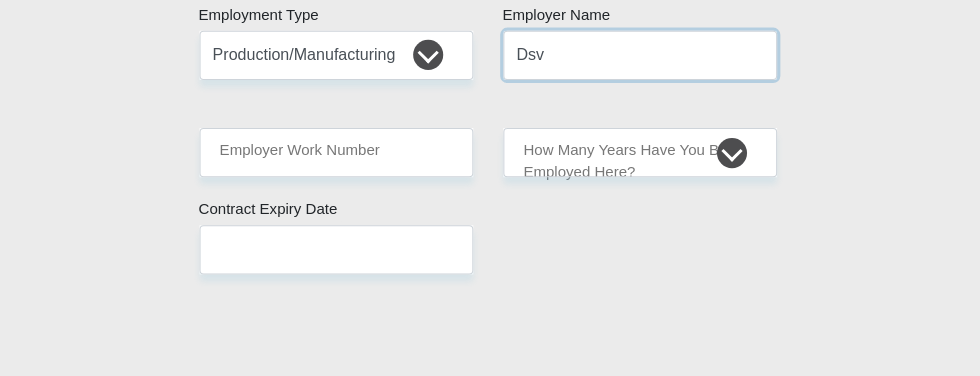 type on "Dsv" 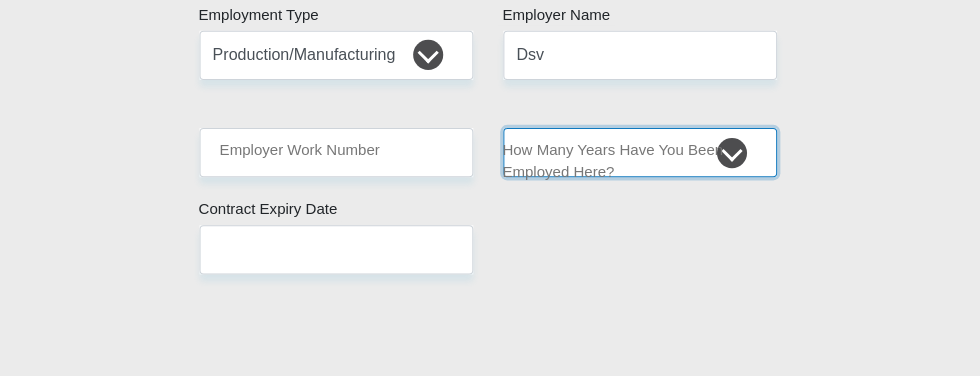 click on "less than 1 year
1-3 years
3-5 years
5+ years" at bounding box center (641, 153) 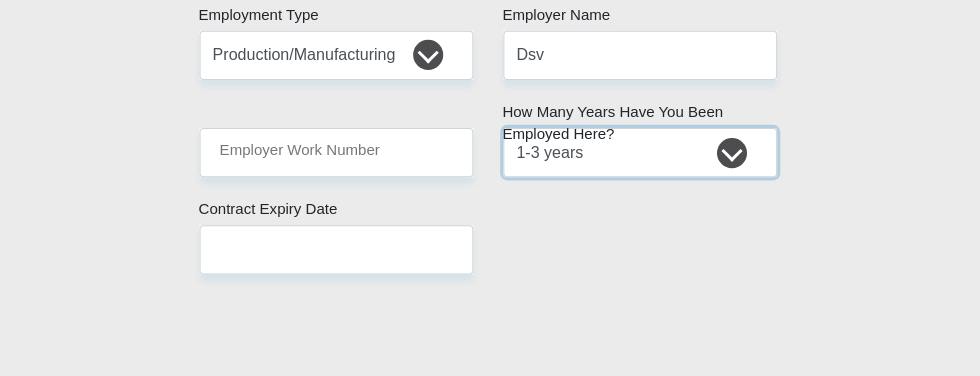 click on "less than 1 year
1-3 years
3-5 years
5+ years" at bounding box center (641, 153) 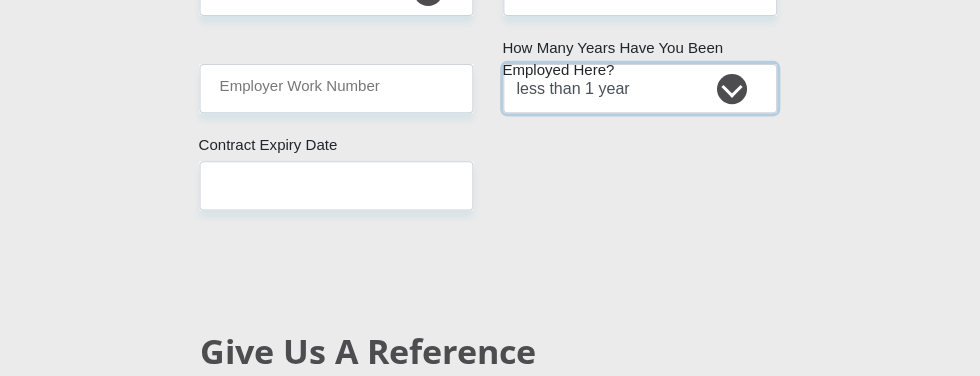 scroll, scrollTop: 3586, scrollLeft: 0, axis: vertical 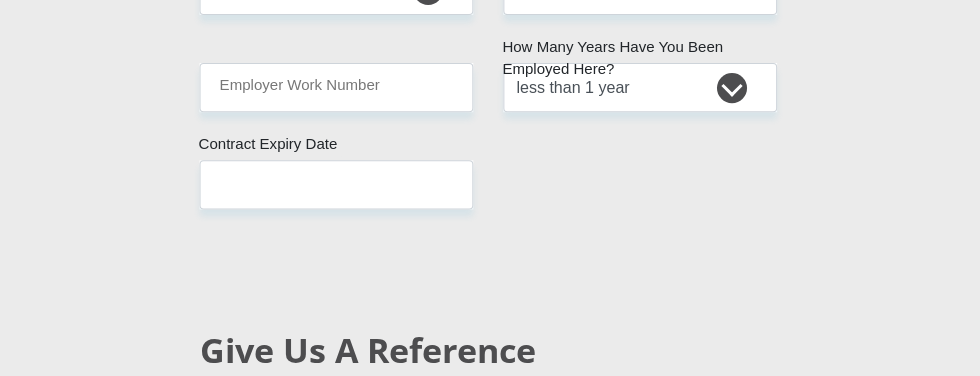 click at bounding box center [338, 184] 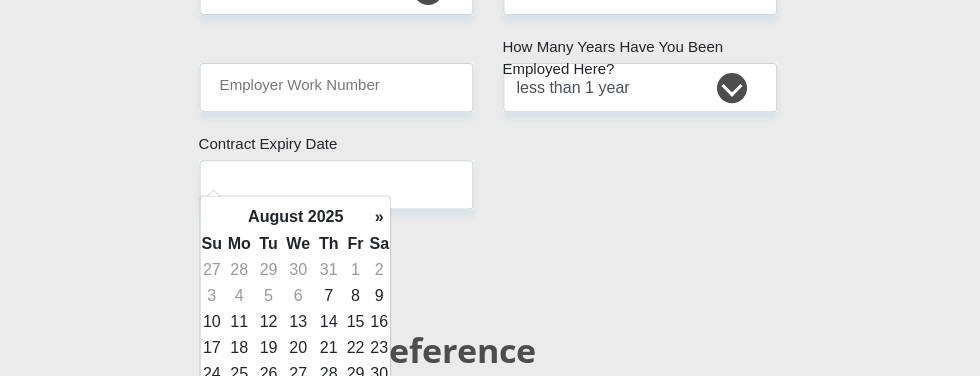 click on "»" at bounding box center (381, 217) 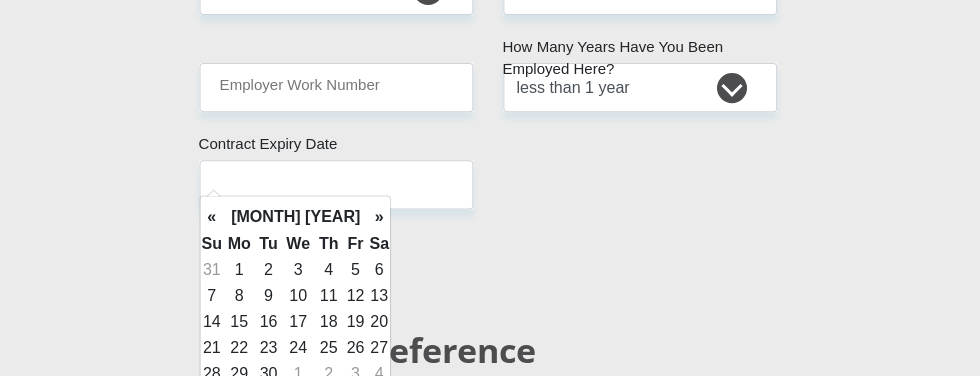 click on "»" at bounding box center (381, 217) 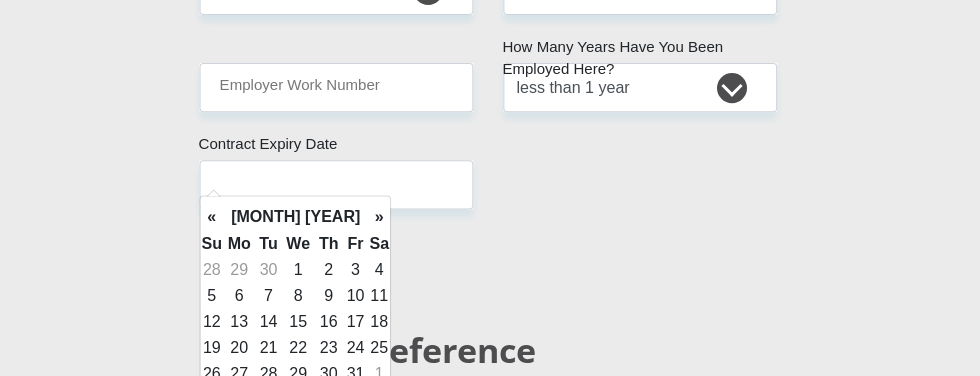 click on "»" at bounding box center [381, 217] 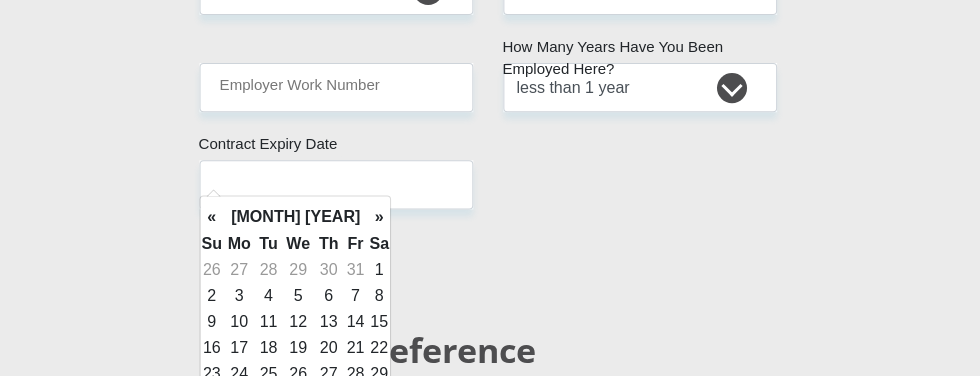 click on "»" at bounding box center [381, 217] 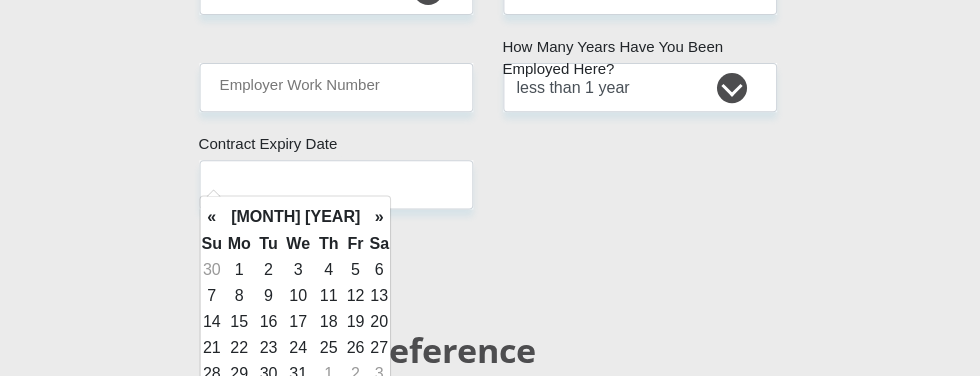 click on "»" at bounding box center [381, 217] 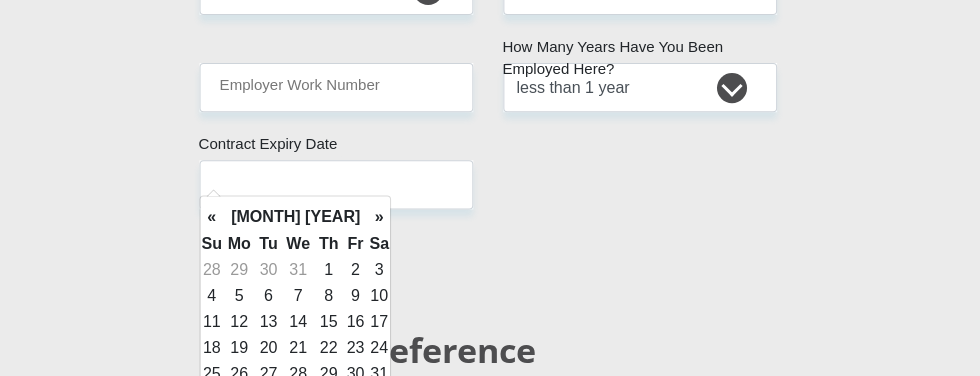 click on "»" at bounding box center [381, 217] 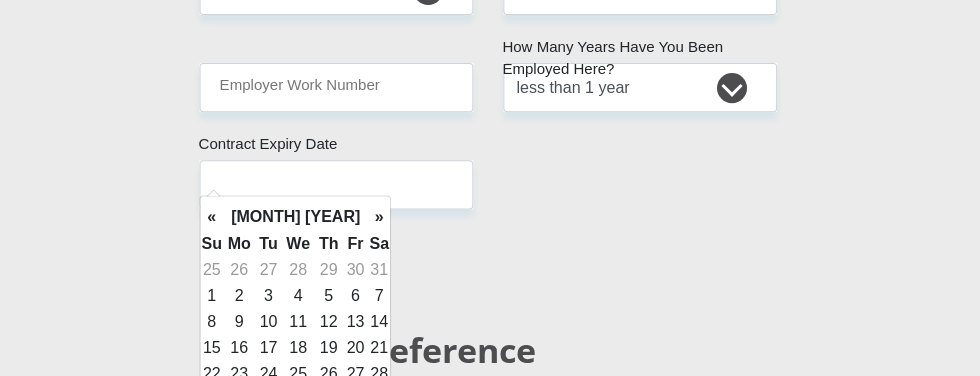 click on "»" at bounding box center (381, 217) 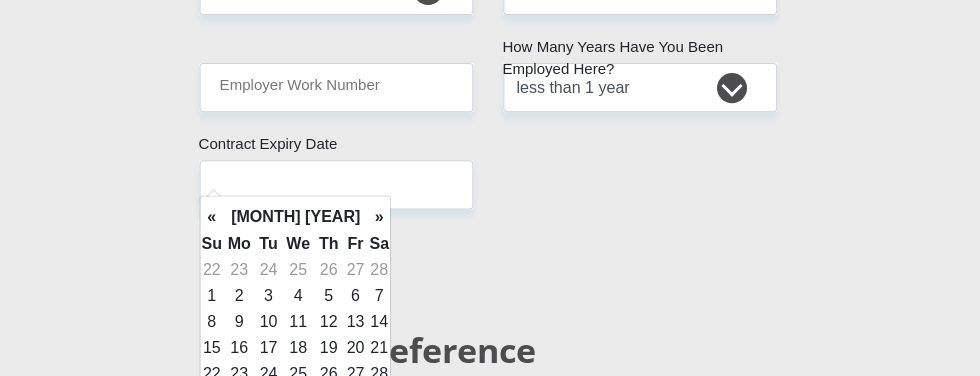 click on "»" at bounding box center (381, 217) 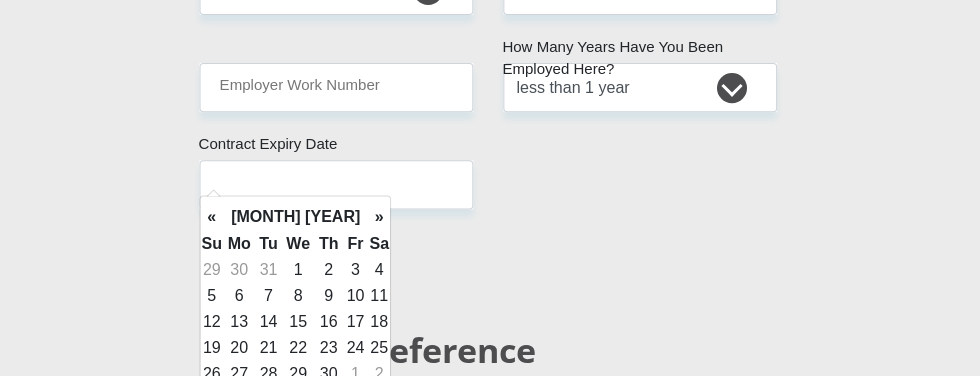 click on "»" at bounding box center (381, 217) 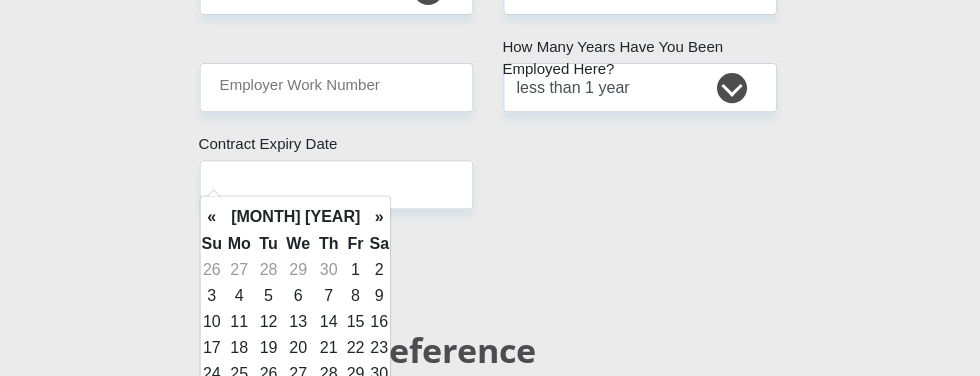 click on "»" at bounding box center (381, 217) 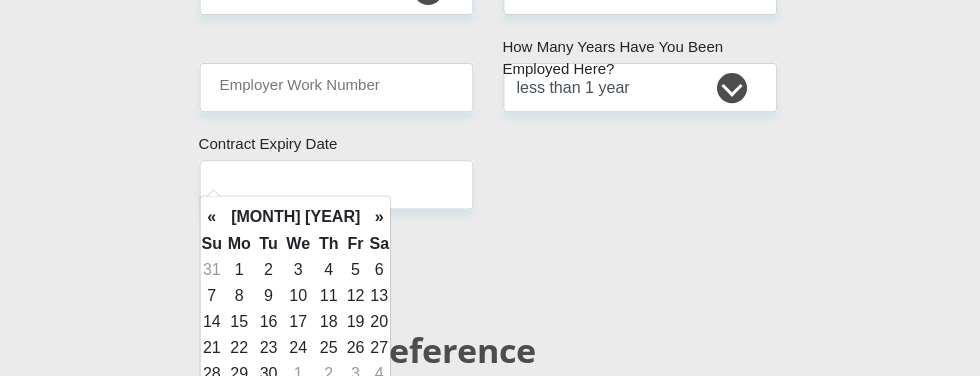 click on "»" at bounding box center (381, 217) 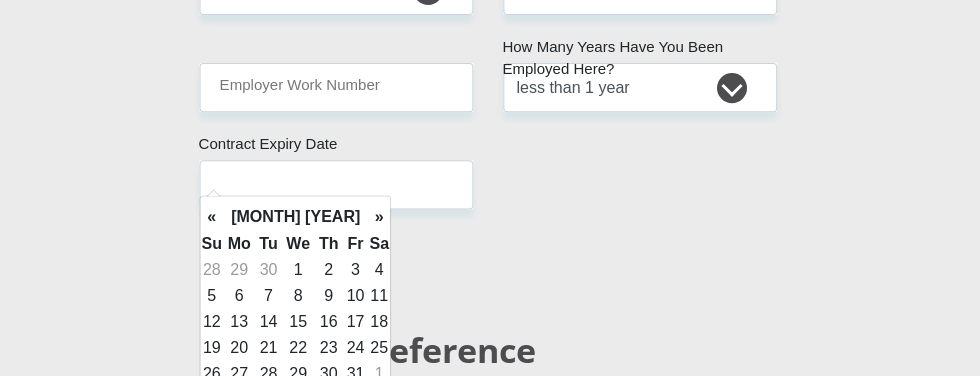 click on "1" at bounding box center [300, 269] 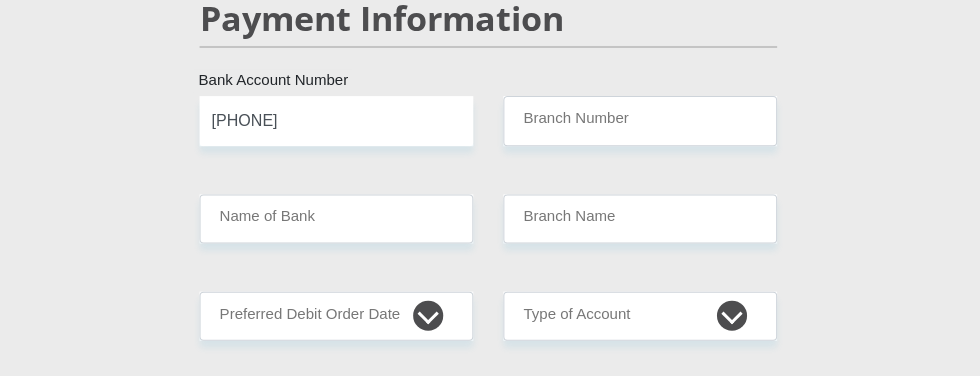 scroll, scrollTop: 4306, scrollLeft: 0, axis: vertical 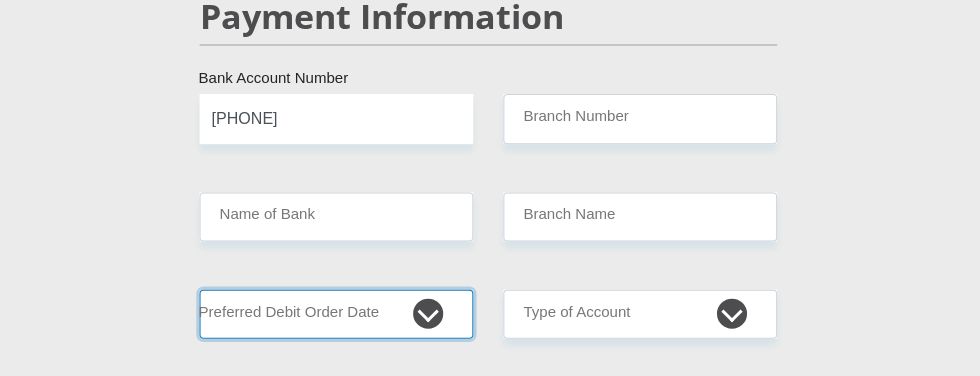 click on "1st
2nd
3rd
4th
5th
7th
18th
19th
20th
21st
22nd
23rd
24th
25th
26th
27th
28th
29th
30th" at bounding box center [338, 313] 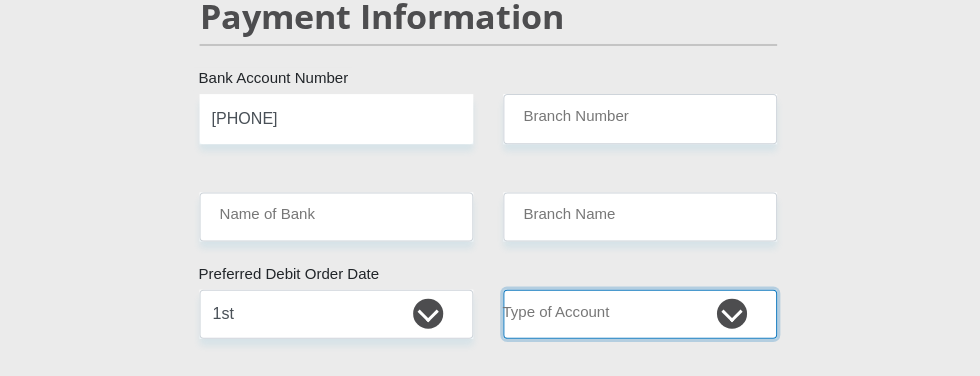 click on "Cheque
Savings" at bounding box center (641, 313) 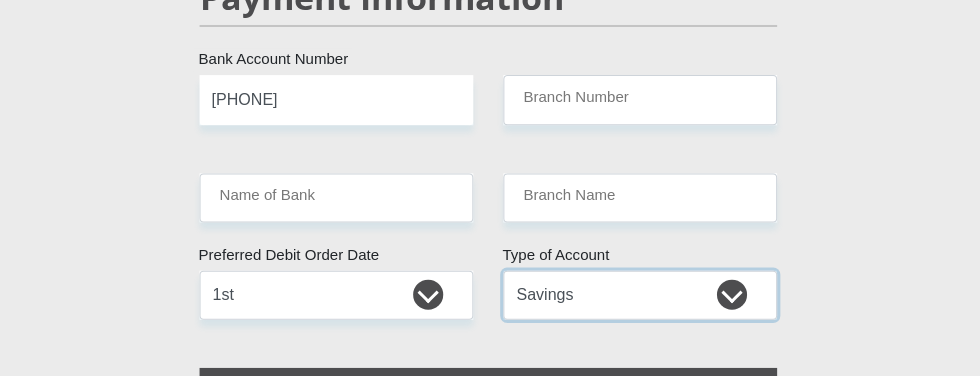 scroll, scrollTop: 4323, scrollLeft: 0, axis: vertical 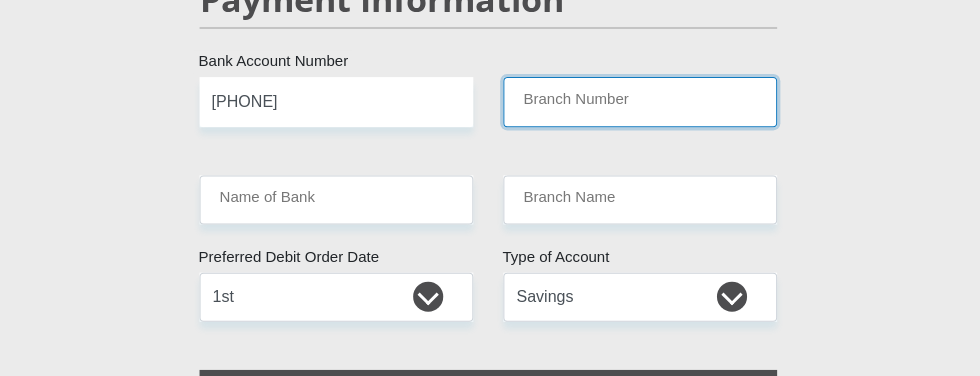 click on "Branch Number" at bounding box center [641, 101] 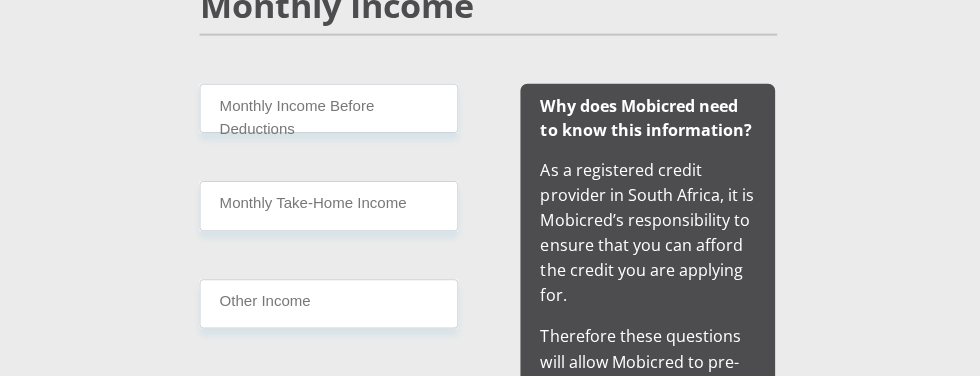 scroll, scrollTop: 2020, scrollLeft: 0, axis: vertical 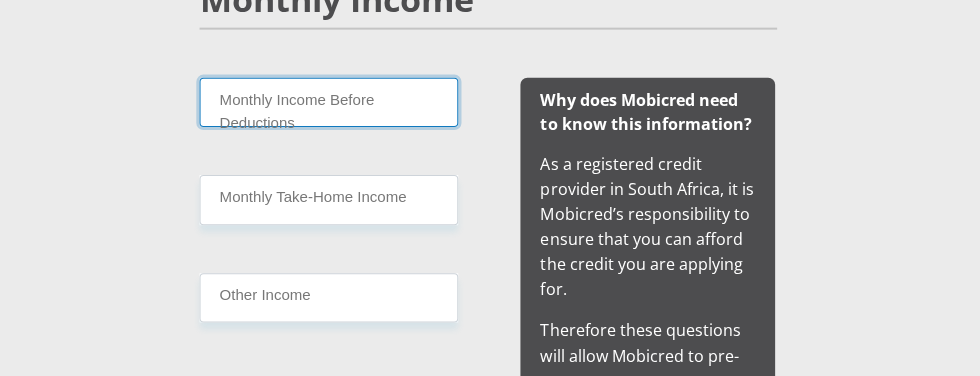 click on "Monthly Income Before Deductions" at bounding box center (331, 102) 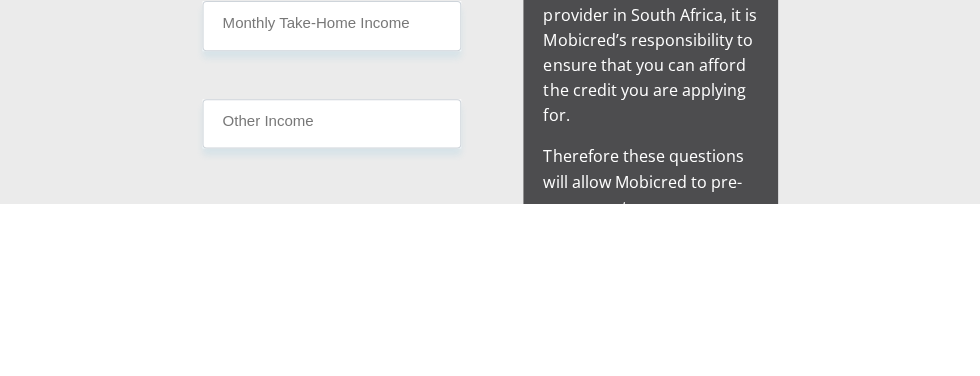 type on "5500" 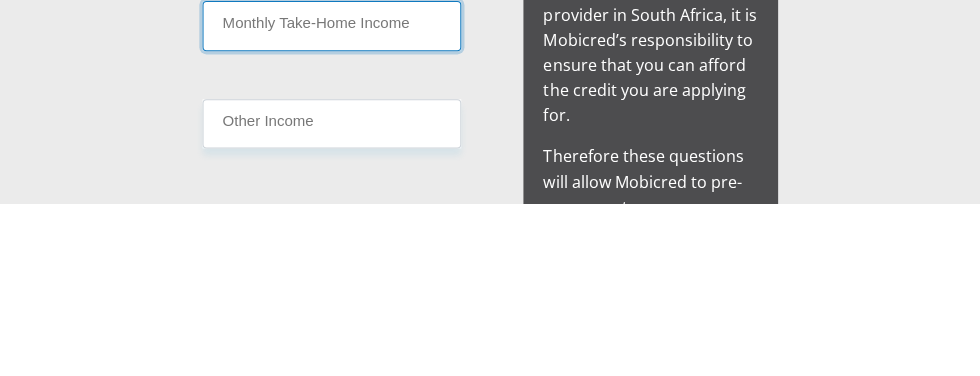 click on "Monthly Take-Home Income" at bounding box center (331, 199) 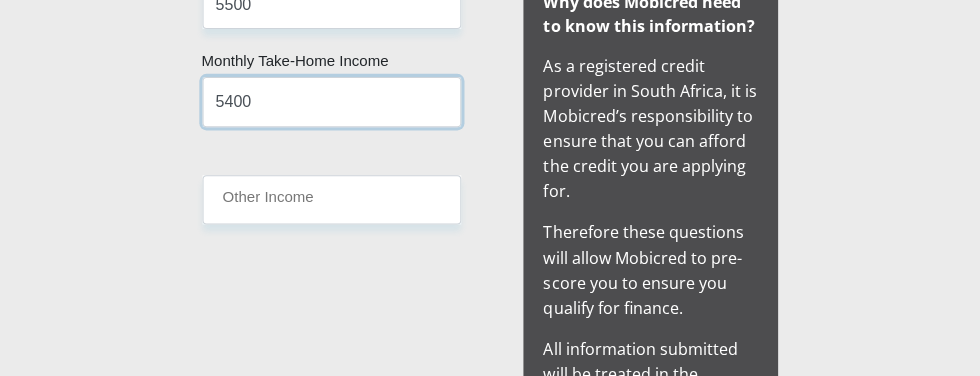 scroll, scrollTop: 2120, scrollLeft: 0, axis: vertical 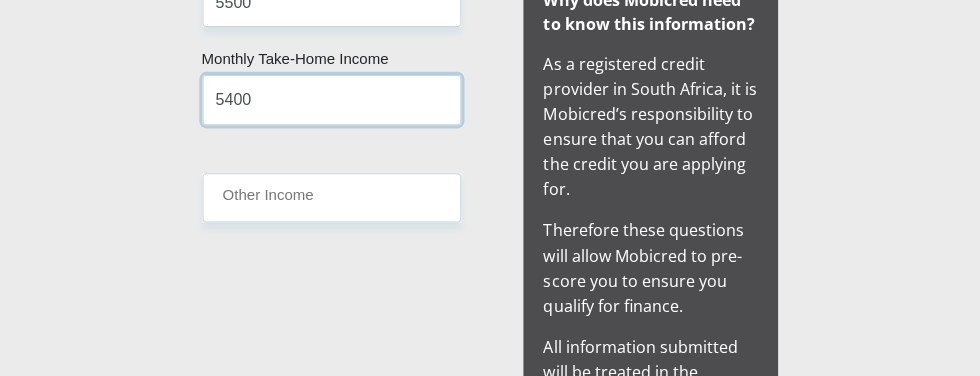 type on "5400" 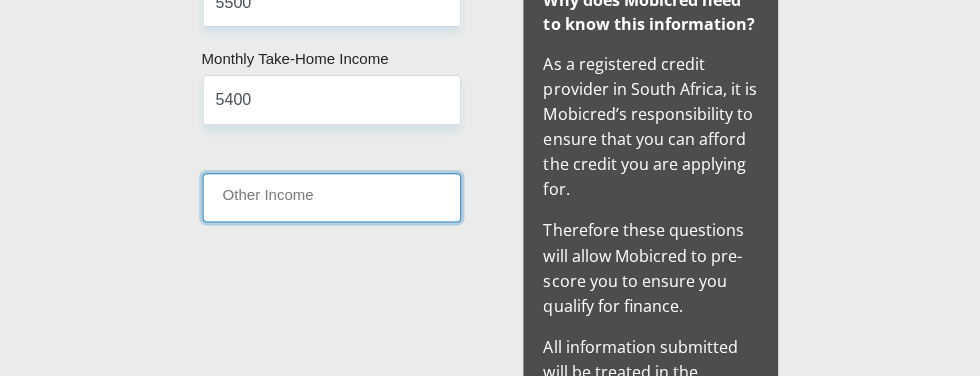 click on "Other Income" at bounding box center [331, 197] 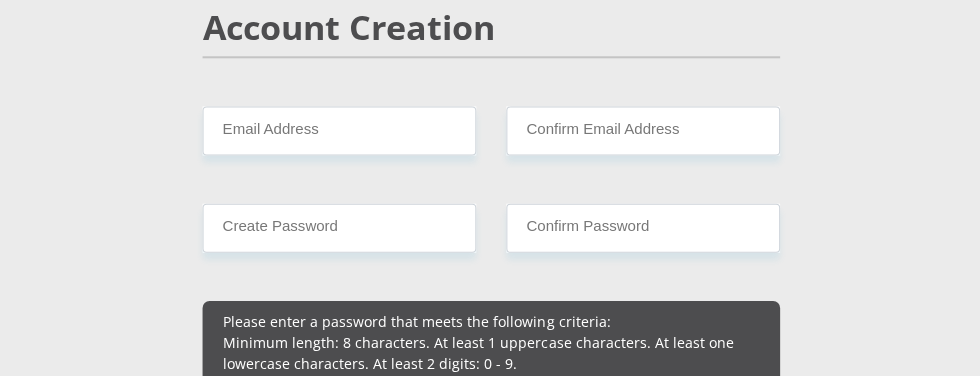 scroll, scrollTop: 1507, scrollLeft: 0, axis: vertical 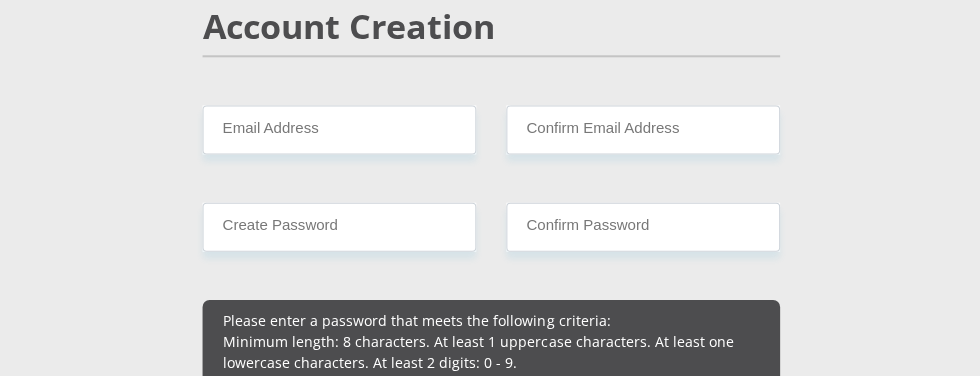 type on "500" 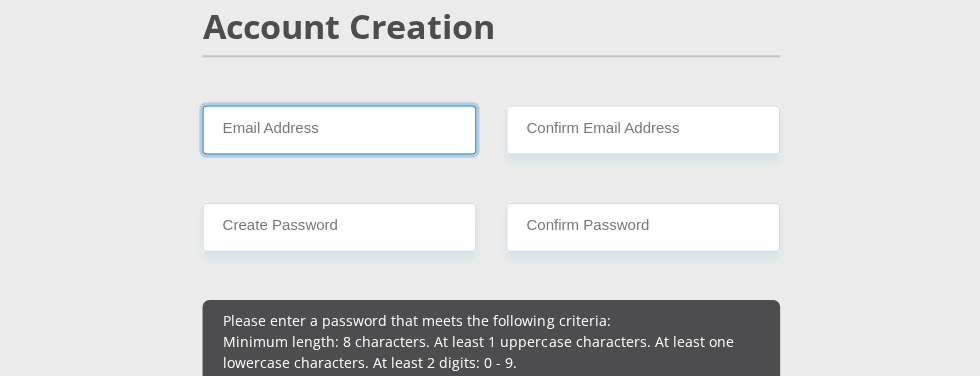 click on "Email Address" at bounding box center (338, 130) 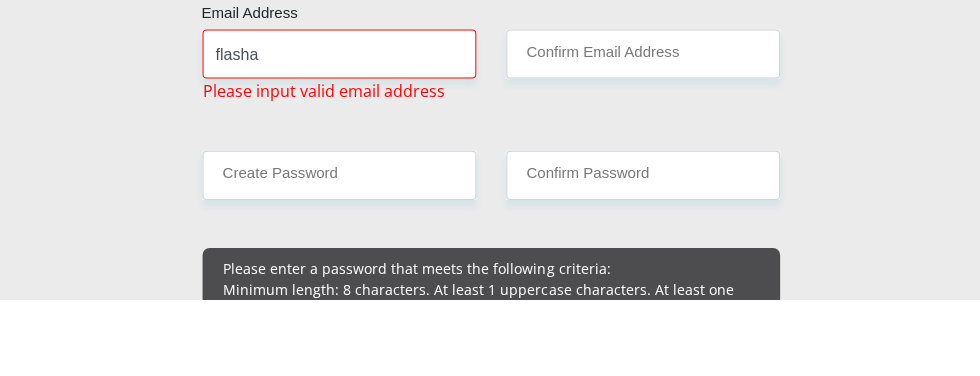 click on "[TITLE]
[FIRST]
[LAST]
[ID NUMBER]
Please input valid ID number
[COUNTRY]
[COUNTRY]
[COUNTRY]
[COUNTRY]
[COUNTRY]
[COUNTRY]
[COUNTRY]
[COUNTRY]
[COUNTRY]
[COUNTRY]
[COUNTRY]
[COUNTRY]  [COUNTRY]  [COUNTRY]" at bounding box center [490, 2130] 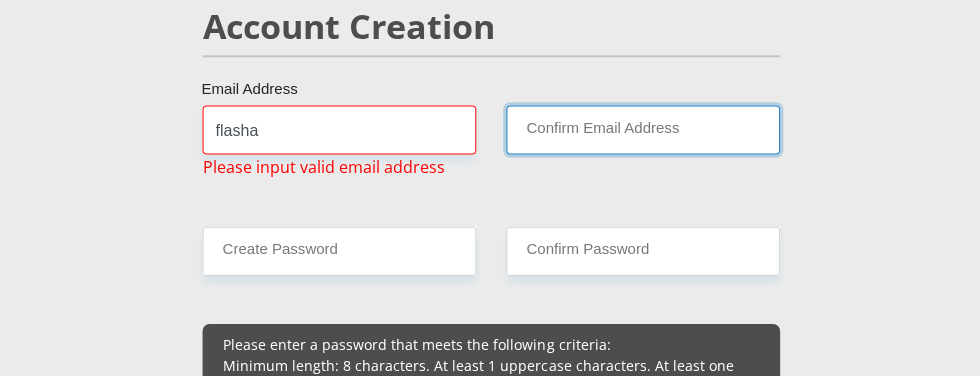 click on "Confirm Email Address" at bounding box center (641, 130) 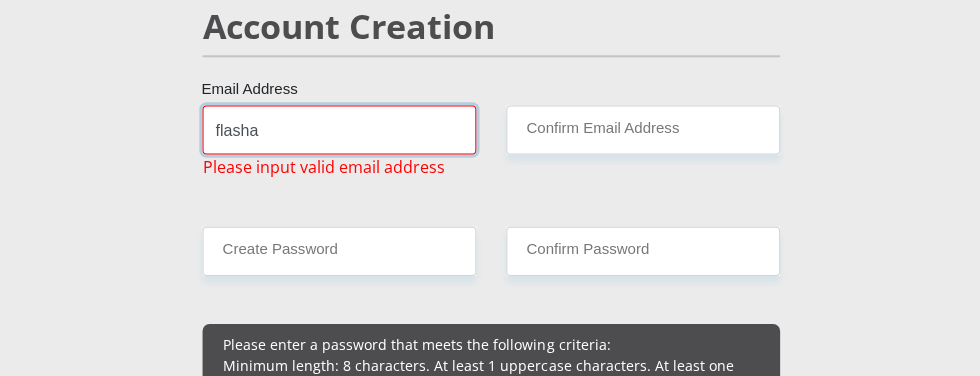 click on "flasha" at bounding box center (338, 130) 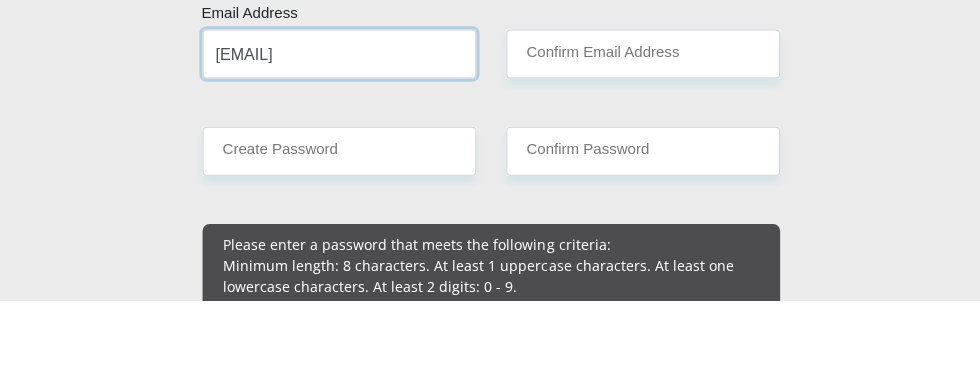 type on "[EMAIL]" 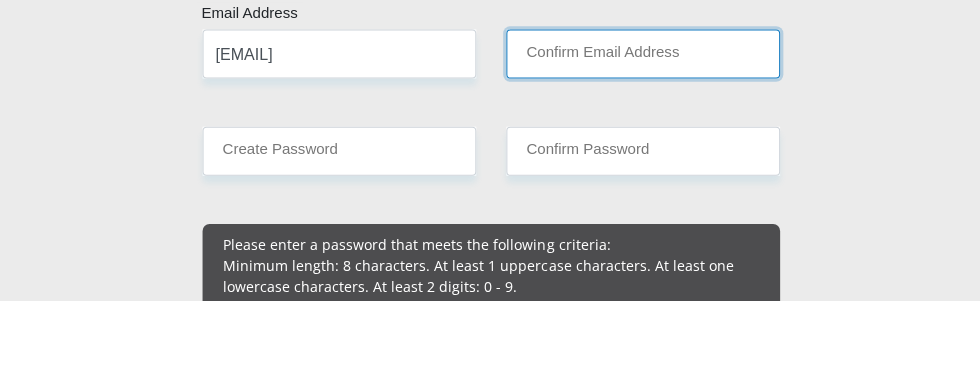 click on "Confirm Email Address" at bounding box center [641, 130] 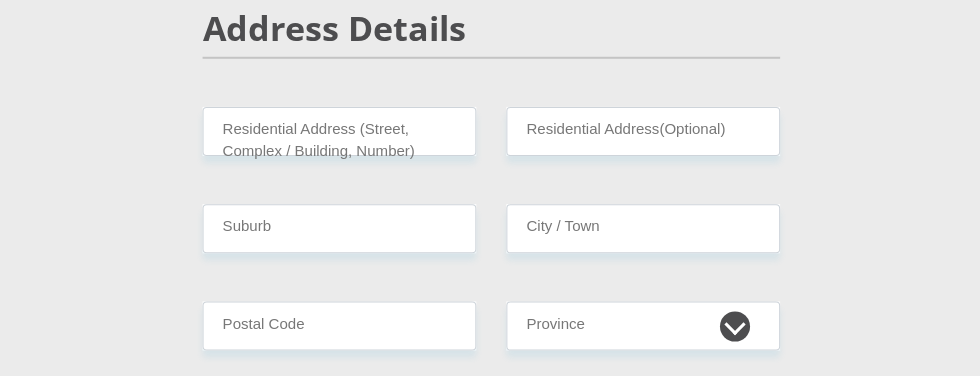 scroll, scrollTop: 974, scrollLeft: 0, axis: vertical 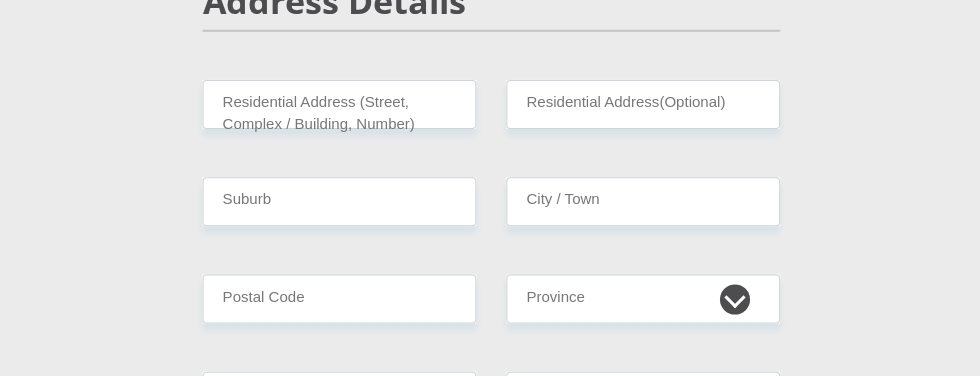 type on "[EMAIL]" 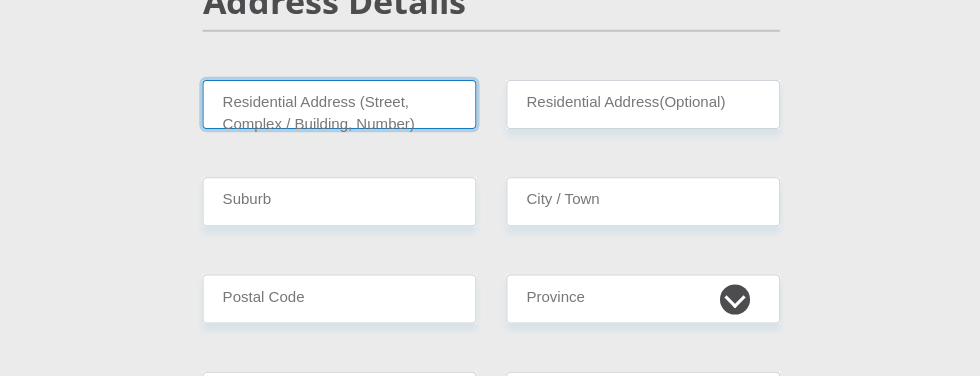 click on "Residential Address (Street, Complex / Building, Number)" at bounding box center (338, 104) 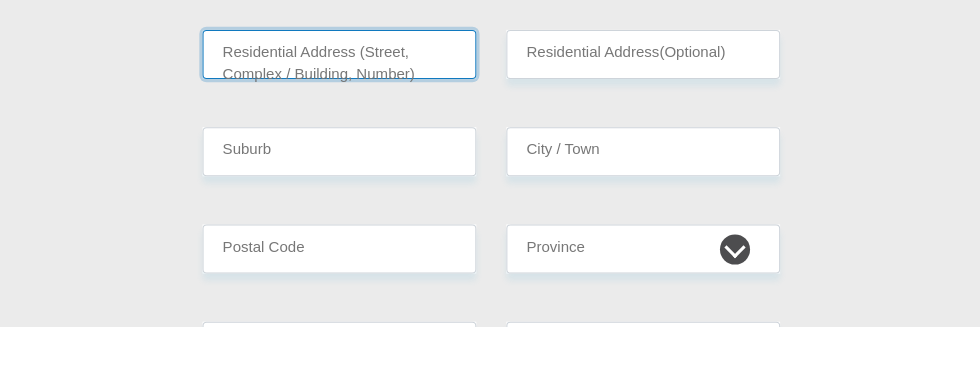 click on "Residential Address (Street, Complex / Building, Number)" at bounding box center [338, 104] 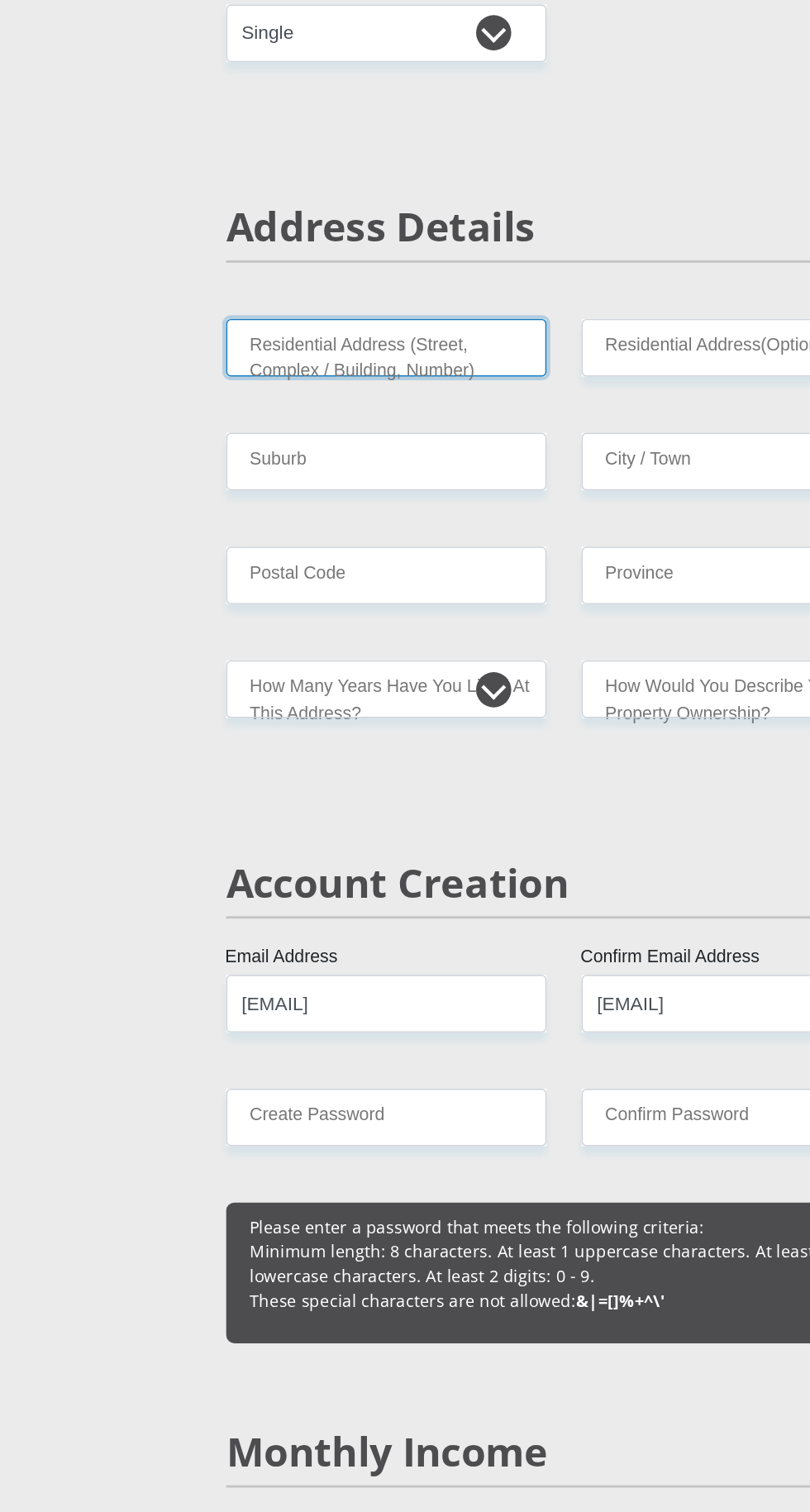 scroll, scrollTop: 622, scrollLeft: 0, axis: vertical 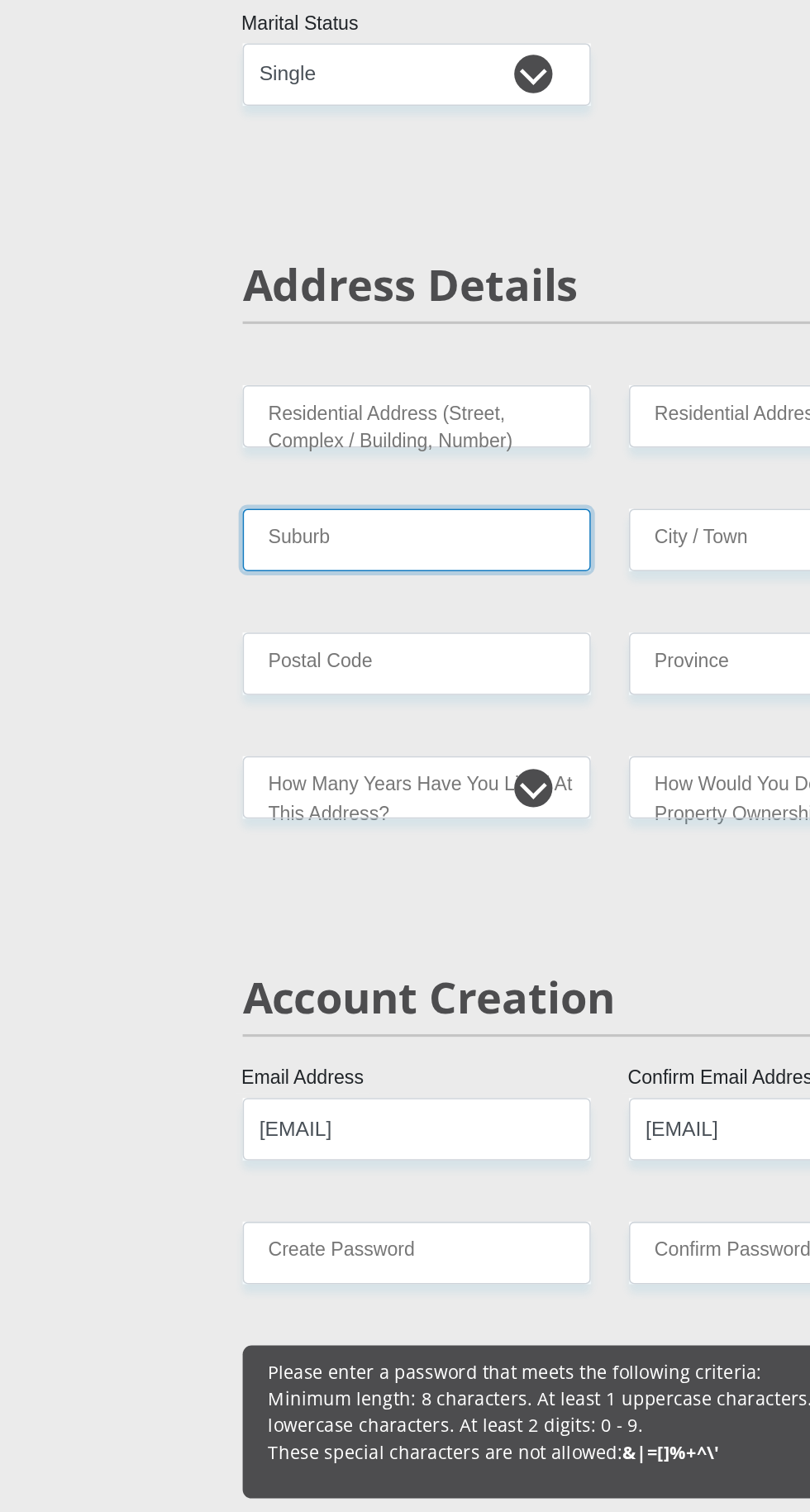 click on "Suburb" at bounding box center (279, 350) 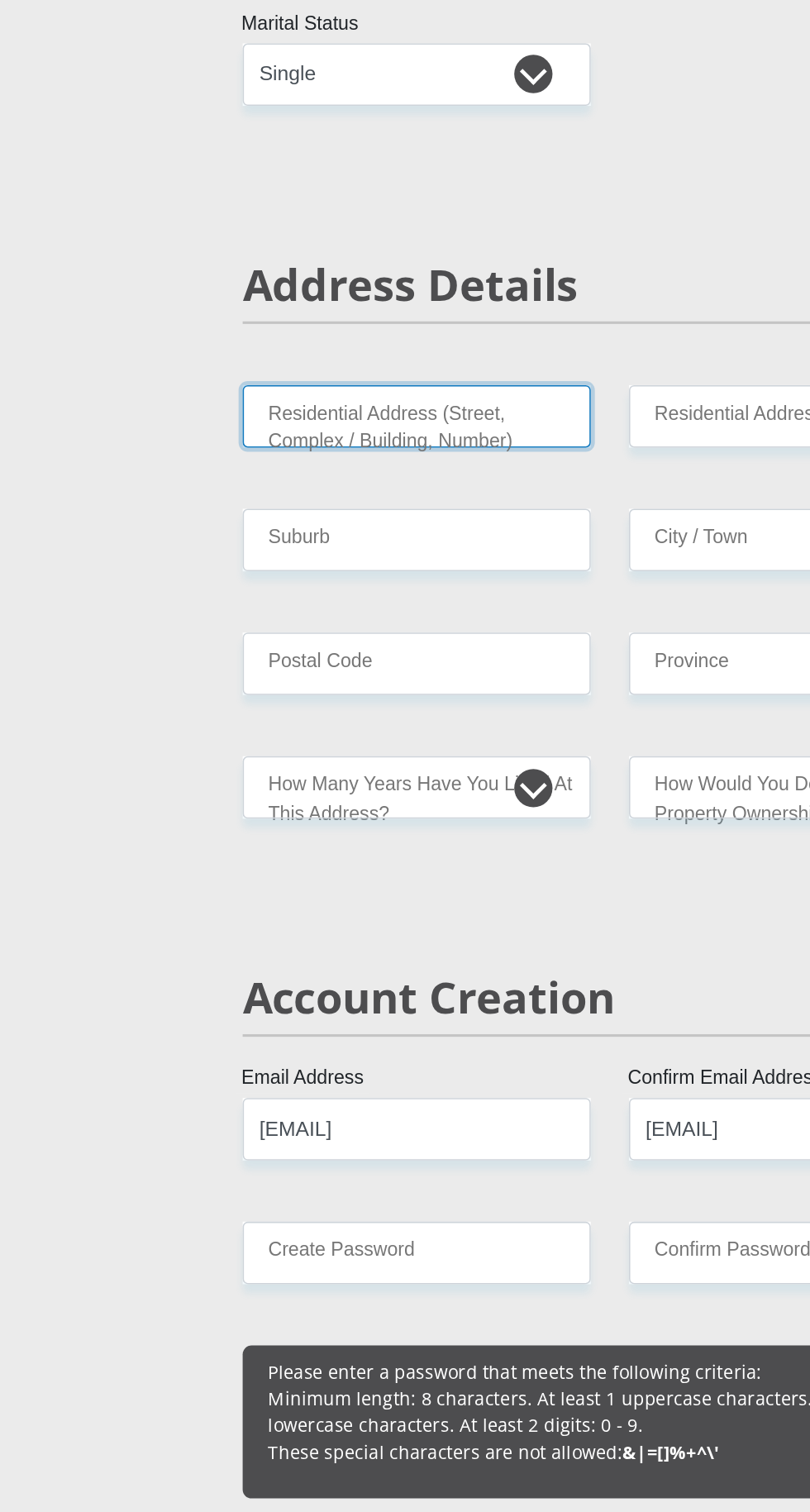 click on "Residential Address (Street, Complex / Building, Number)" at bounding box center [279, 269] 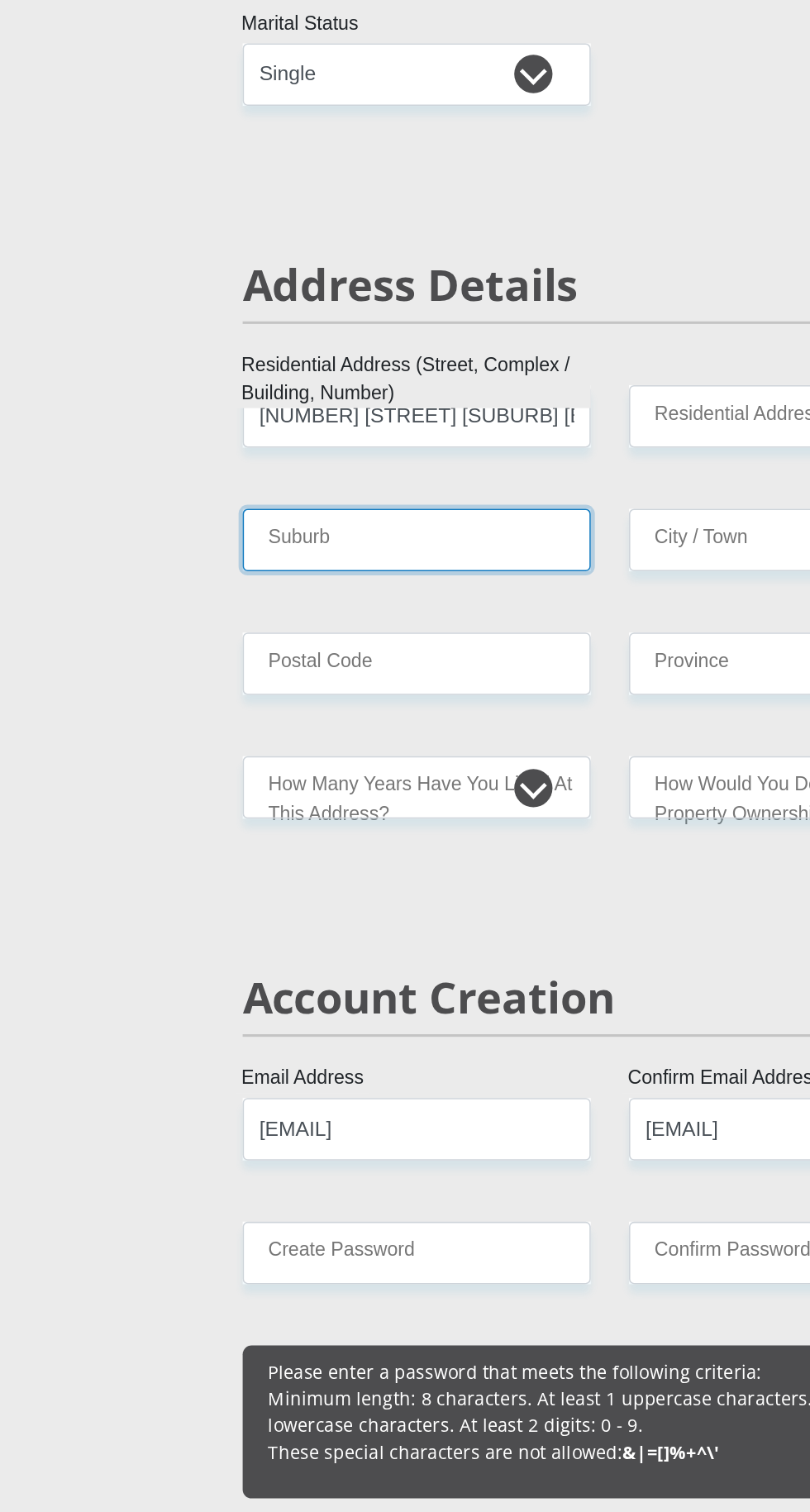 type on "Pretoria" 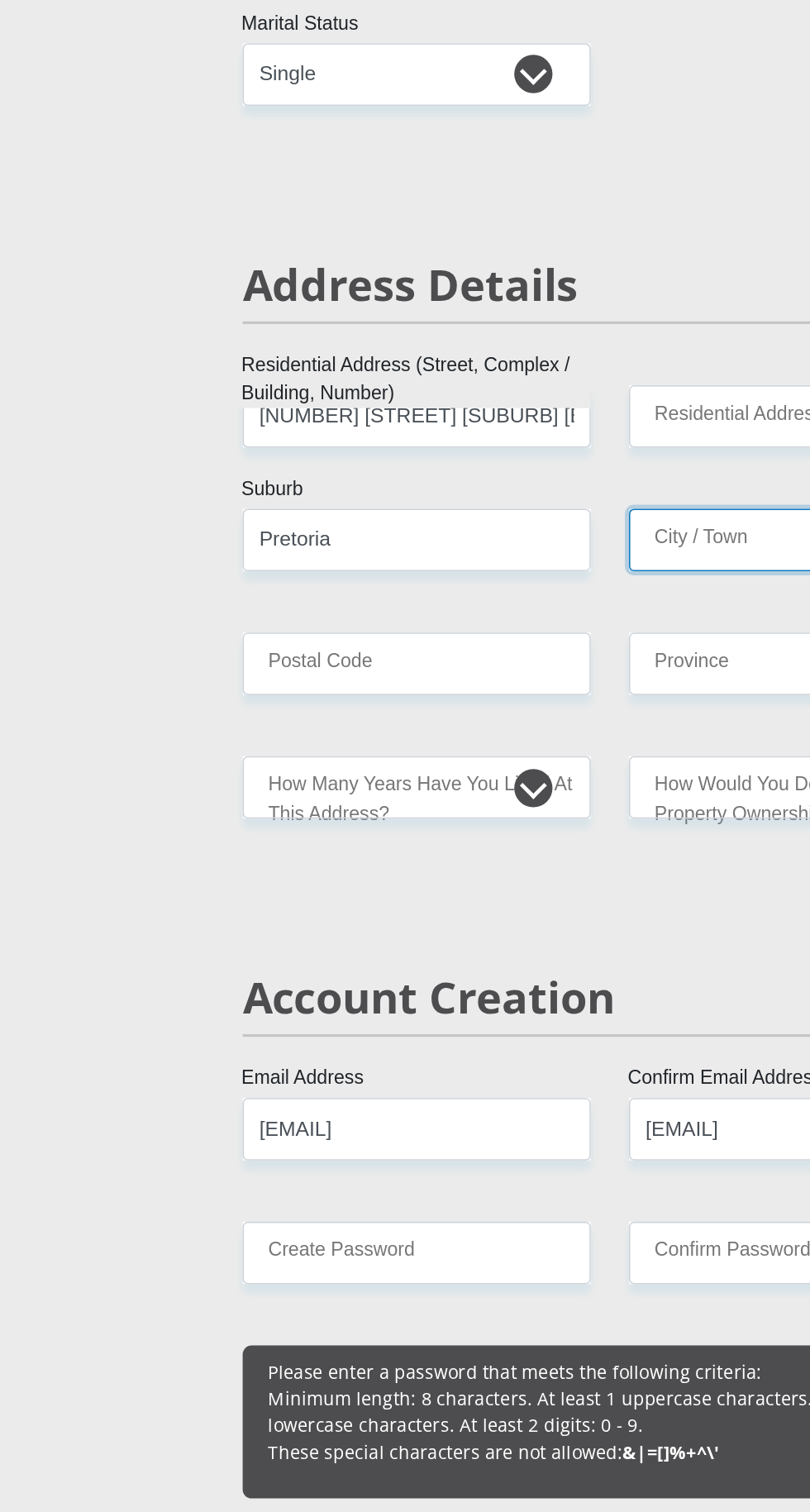 type on "Pretoria" 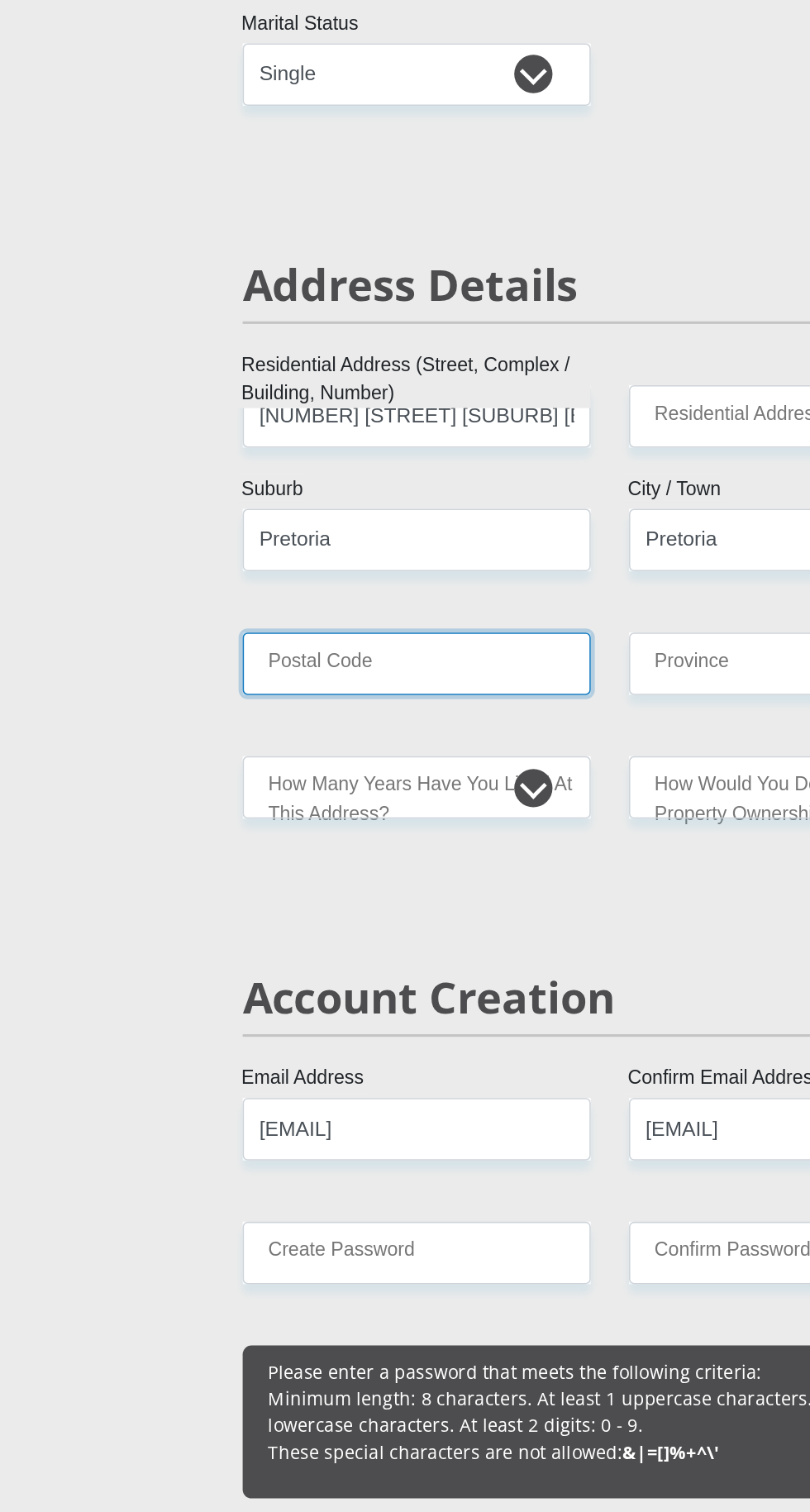 type on "0122" 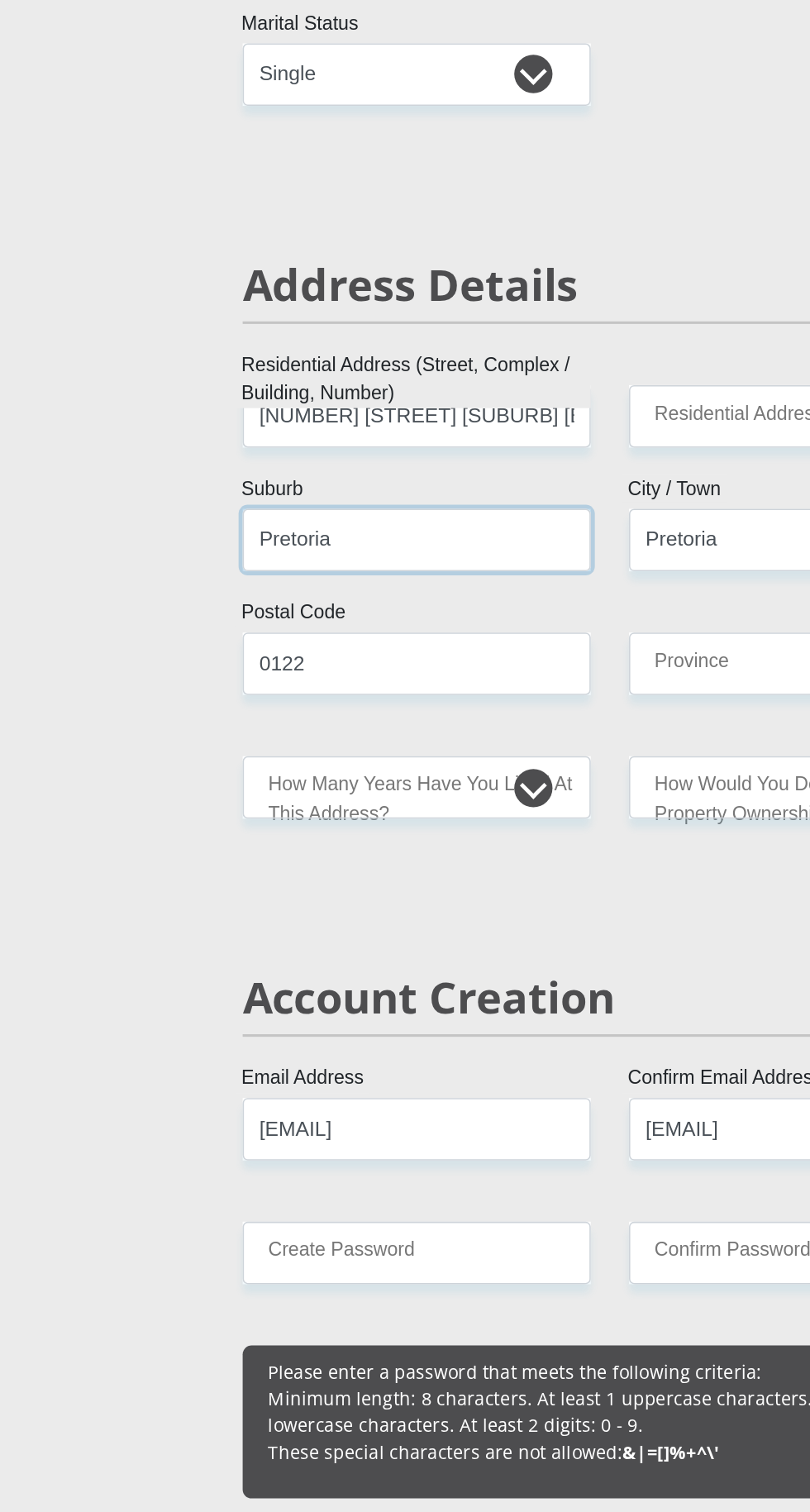 click on "Pretoria" at bounding box center [279, 350] 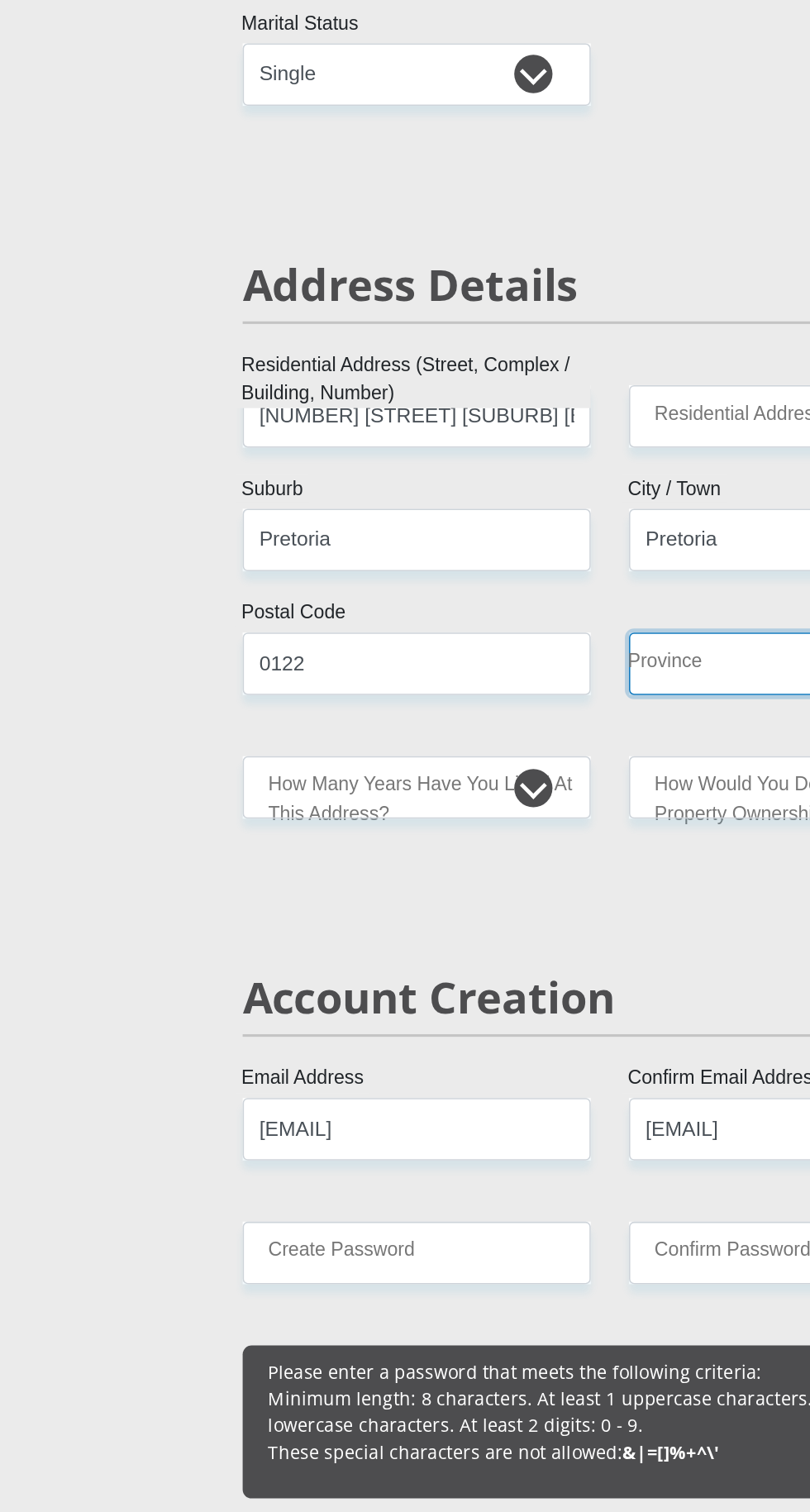 click on "Eastern Cape
Free State
Gauteng
KwaZulu-Natal
Limpopo
Mpumalanga
Northern Cape
North West
Western Cape" at bounding box center [530, 430] 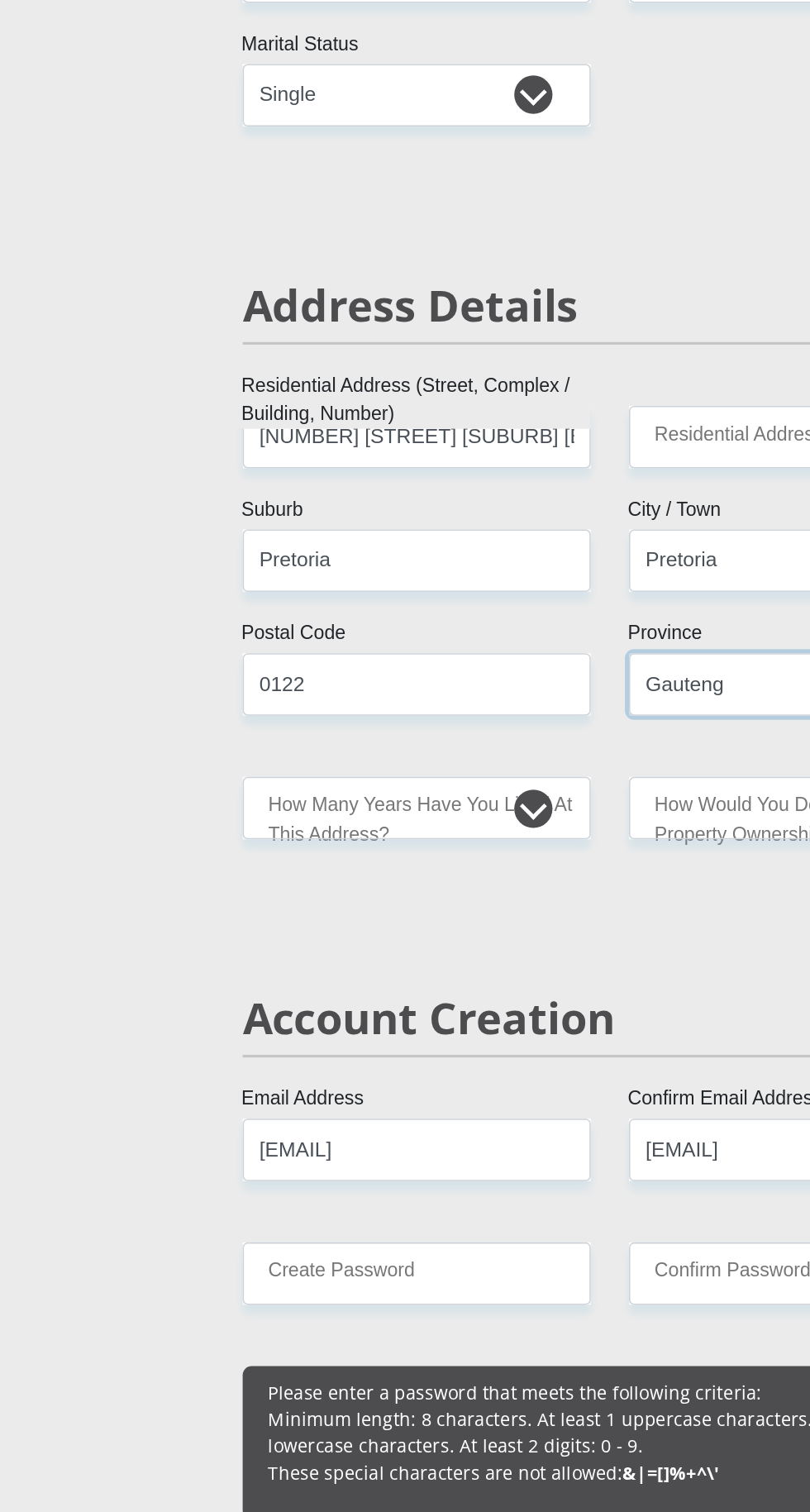scroll, scrollTop: 592, scrollLeft: 0, axis: vertical 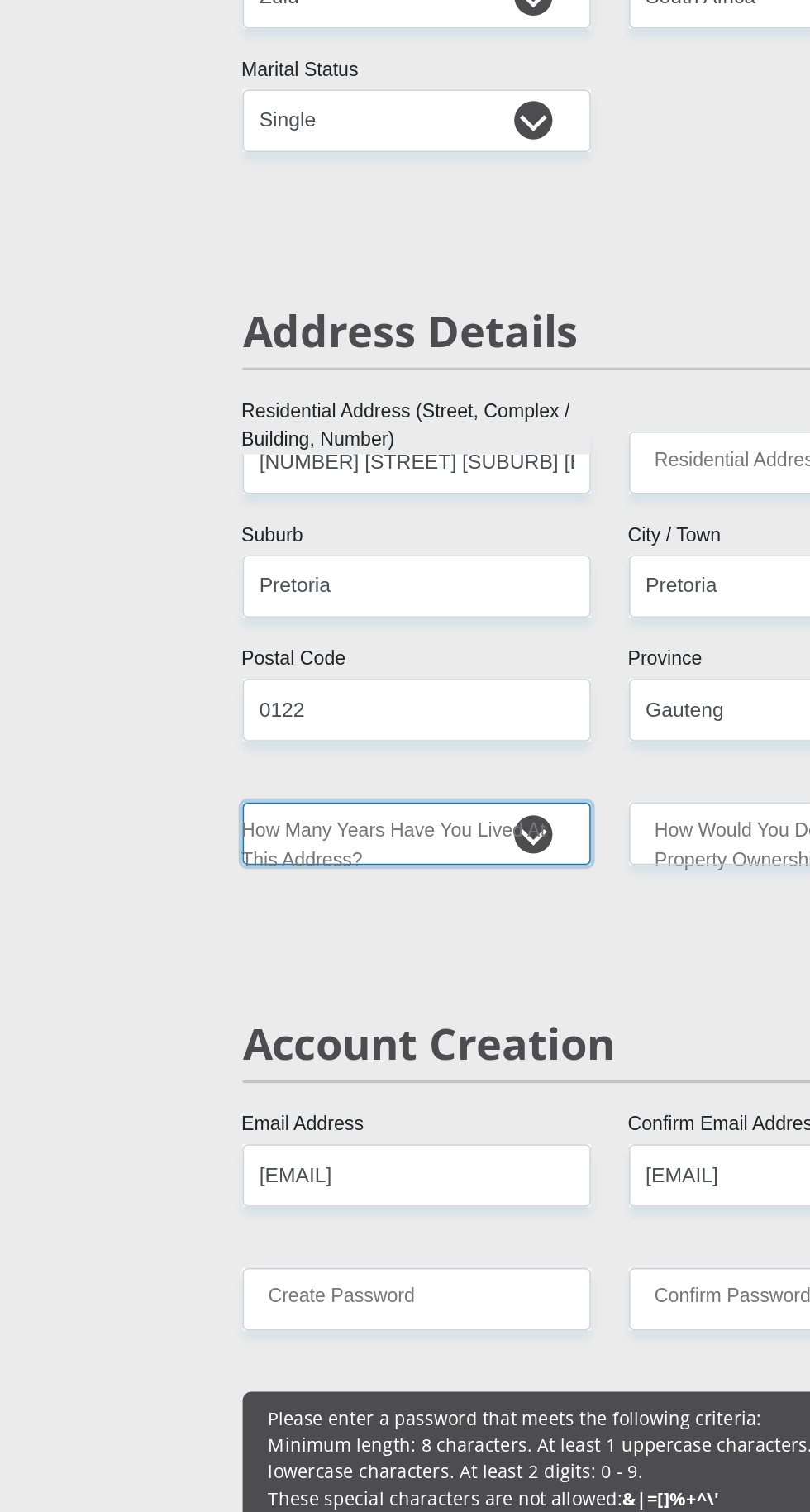 click on "less than 1 year
1-3 years
3-5 years
5+ years" at bounding box center [279, 540] 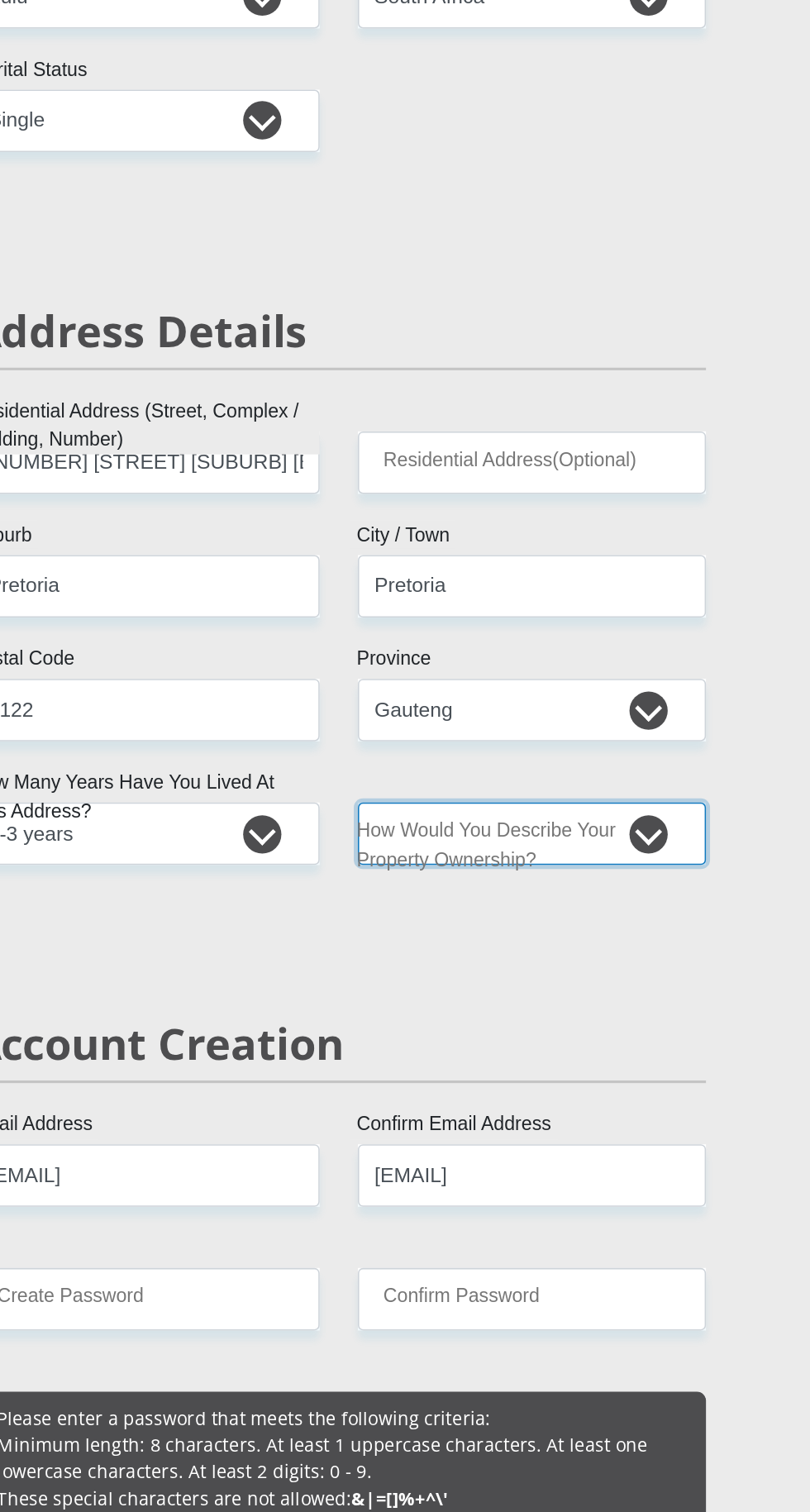 click on "Owned
Rented
Family Owned
Company Dwelling" at bounding box center [530, 540] 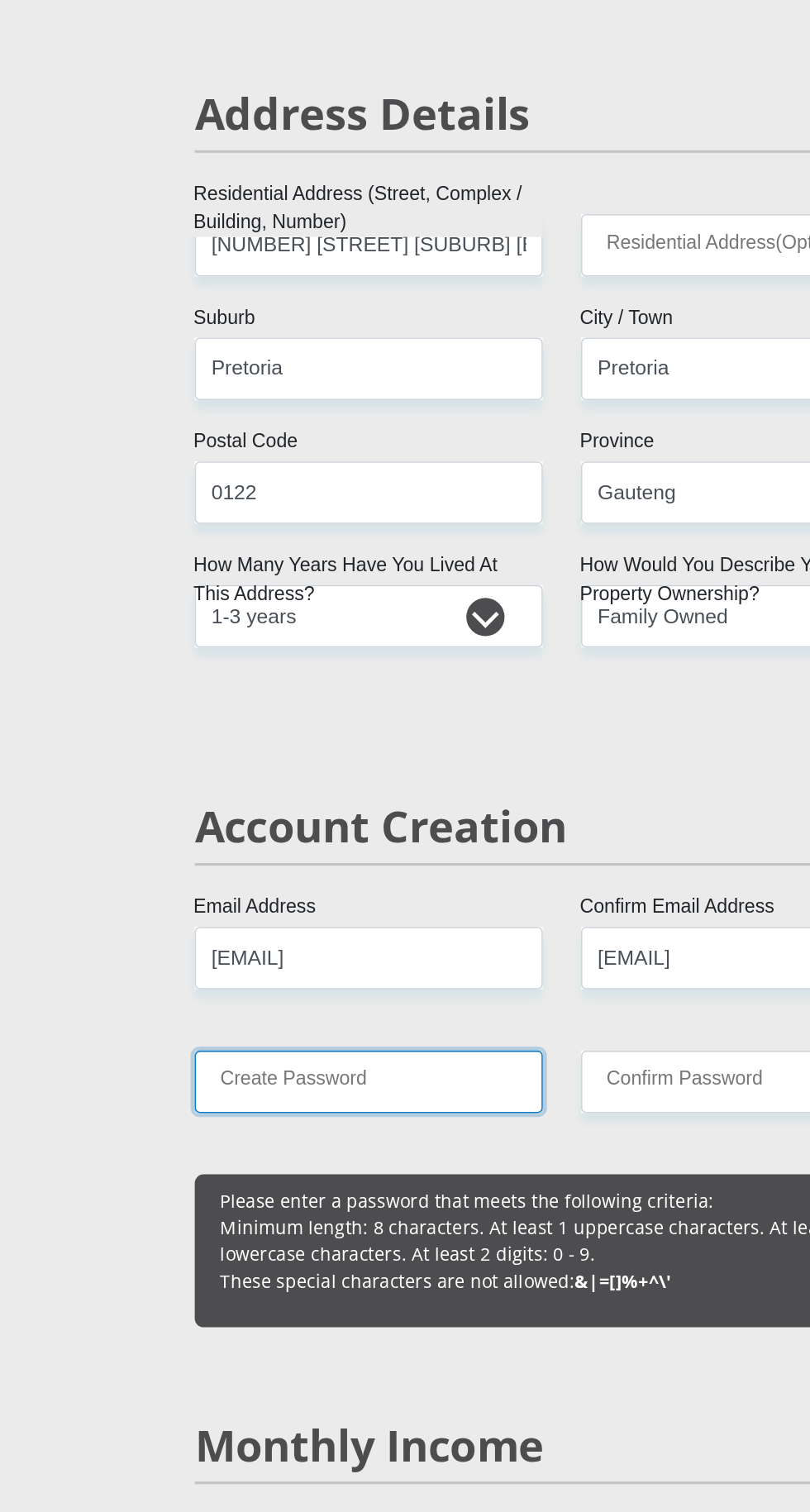 click on "Create Password" at bounding box center [279, 842] 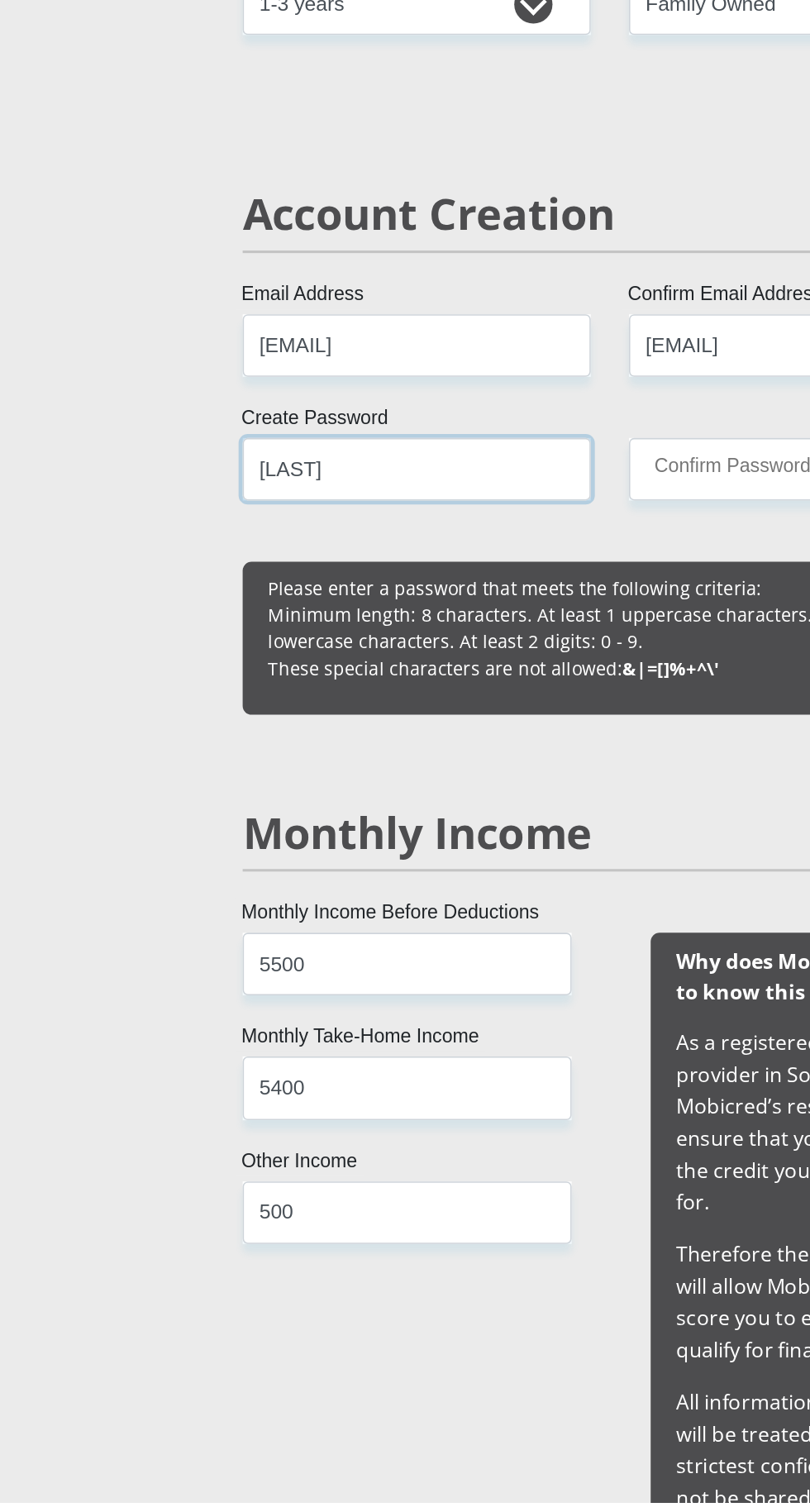 type on "[LAST]" 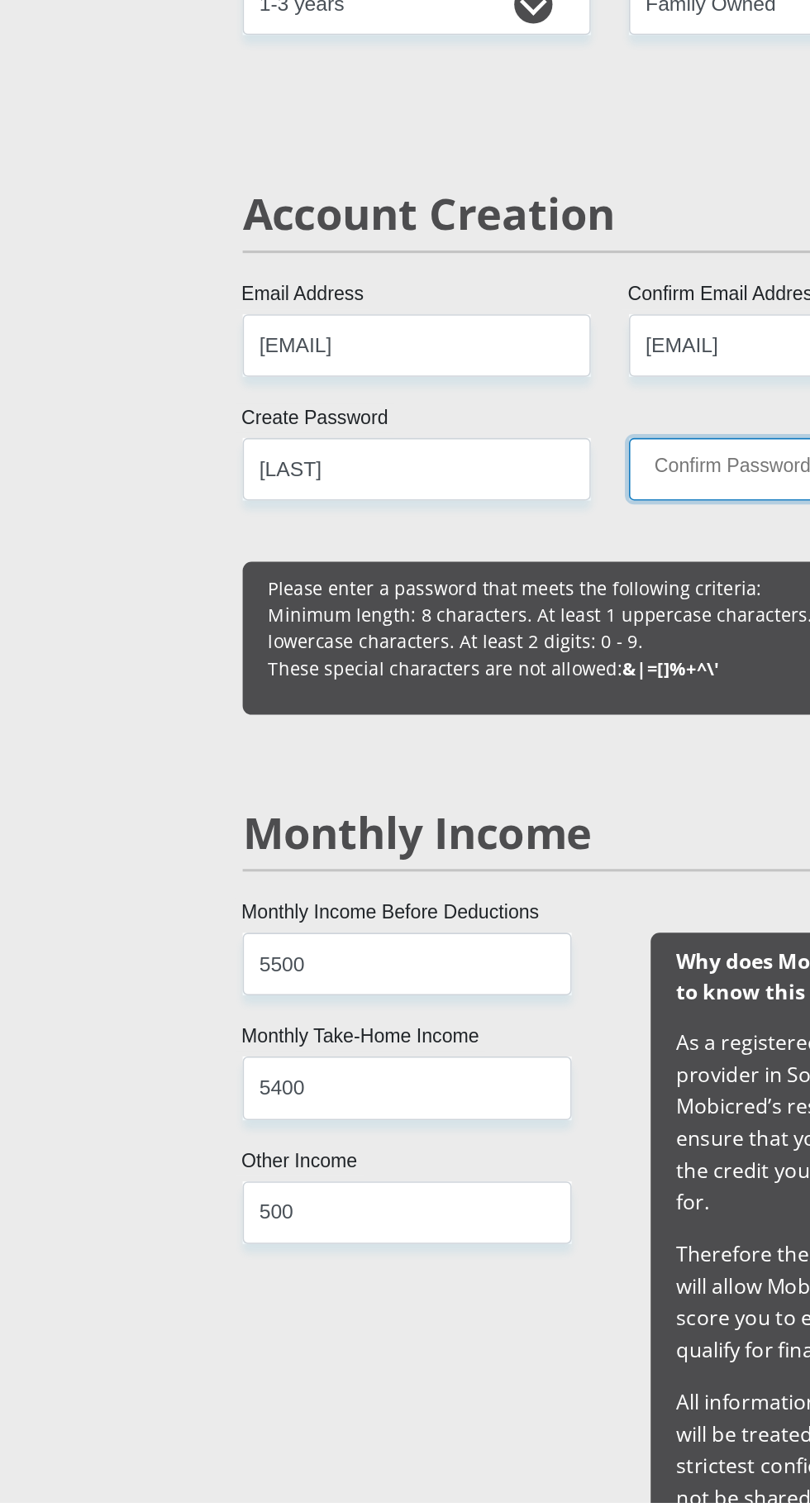 click on "Confirm Password" at bounding box center [530, 842] 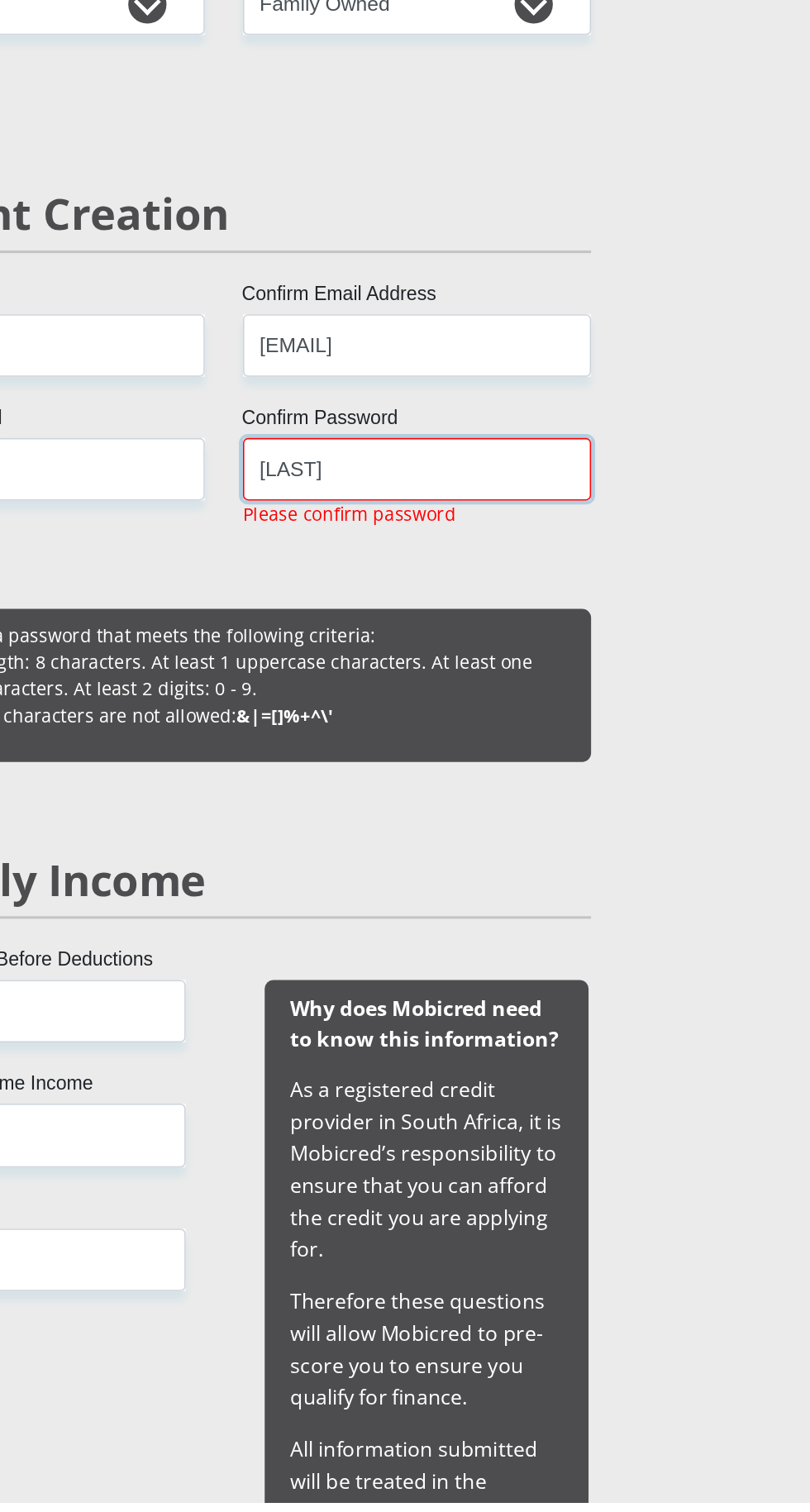 scroll, scrollTop: 593, scrollLeft: 0, axis: vertical 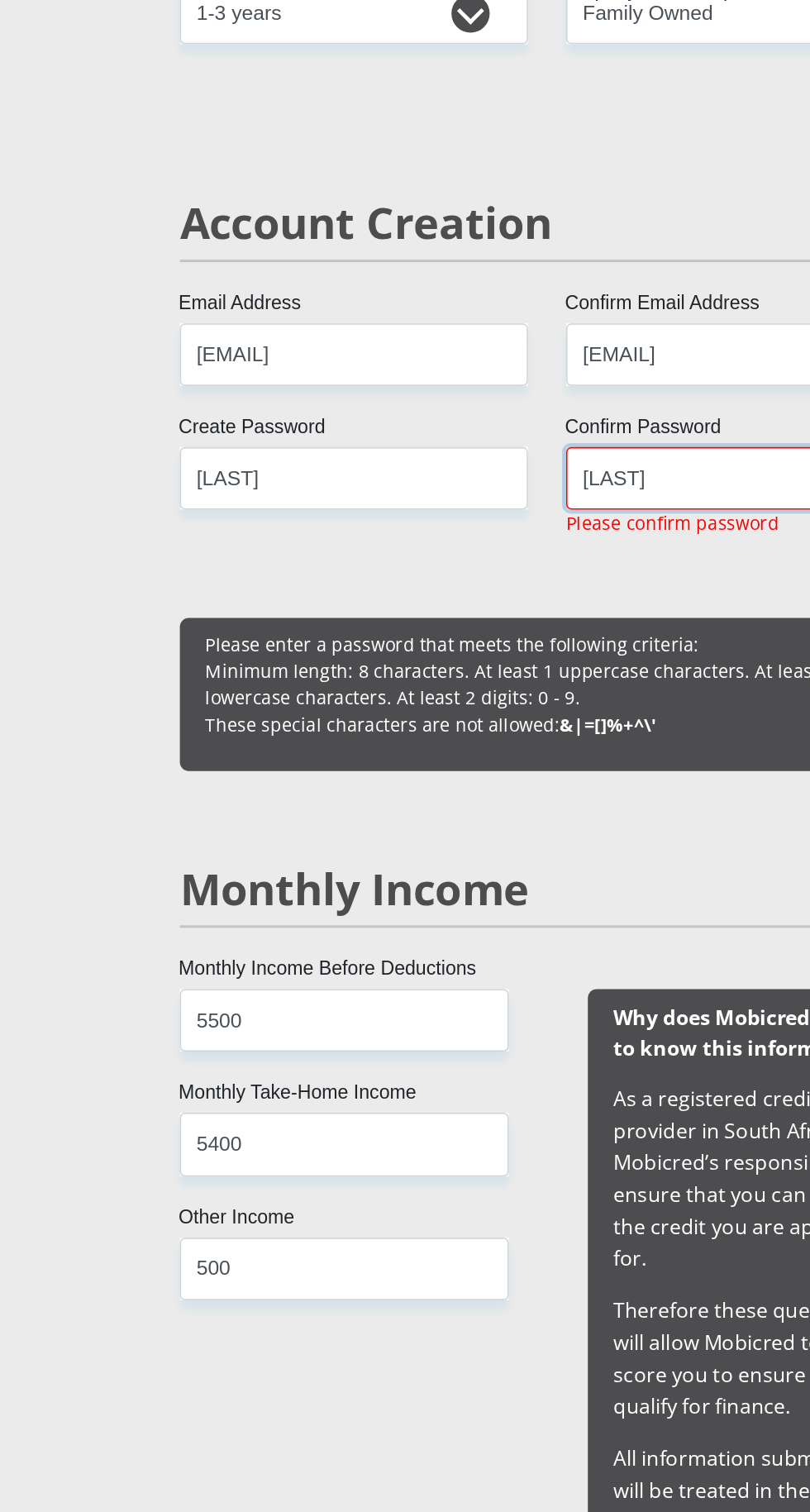 type on "[LAST]" 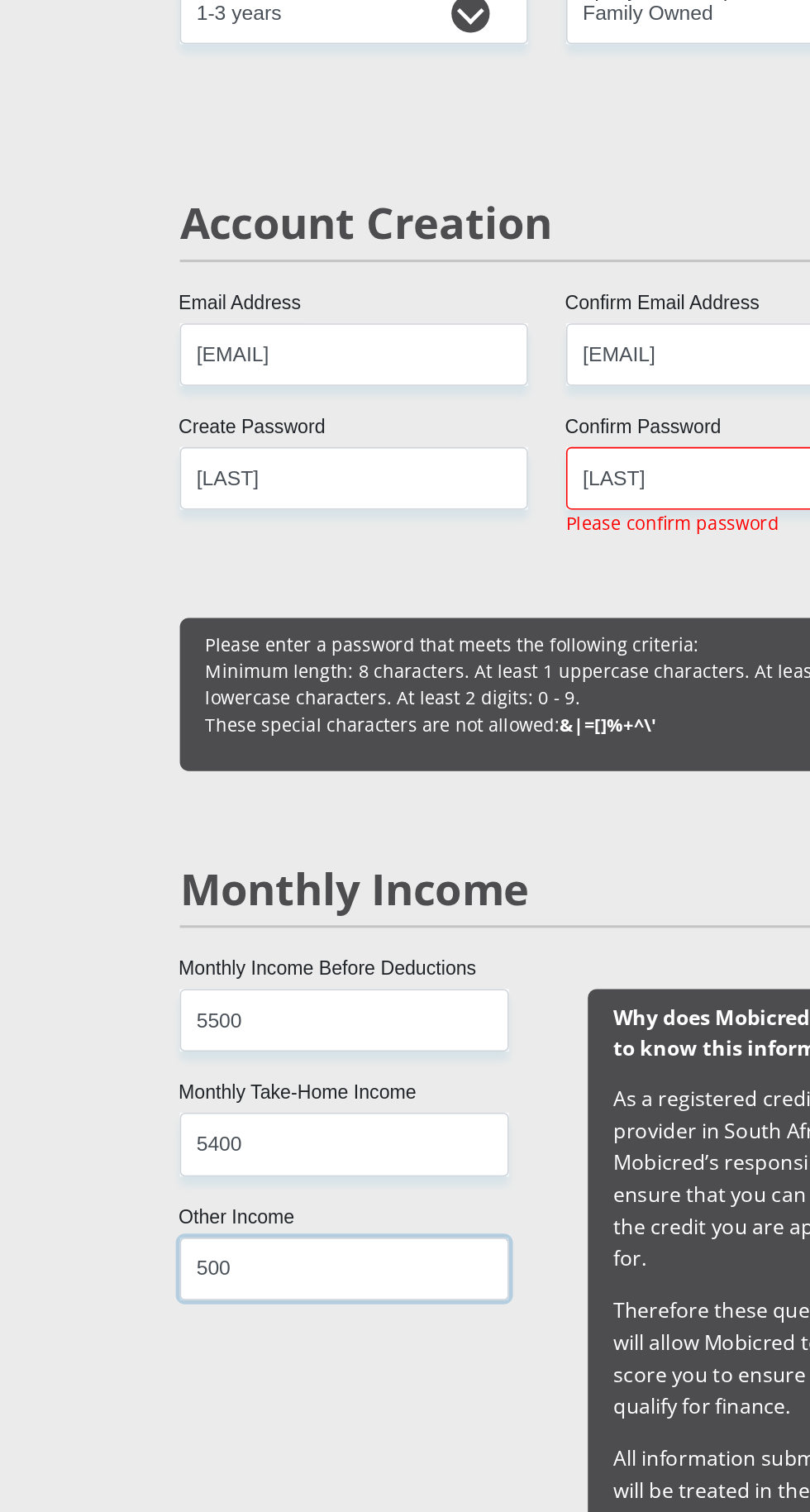 click on "500" at bounding box center [274, 1353] 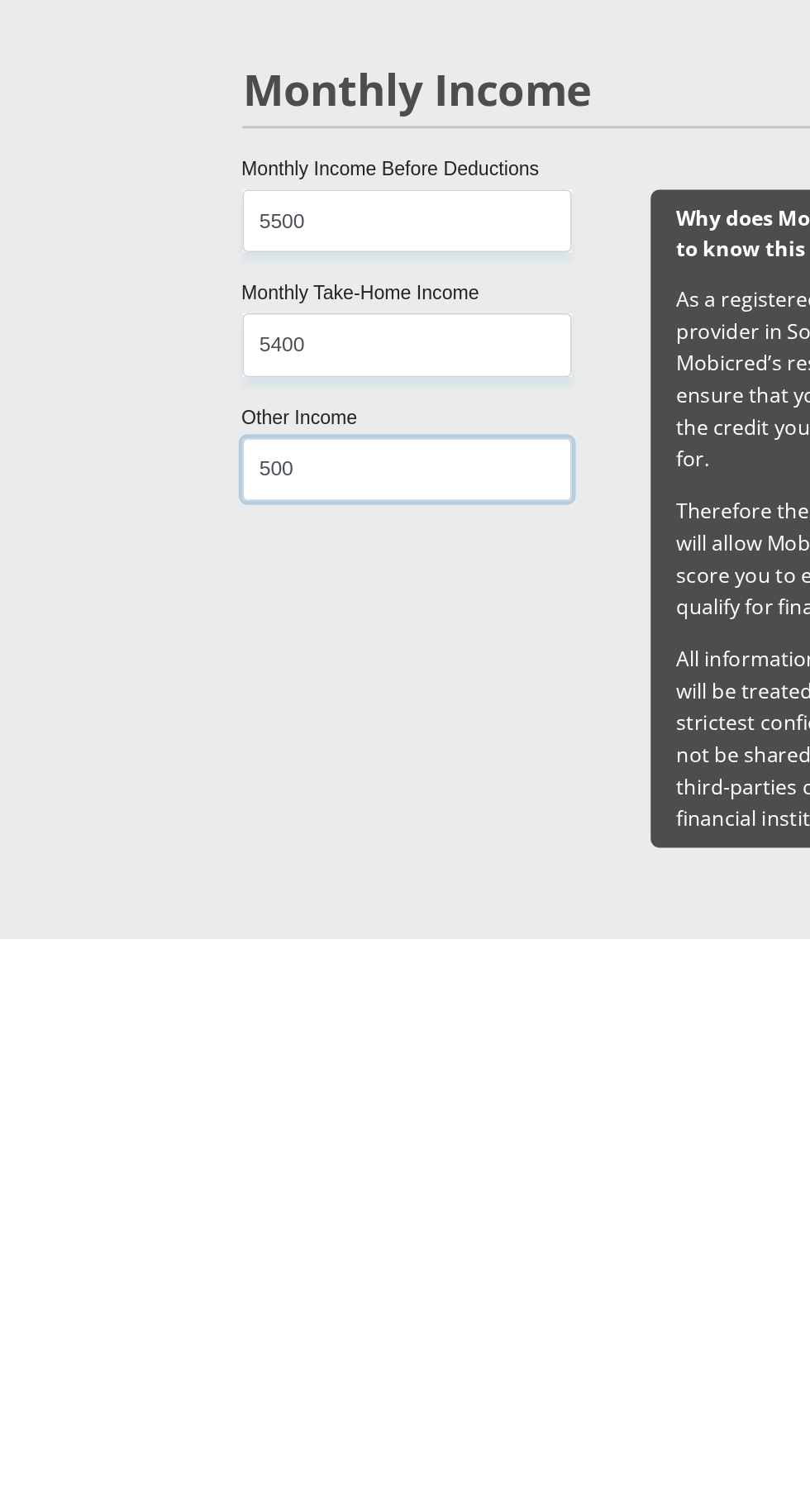 scroll, scrollTop: 739, scrollLeft: 0, axis: vertical 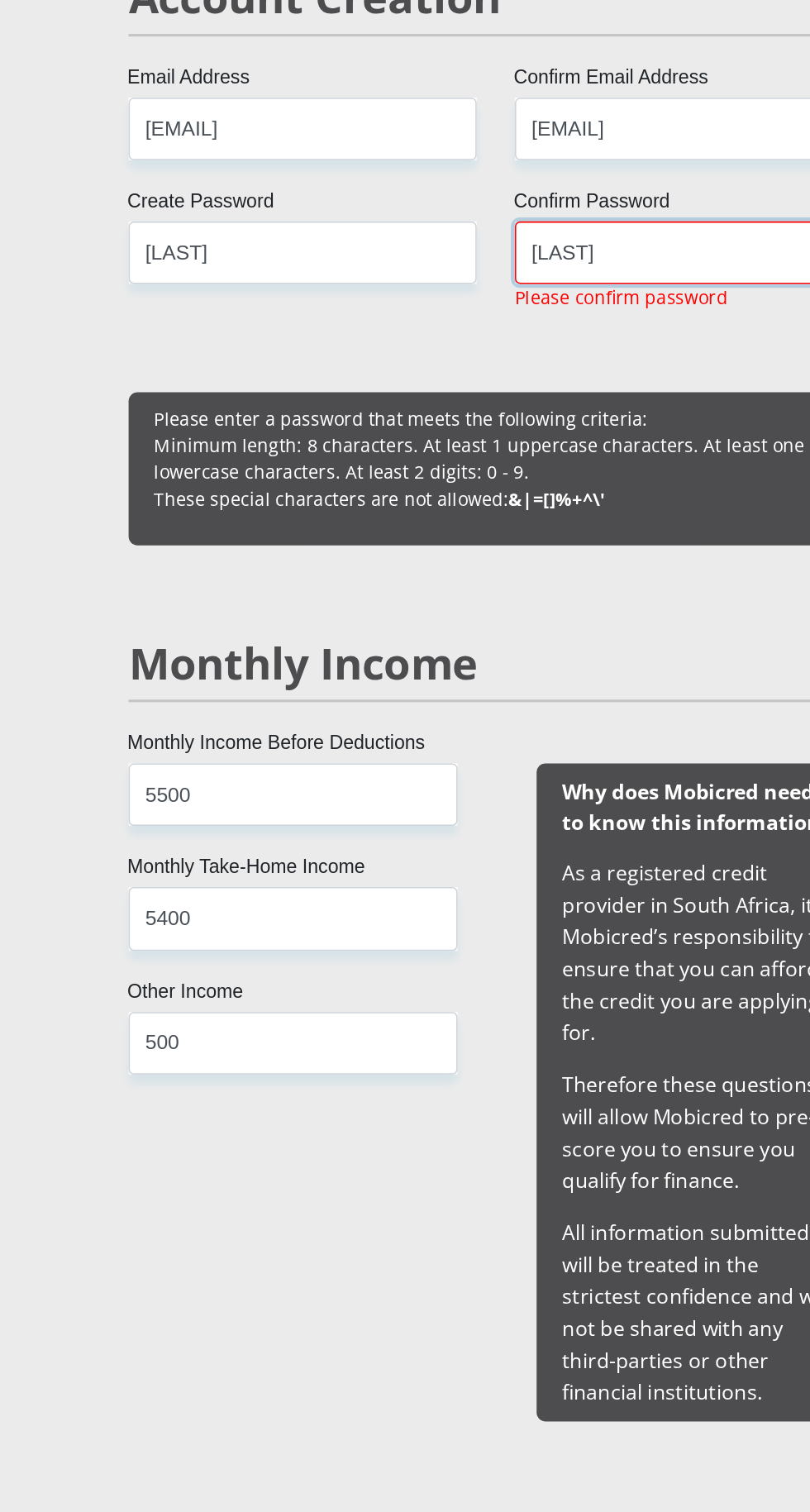 click on "[LAST]" at bounding box center (530, 694) 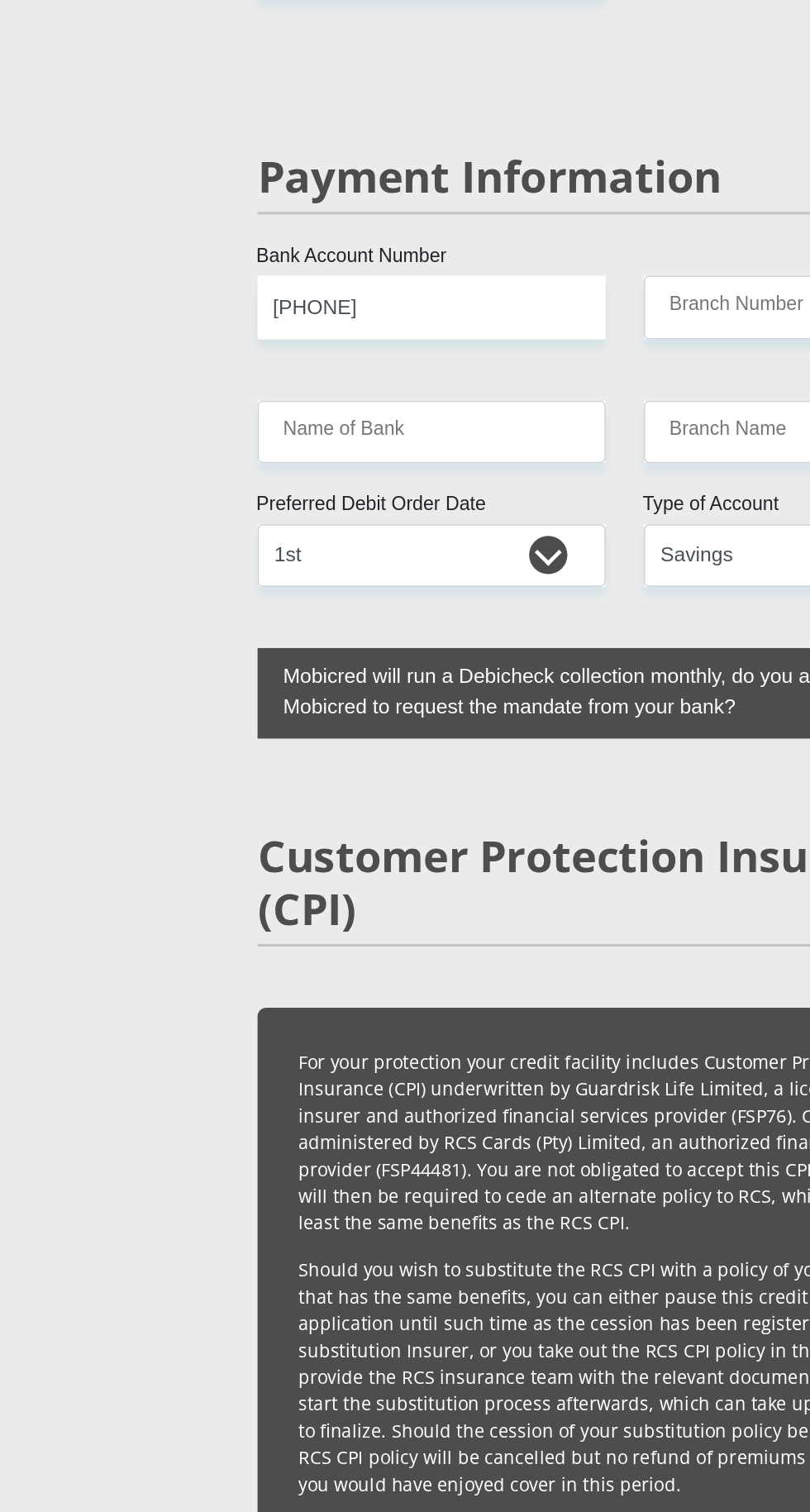 scroll, scrollTop: 2959, scrollLeft: 0, axis: vertical 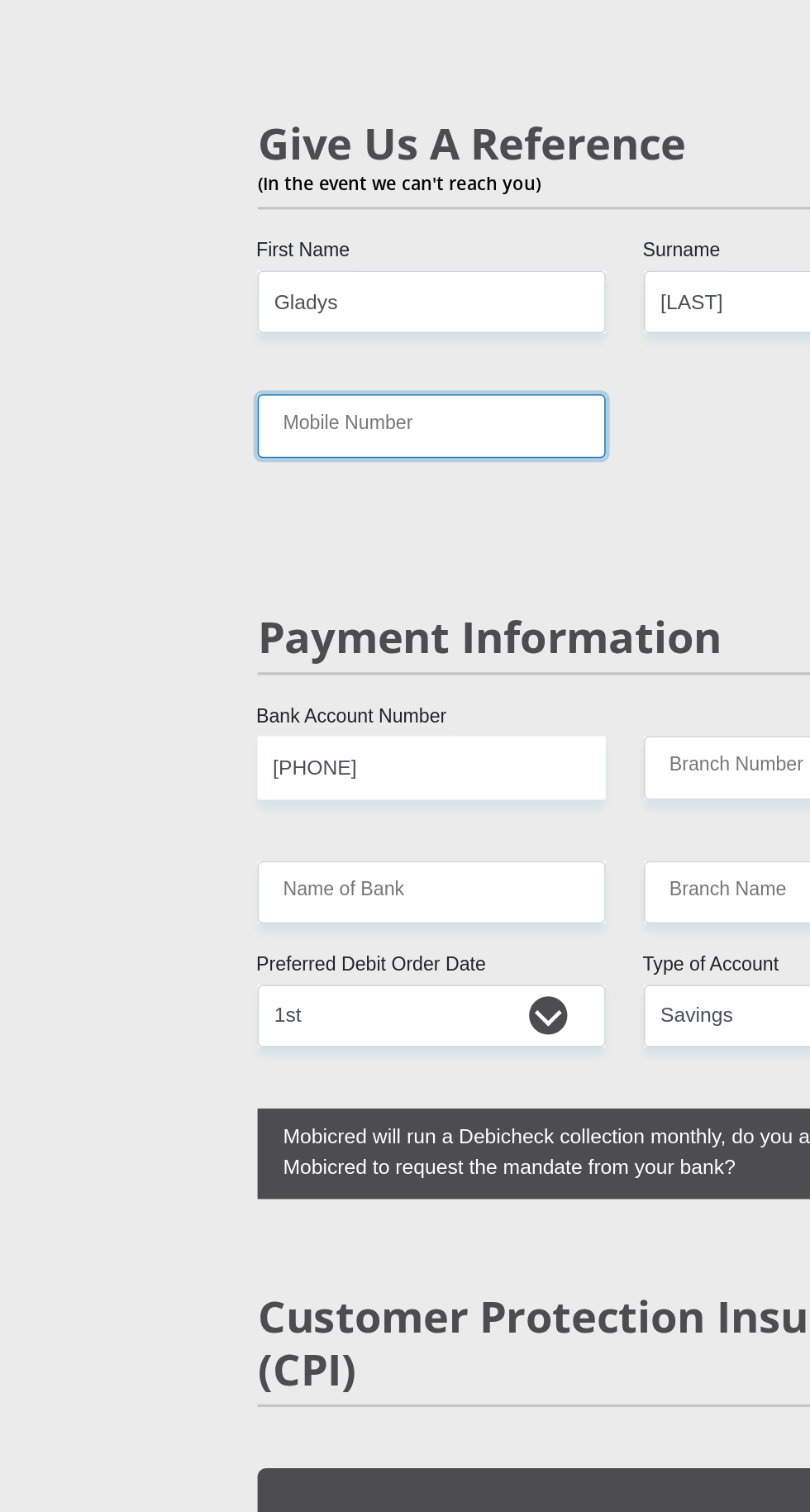 click on "Mobile Number" at bounding box center [279, 508] 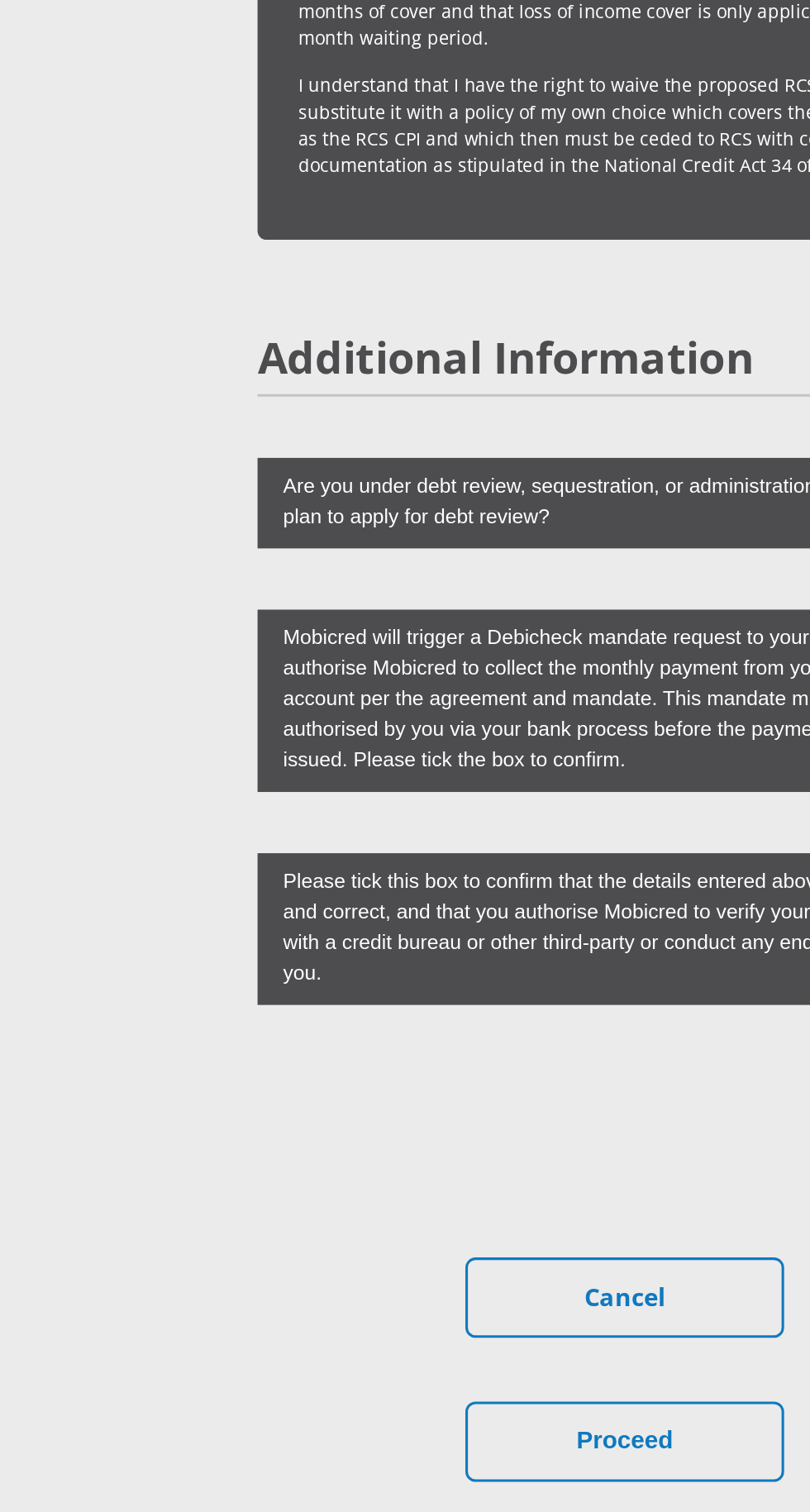 scroll, scrollTop: 4451, scrollLeft: 0, axis: vertical 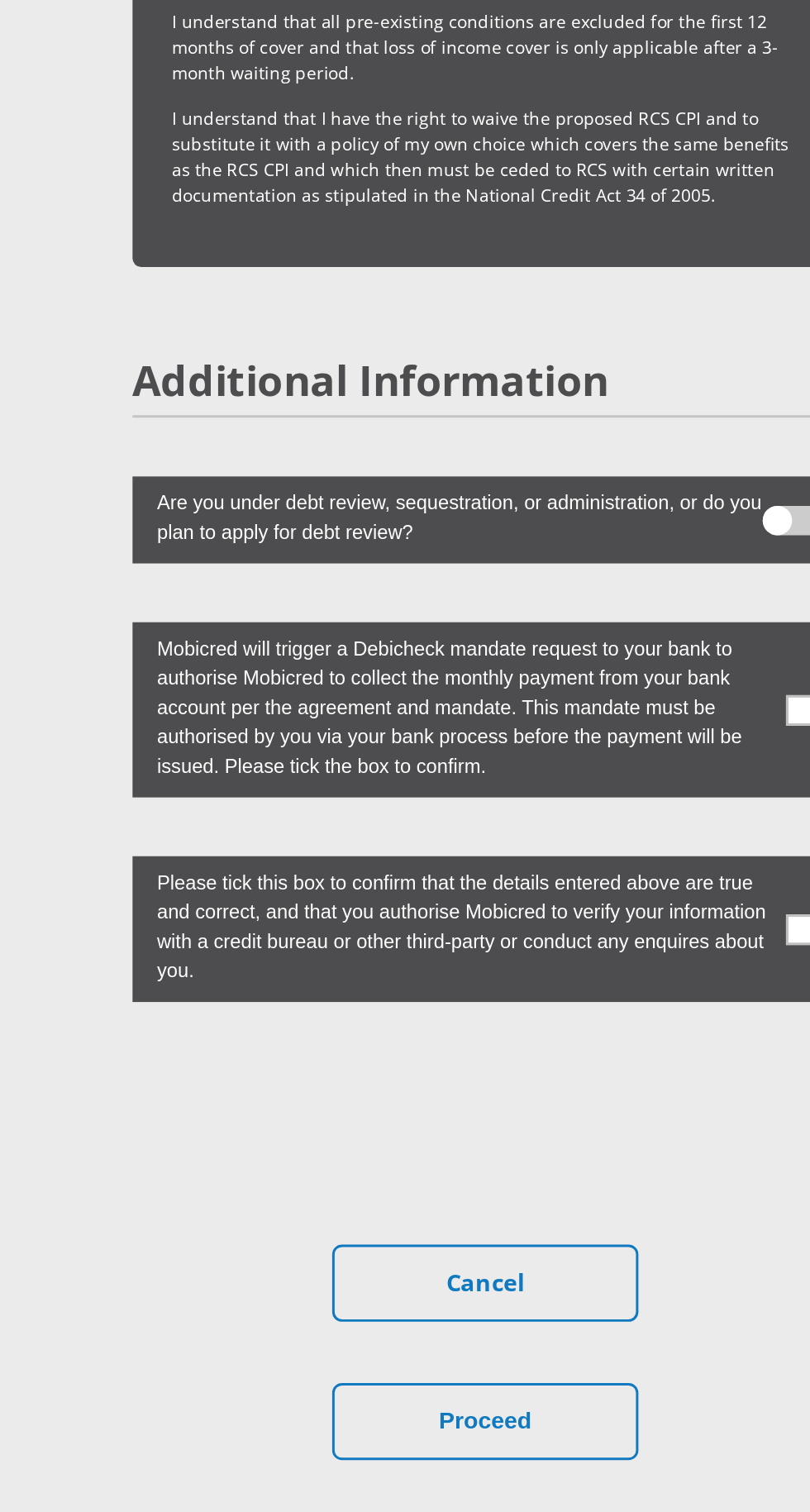 click at bounding box center (618, 942) 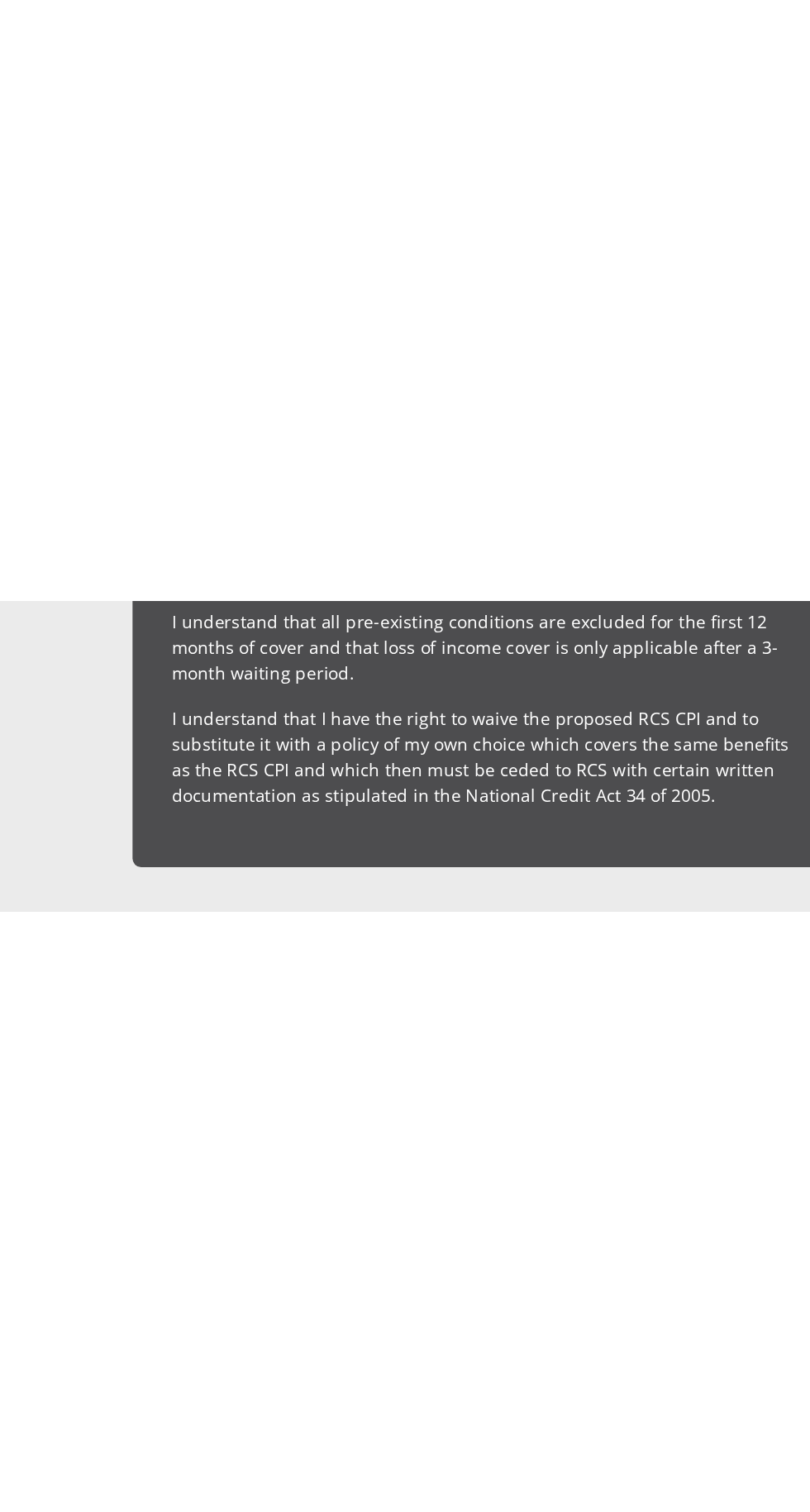 scroll, scrollTop: 4453, scrollLeft: 0, axis: vertical 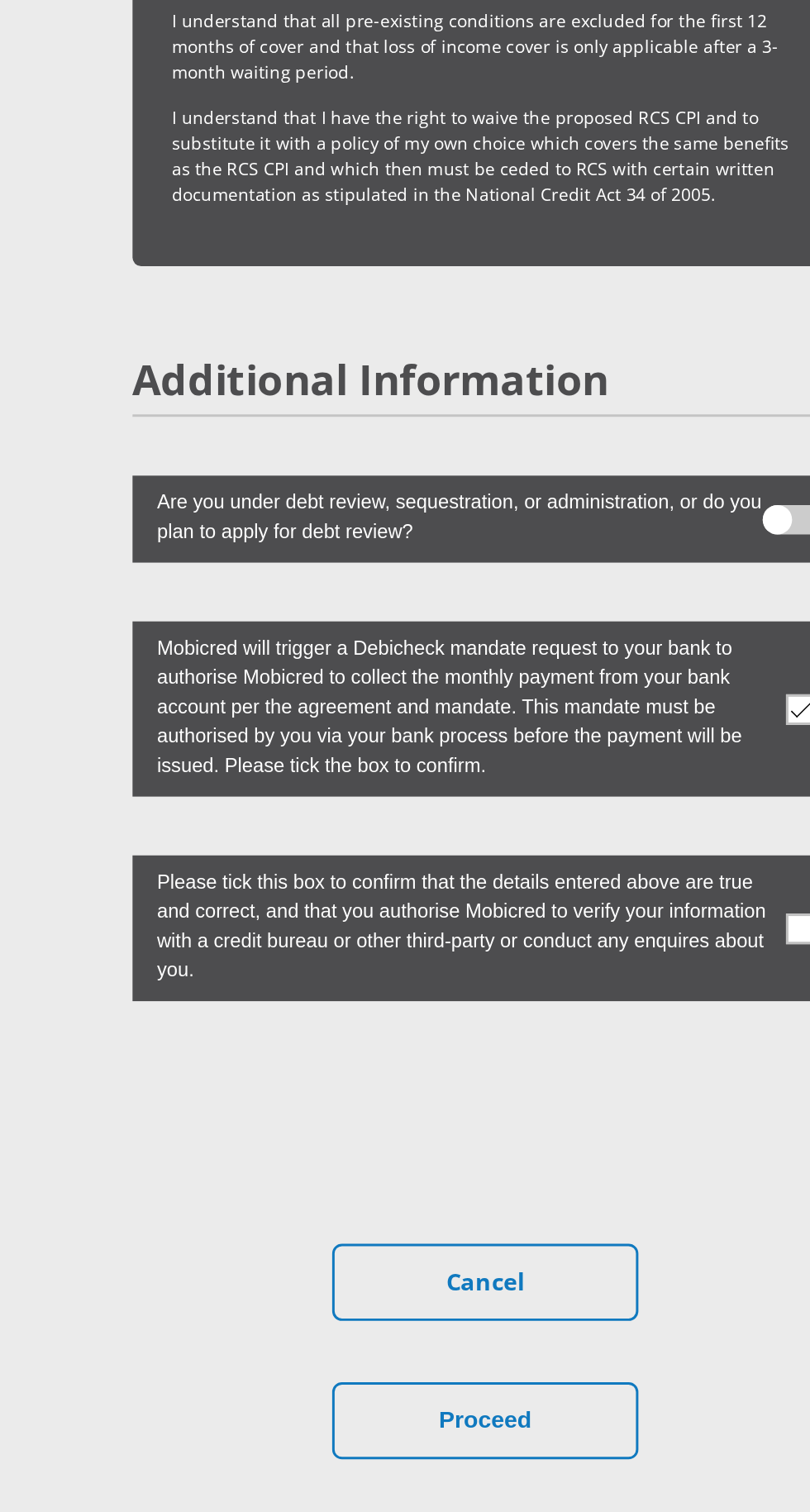click at bounding box center (405, 1090) 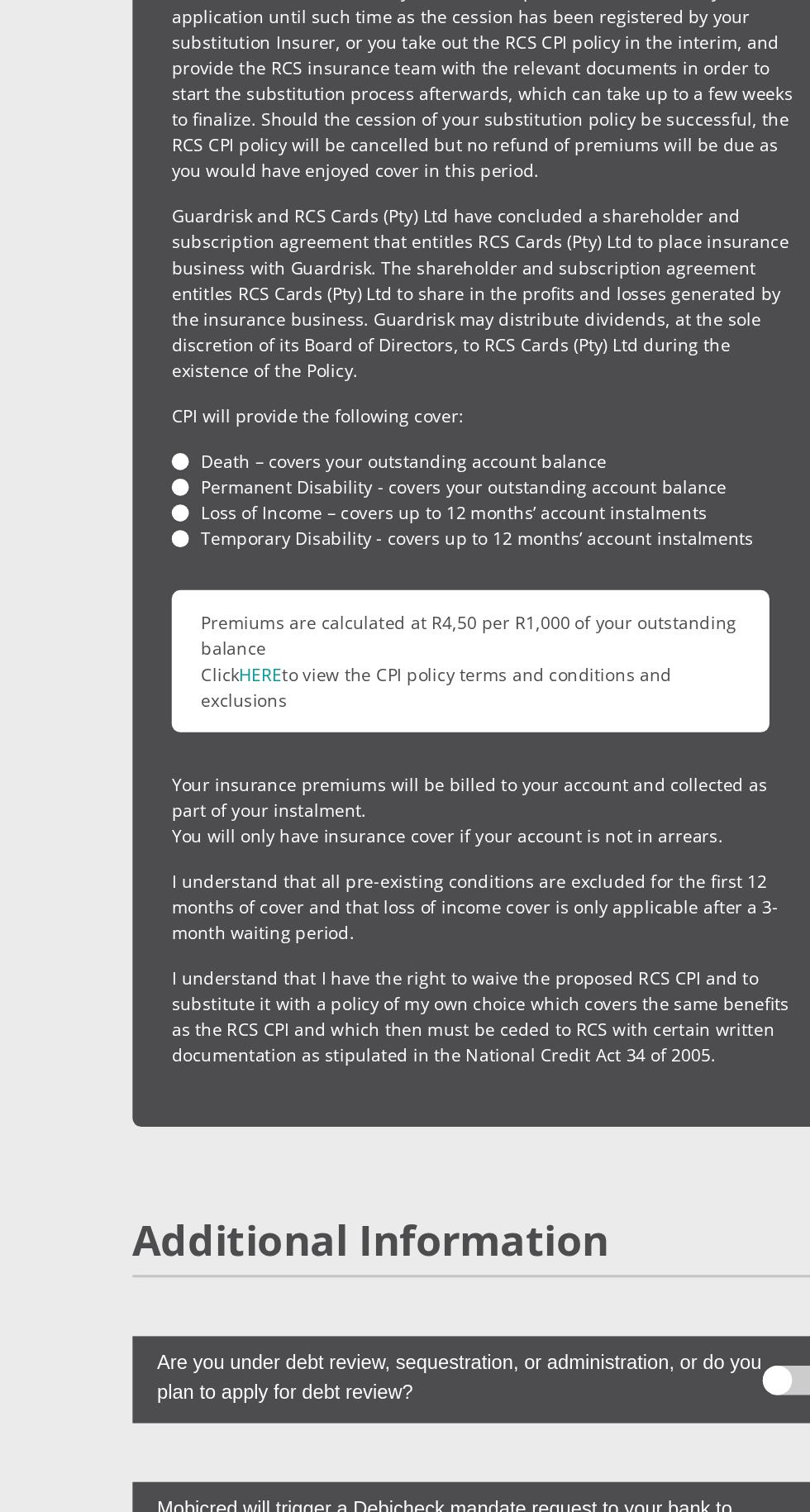 scroll, scrollTop: 4336, scrollLeft: 0, axis: vertical 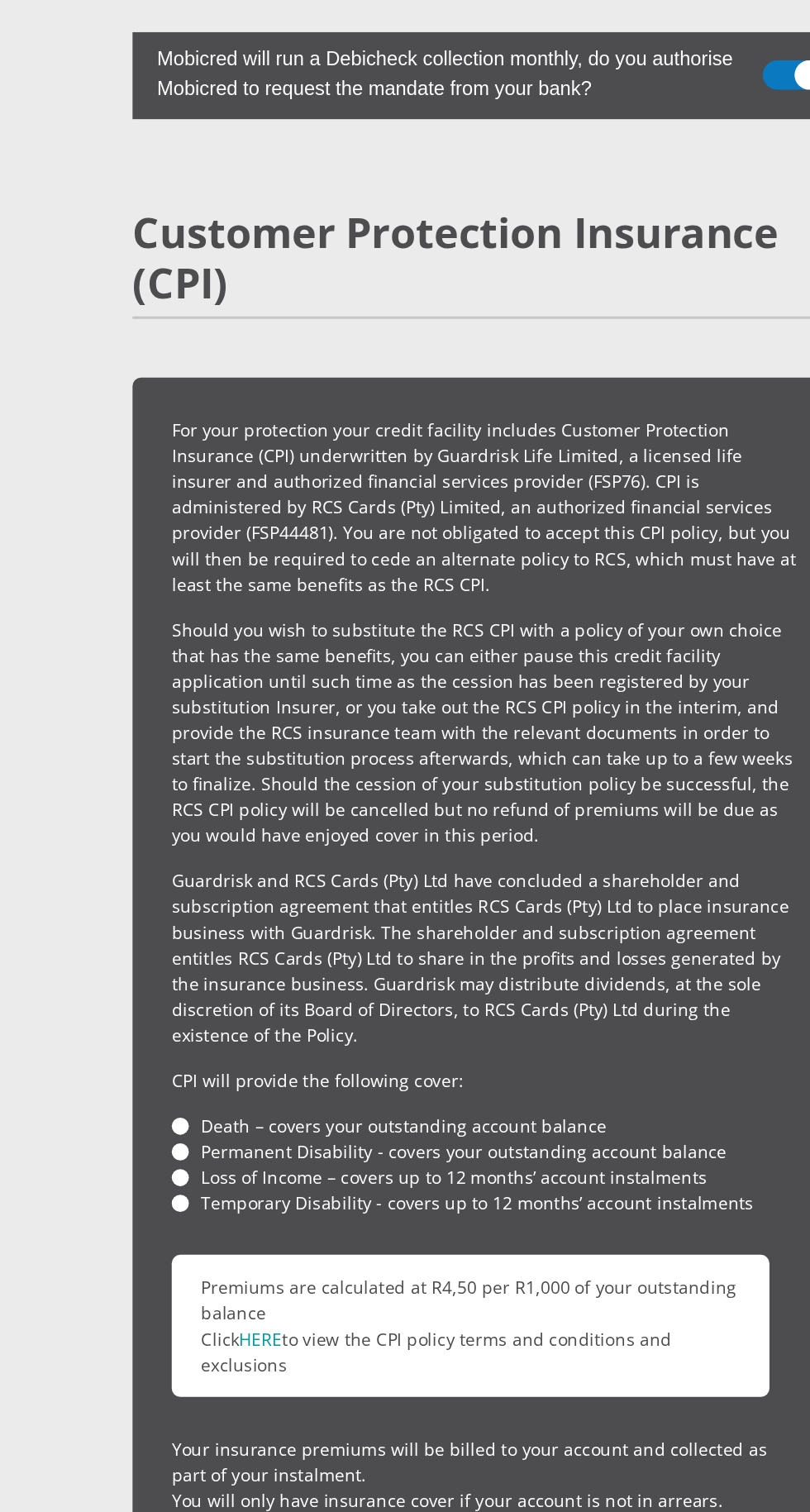 click on "Temporary Disability - covers up to 12 months’ account instalments" at bounding box center [405, 811] 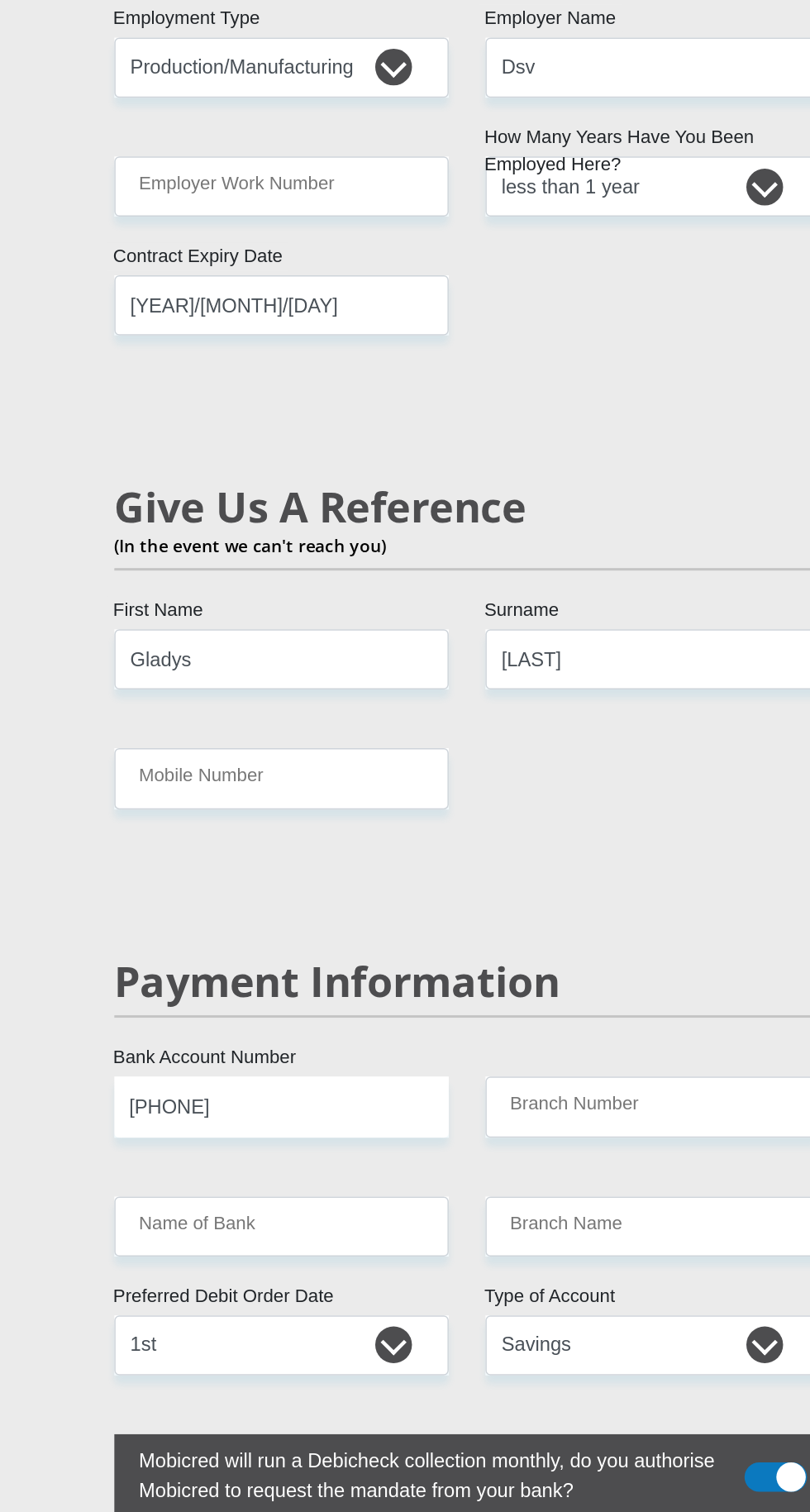 scroll, scrollTop: 2935, scrollLeft: 0, axis: vertical 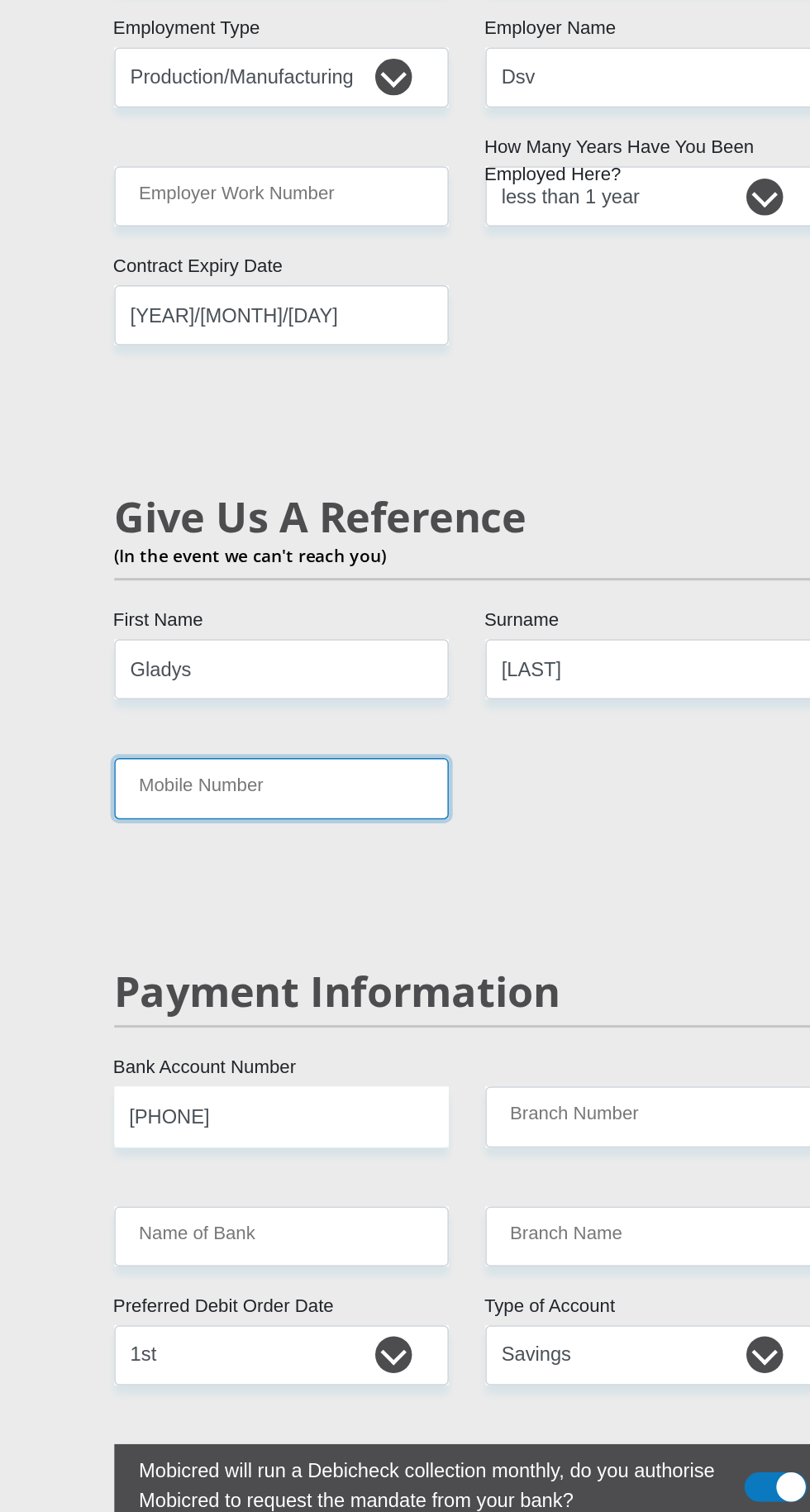 click on "Mobile Number" at bounding box center [279, 532] 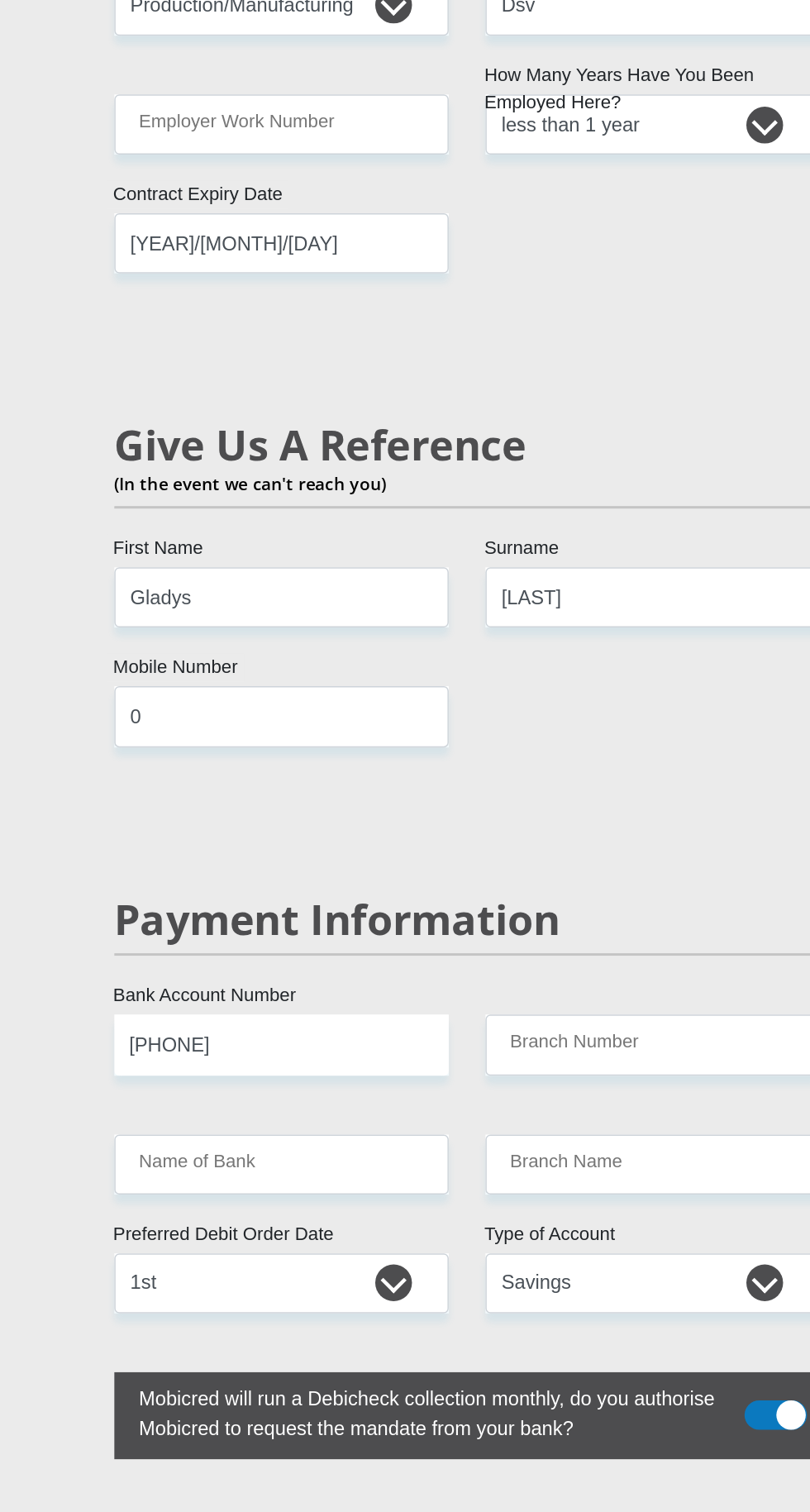 scroll, scrollTop: 2971, scrollLeft: 0, axis: vertical 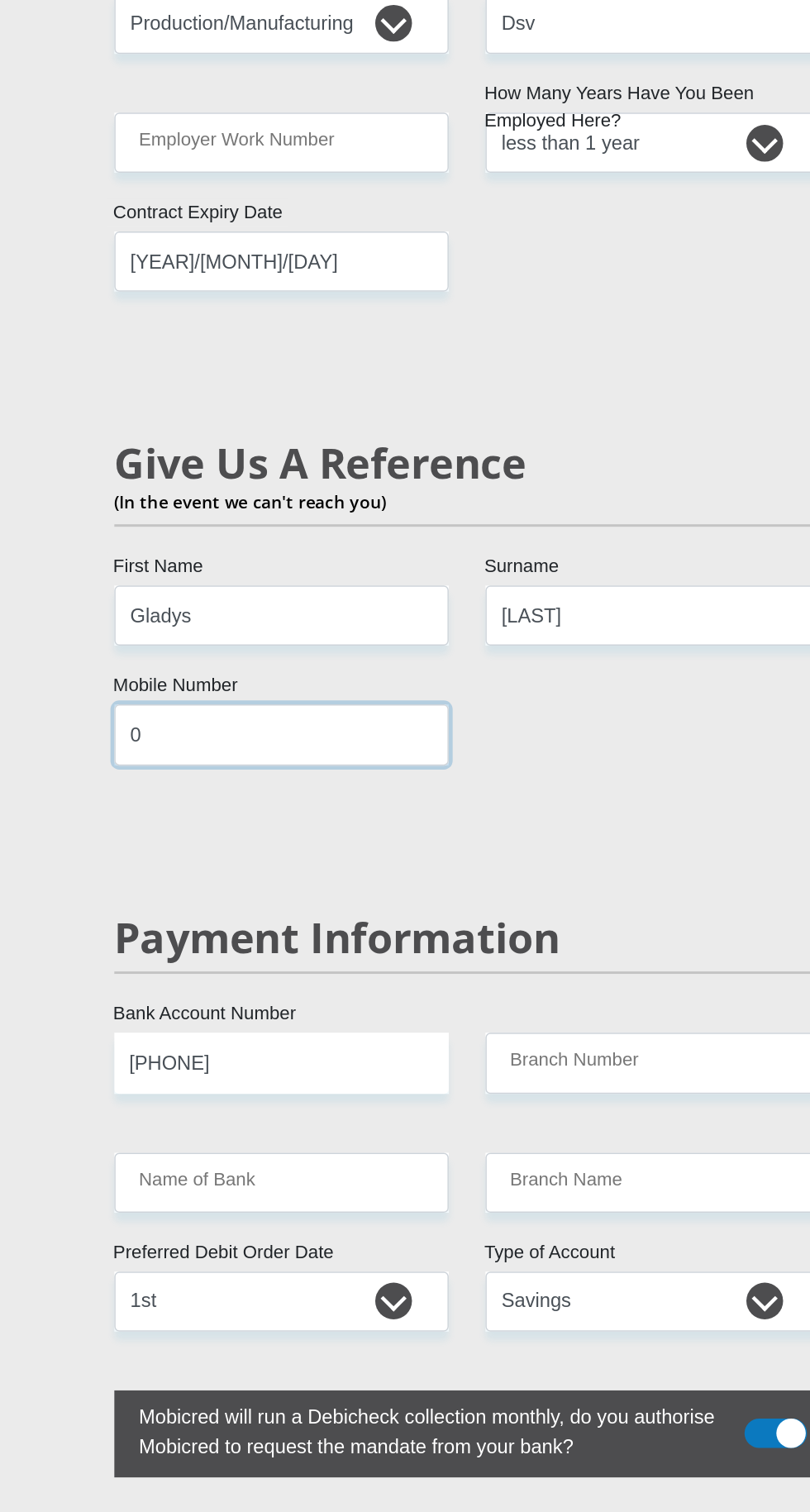 click on "0" at bounding box center (279, 495) 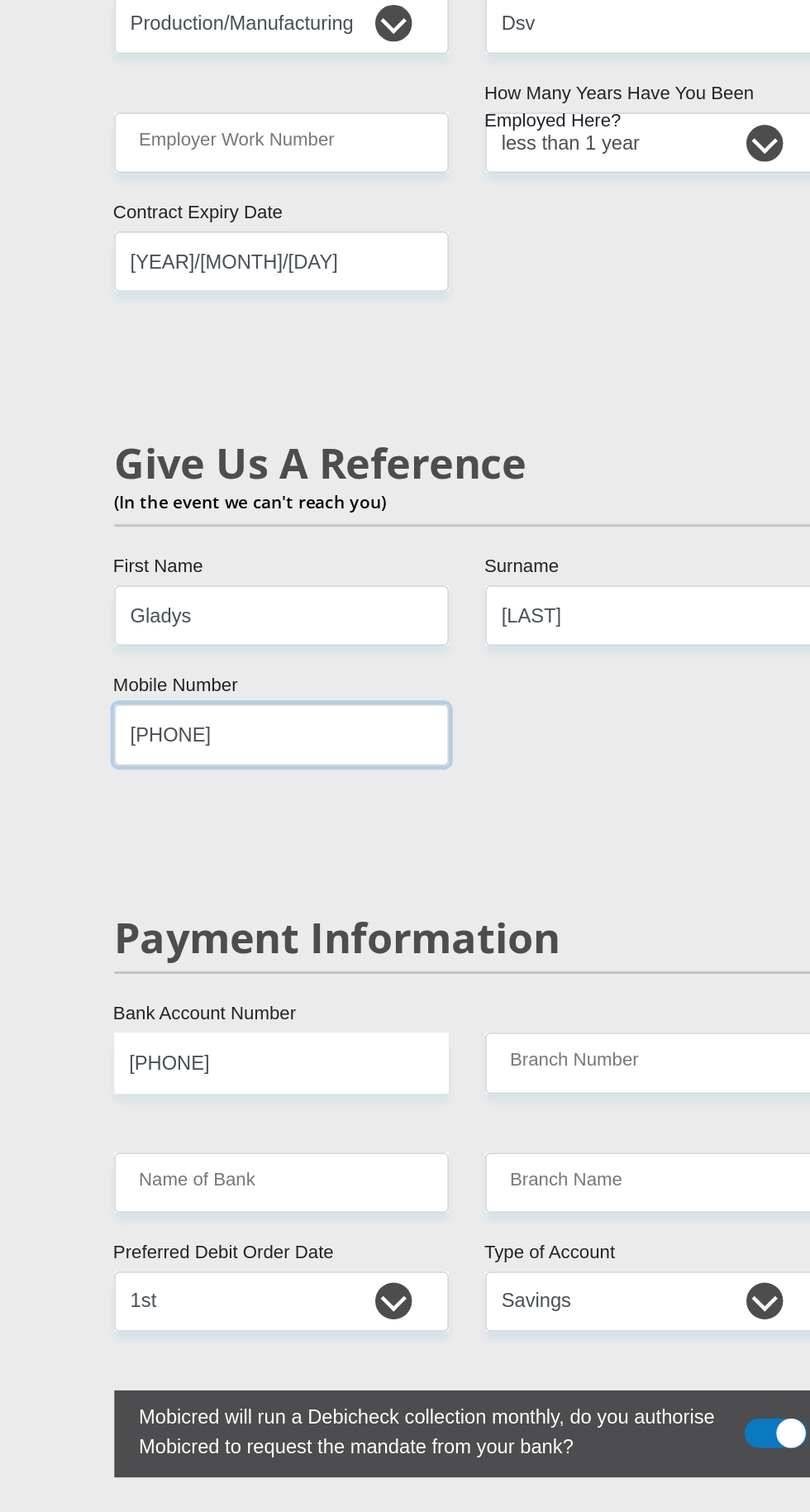 click on "[PHONE]" at bounding box center (279, 495) 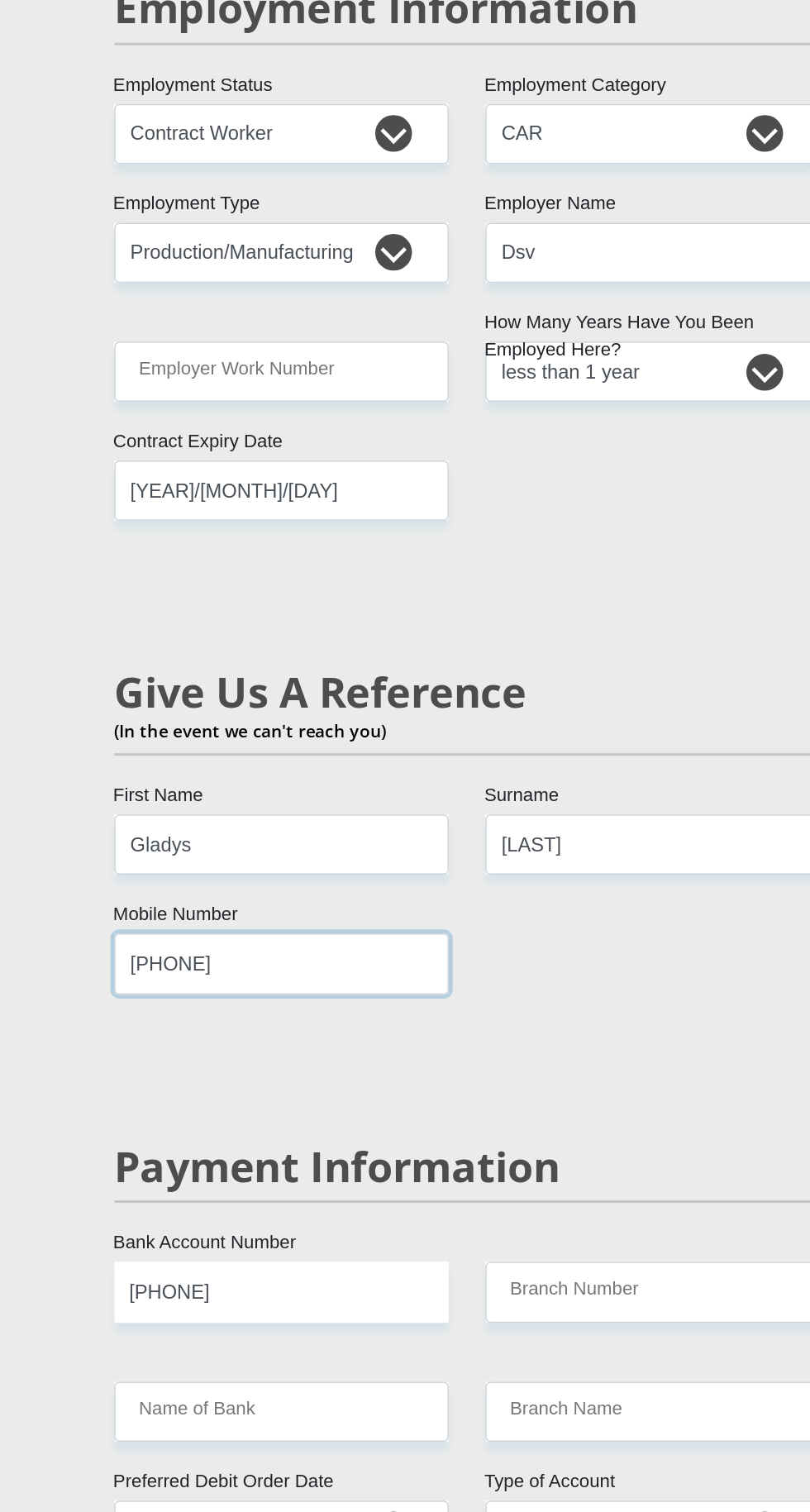 scroll, scrollTop: 2815, scrollLeft: 0, axis: vertical 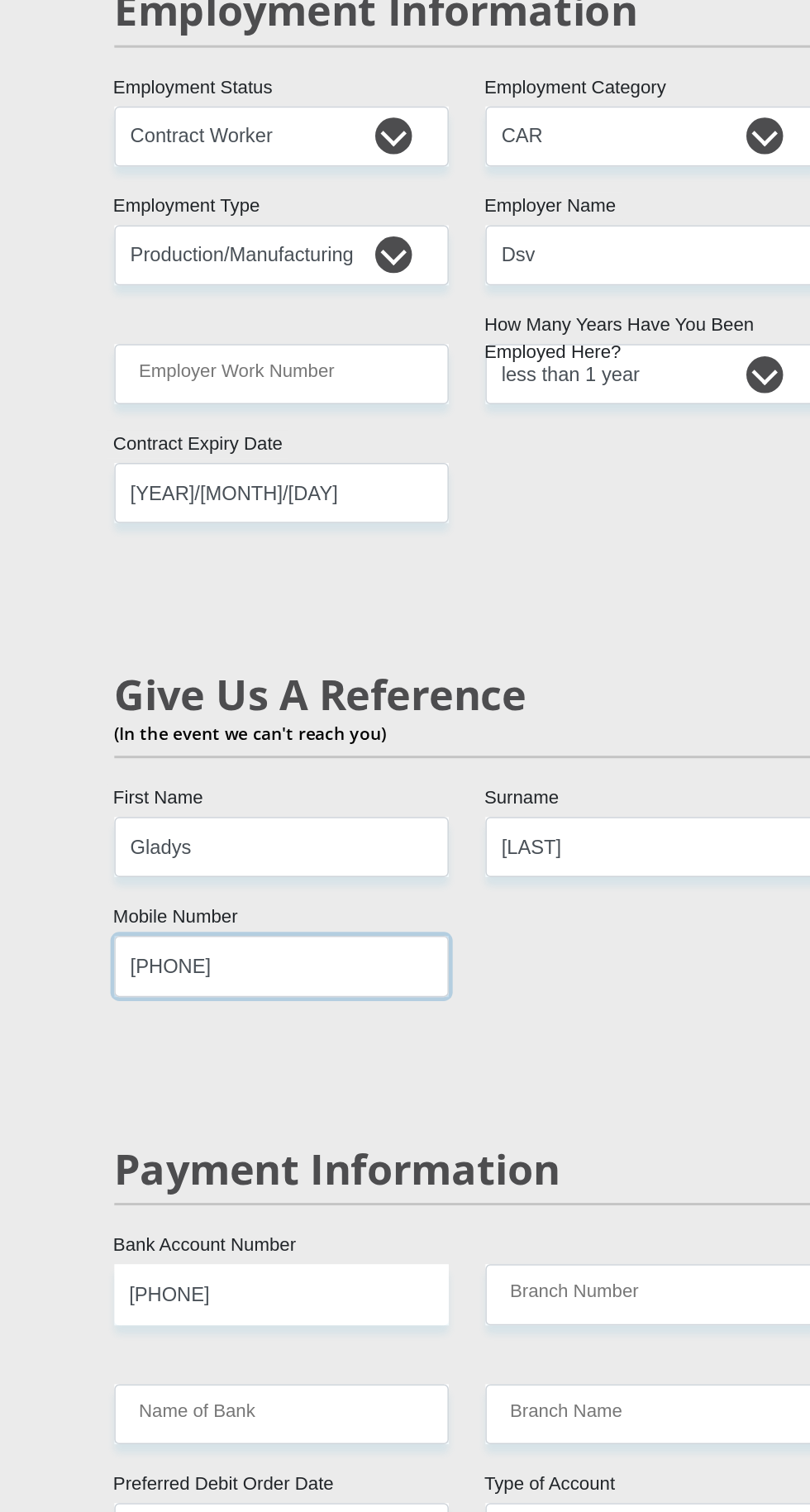 click on "[PHONE]" at bounding box center [279, 651] 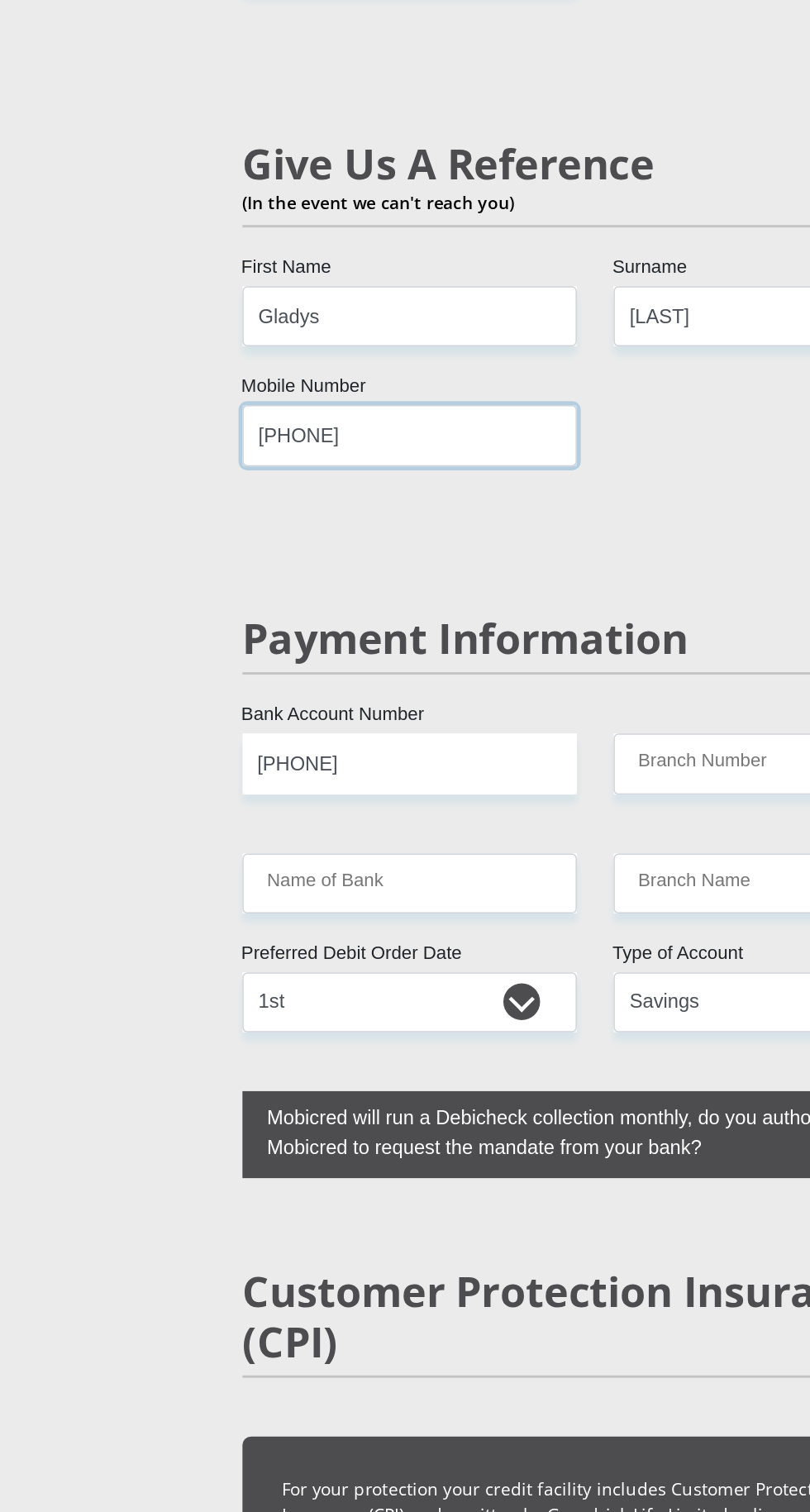 click on "[PHONE]" at bounding box center [279, 651] 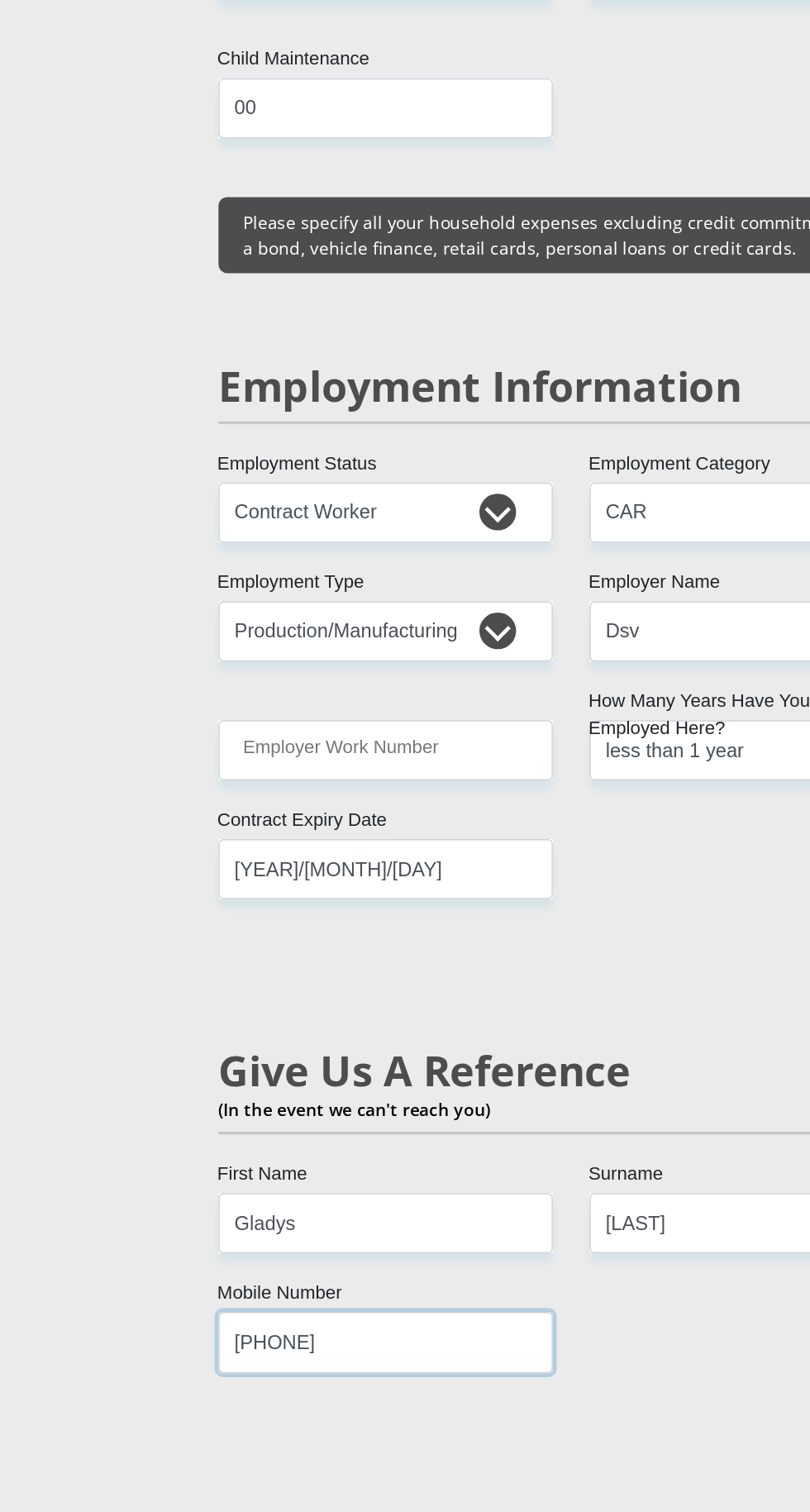 scroll, scrollTop: 2561, scrollLeft: 0, axis: vertical 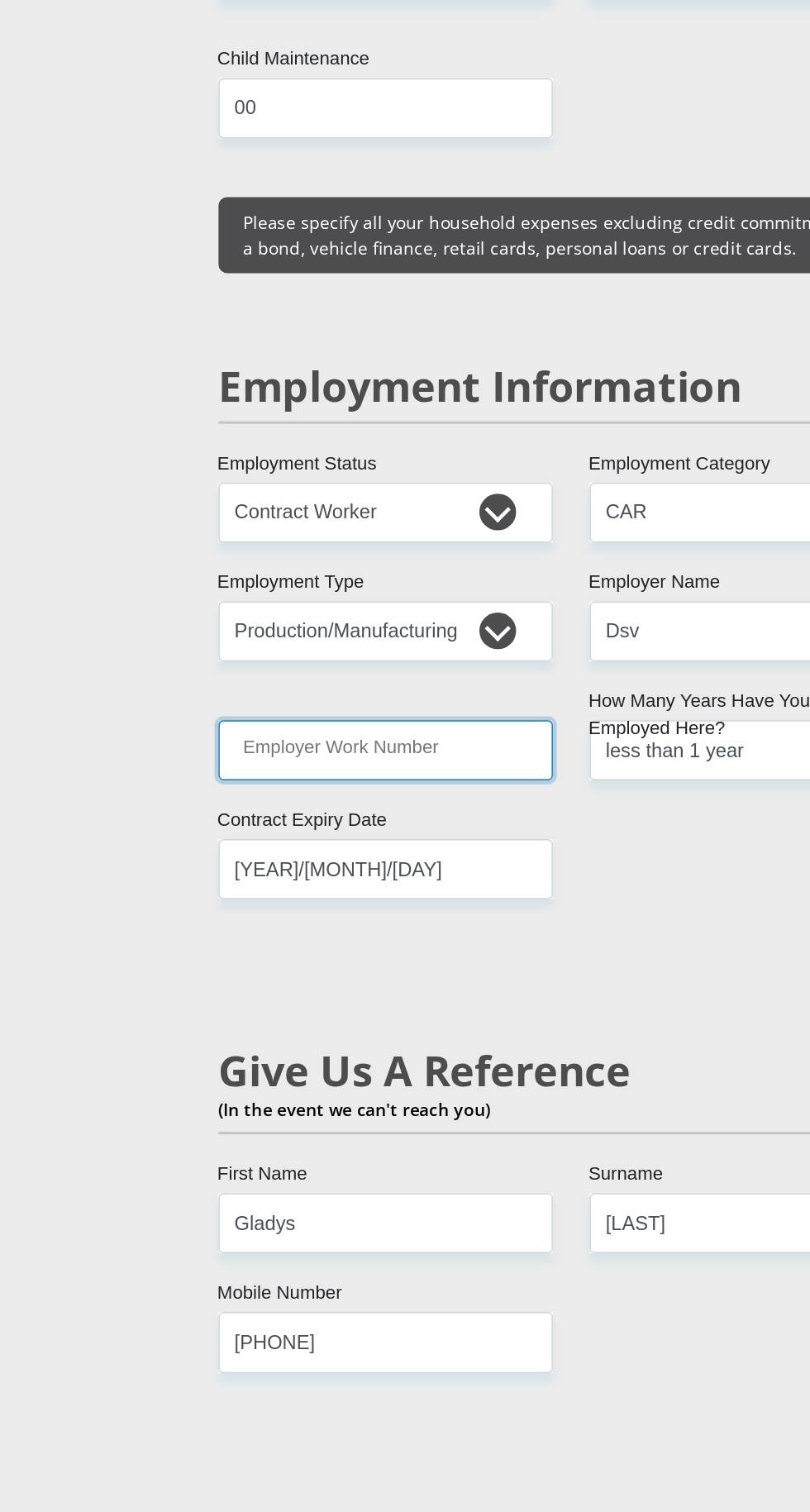 click on "Employer Work Number" at bounding box center (279, 506) 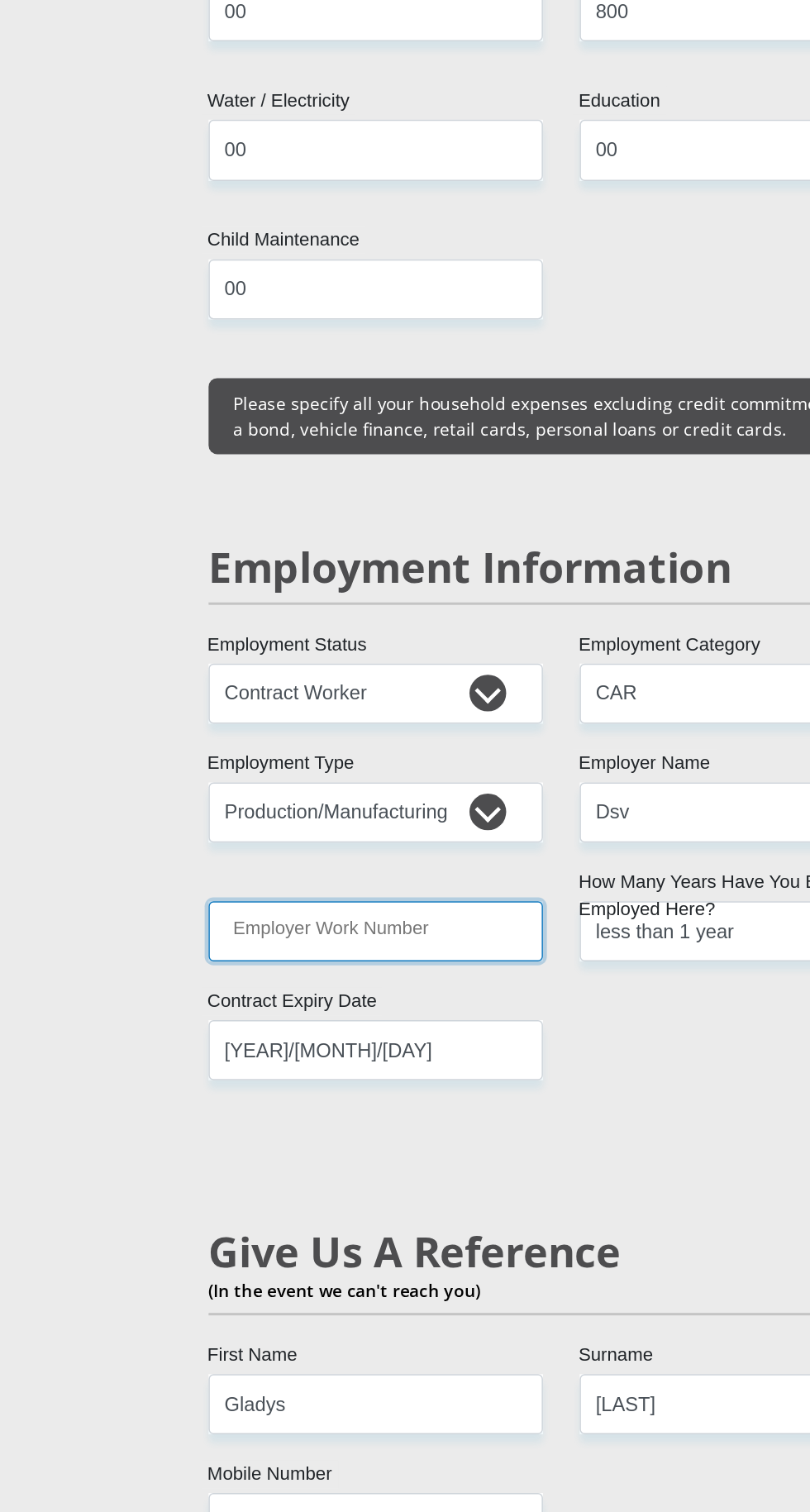 scroll, scrollTop: 1949, scrollLeft: 0, axis: vertical 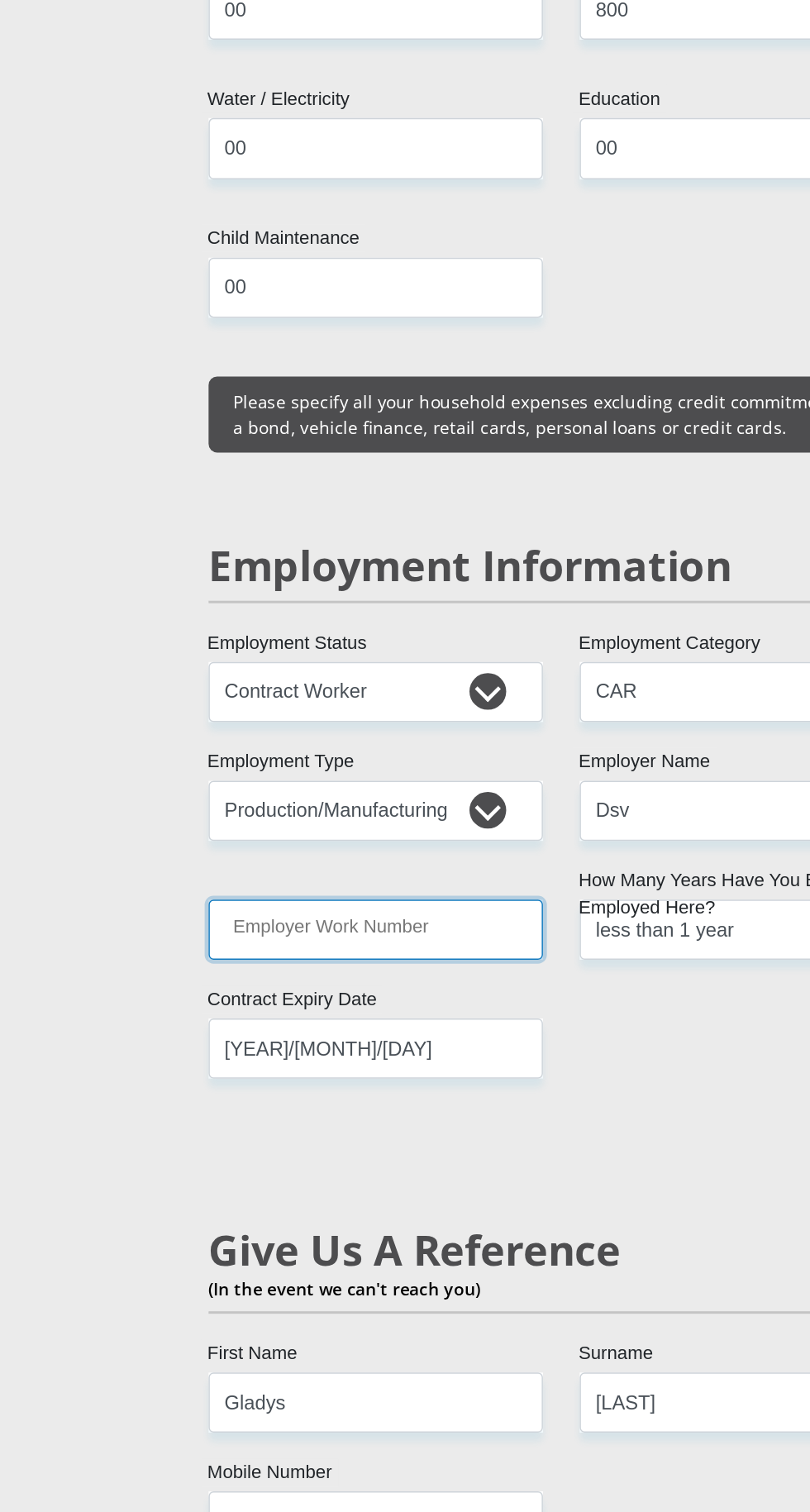 paste on "[PHONE]" 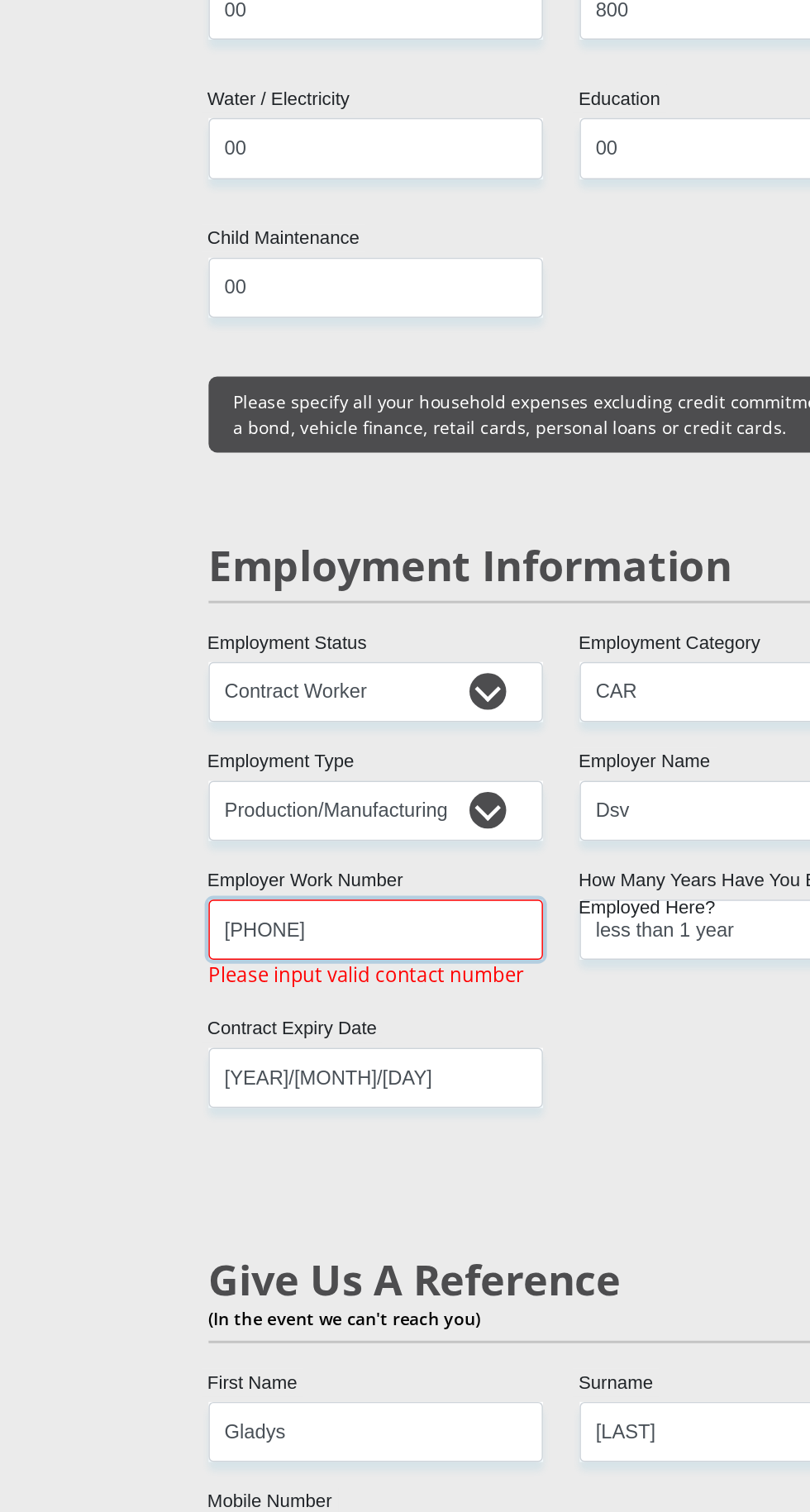 click on "[PHONE]" at bounding box center [279, 1118] 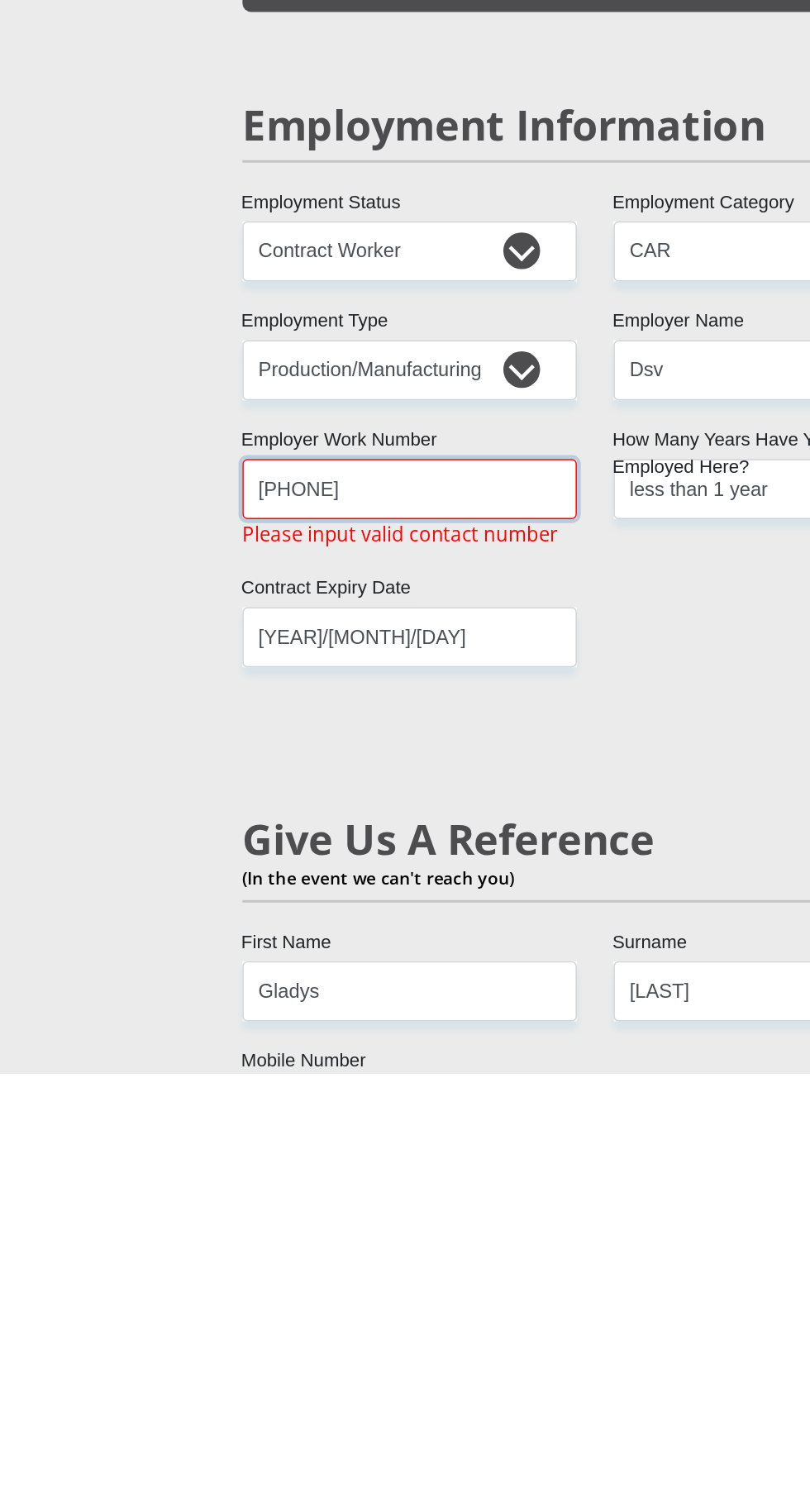 click on "[PHONE]" at bounding box center [279, 1118] 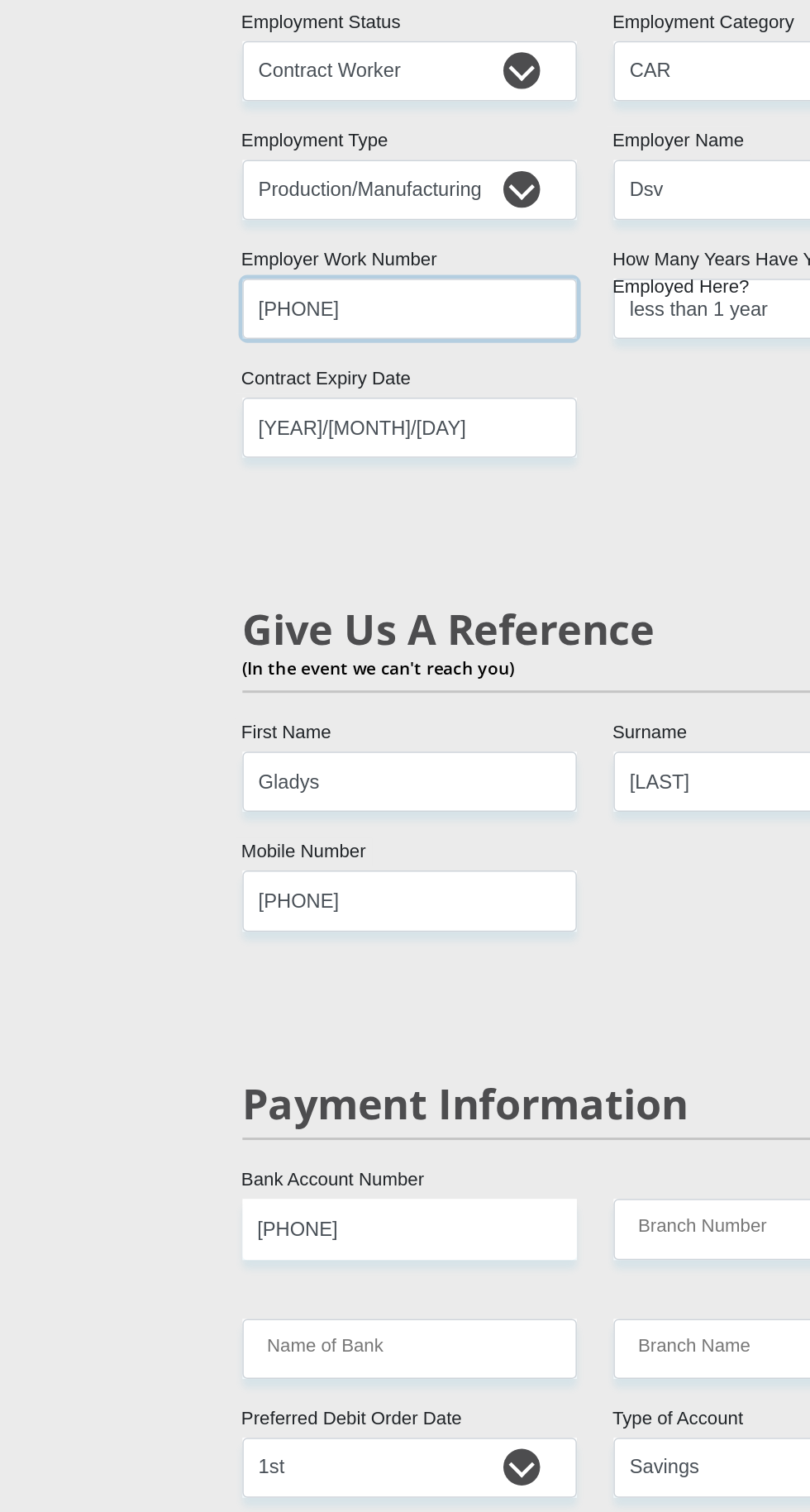 scroll, scrollTop: 2737, scrollLeft: 0, axis: vertical 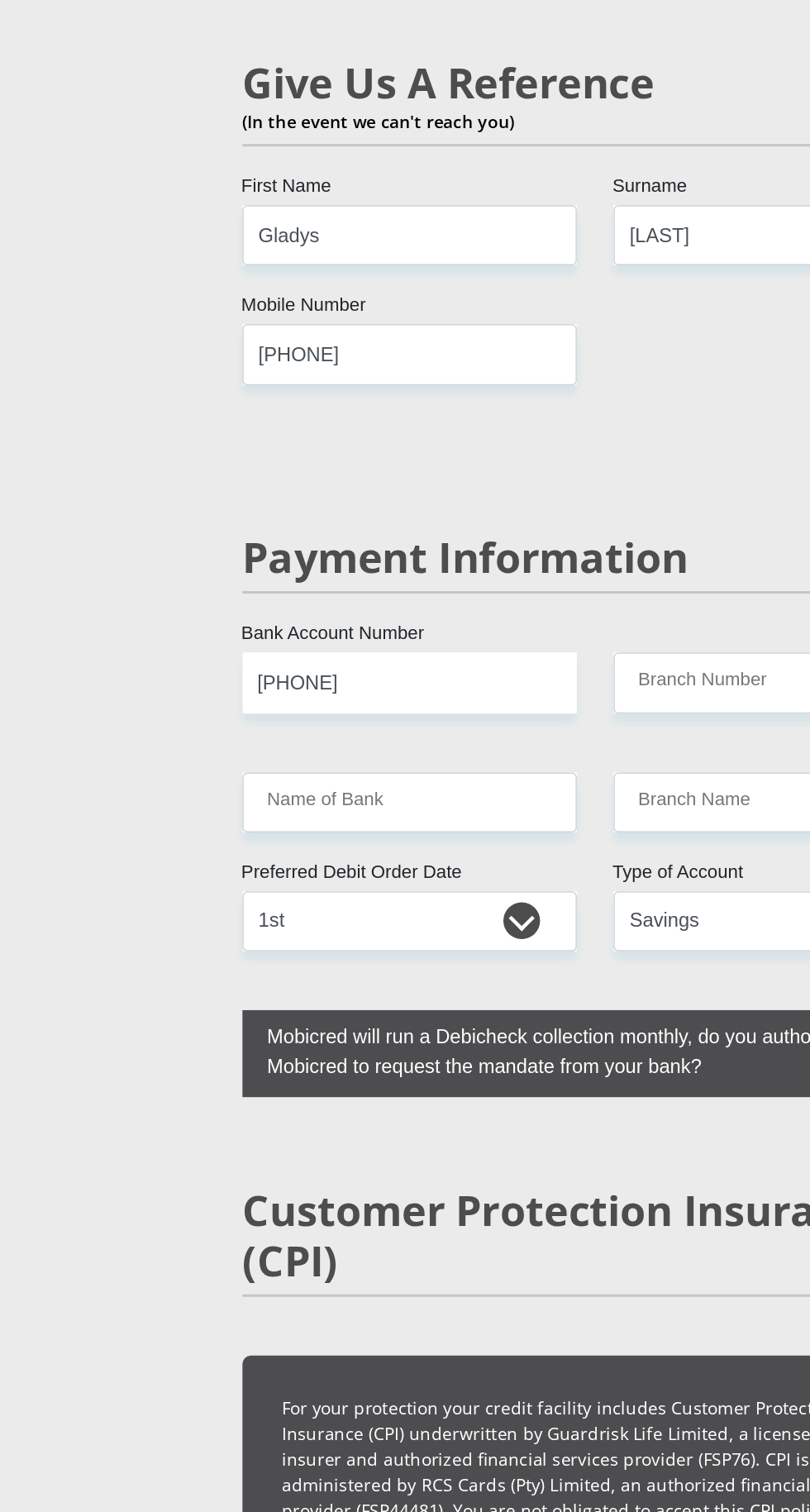type on "[PHONE]" 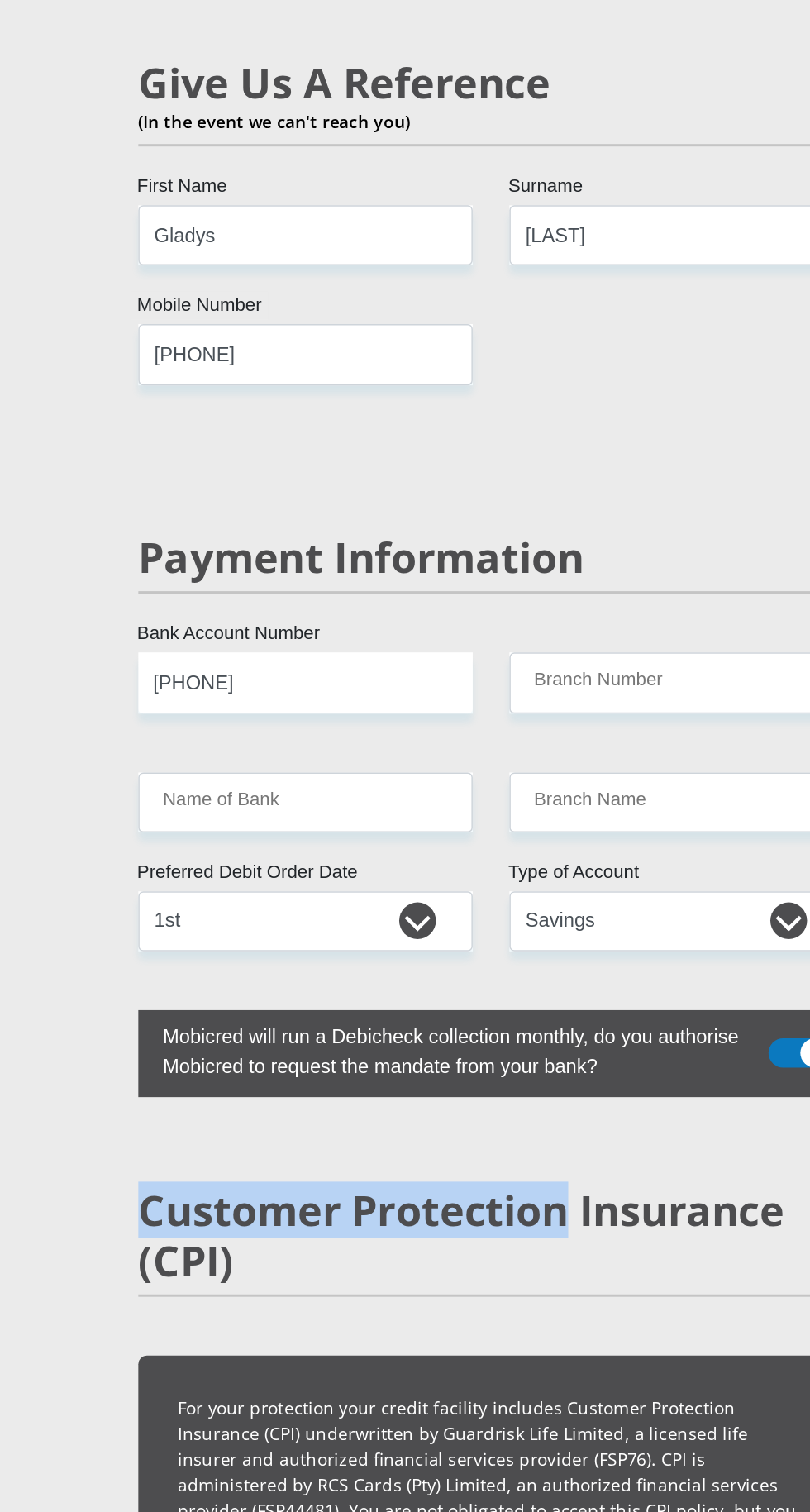 click on "[TITLE]
[FIRST]
[LAST]
[ID NUMBER]
Please input valid ID number
[COUNTRY]
[COUNTRY]
[COUNTRY]
[COUNTRY]
[COUNTRY]
[COUNTRY]
[COUNTRY]
[COUNTRY]
[COUNTRY]
[COUNTRY]
[COUNTRY]
[COUNTRY]  [COUNTRY]  [COUNTRY]" at bounding box center (405, 275) 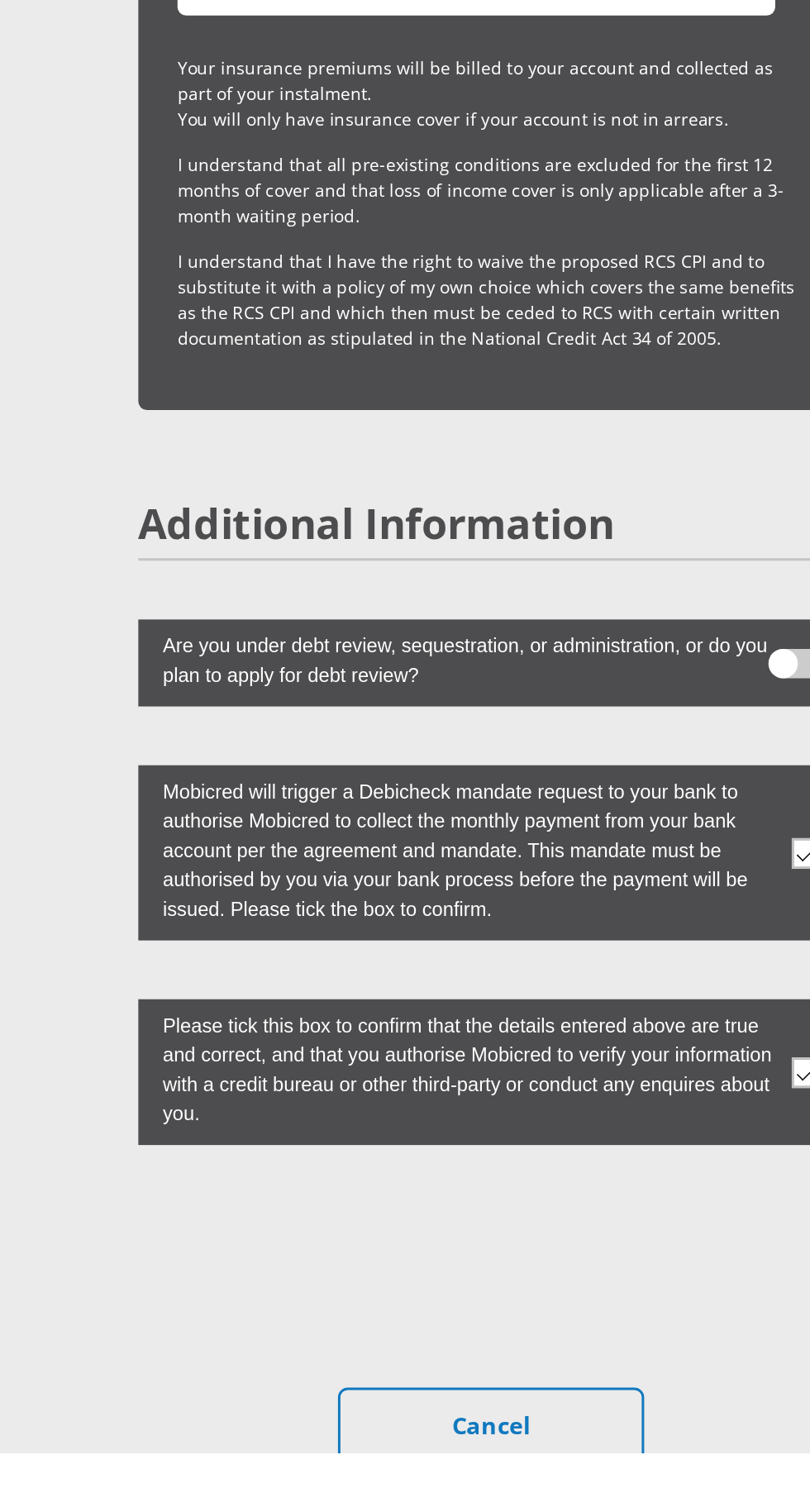scroll, scrollTop: 4291, scrollLeft: 0, axis: vertical 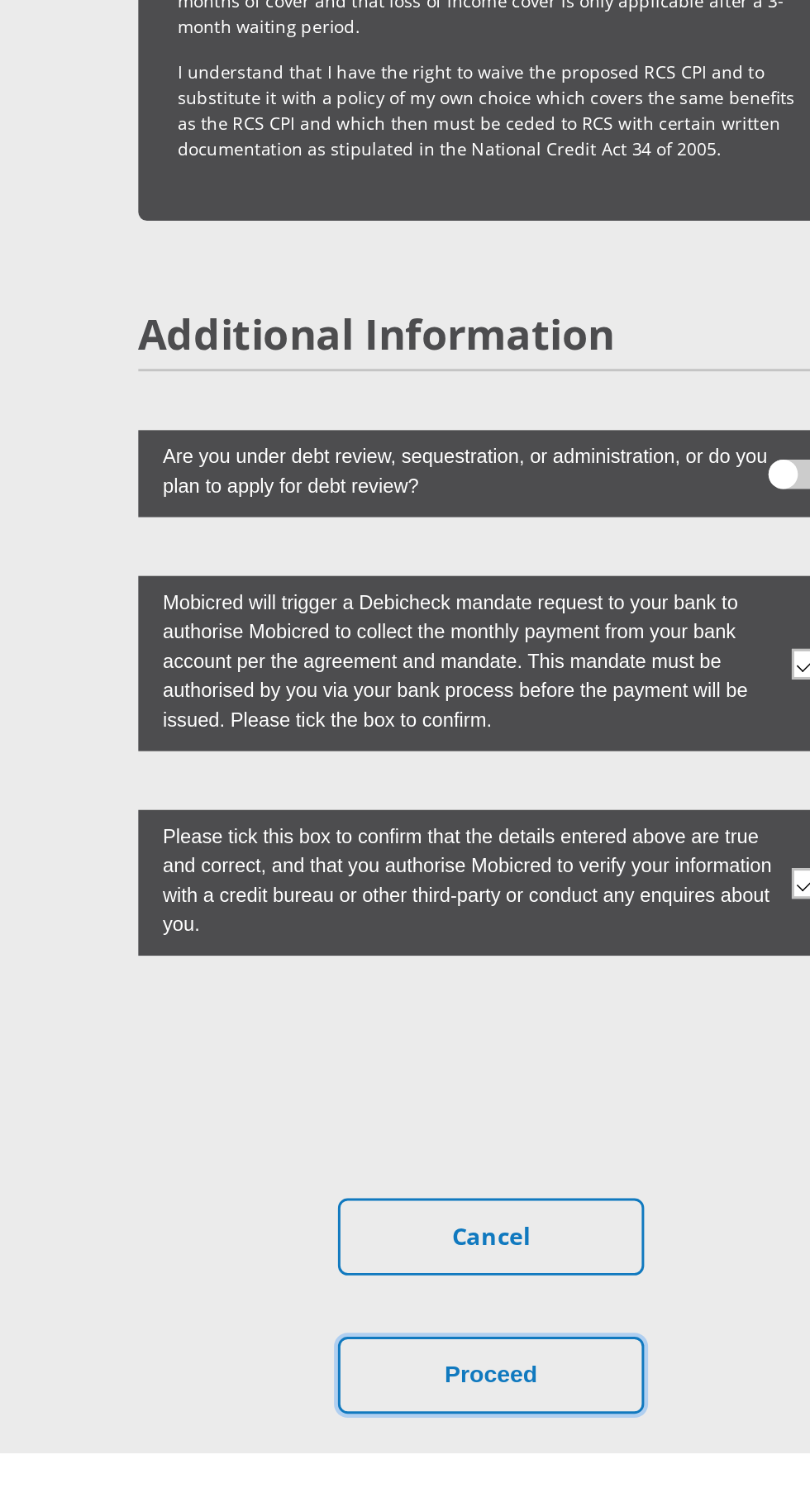 click on "Proceed" at bounding box center (405, 1459) 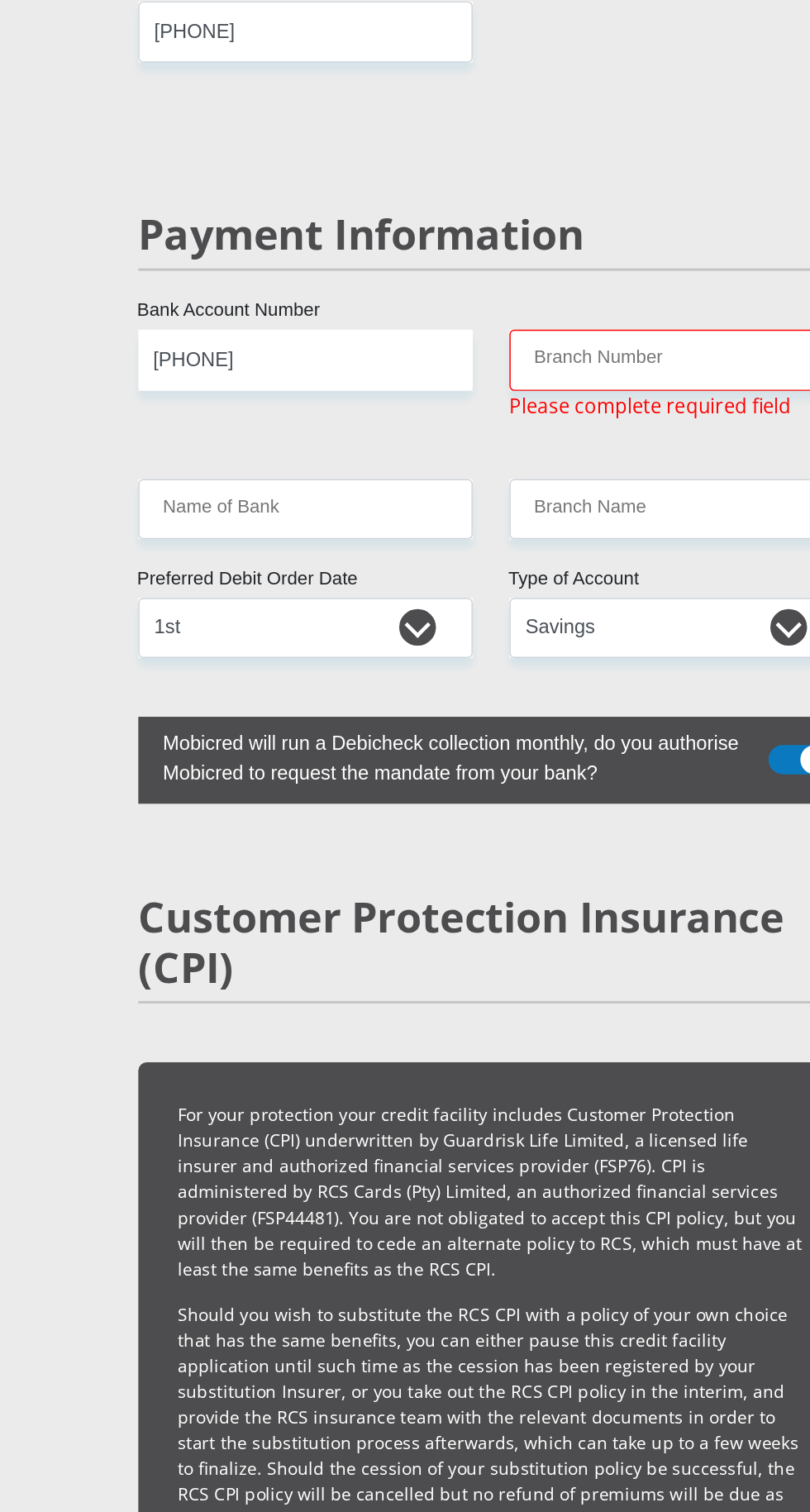 scroll, scrollTop: 3462, scrollLeft: 0, axis: vertical 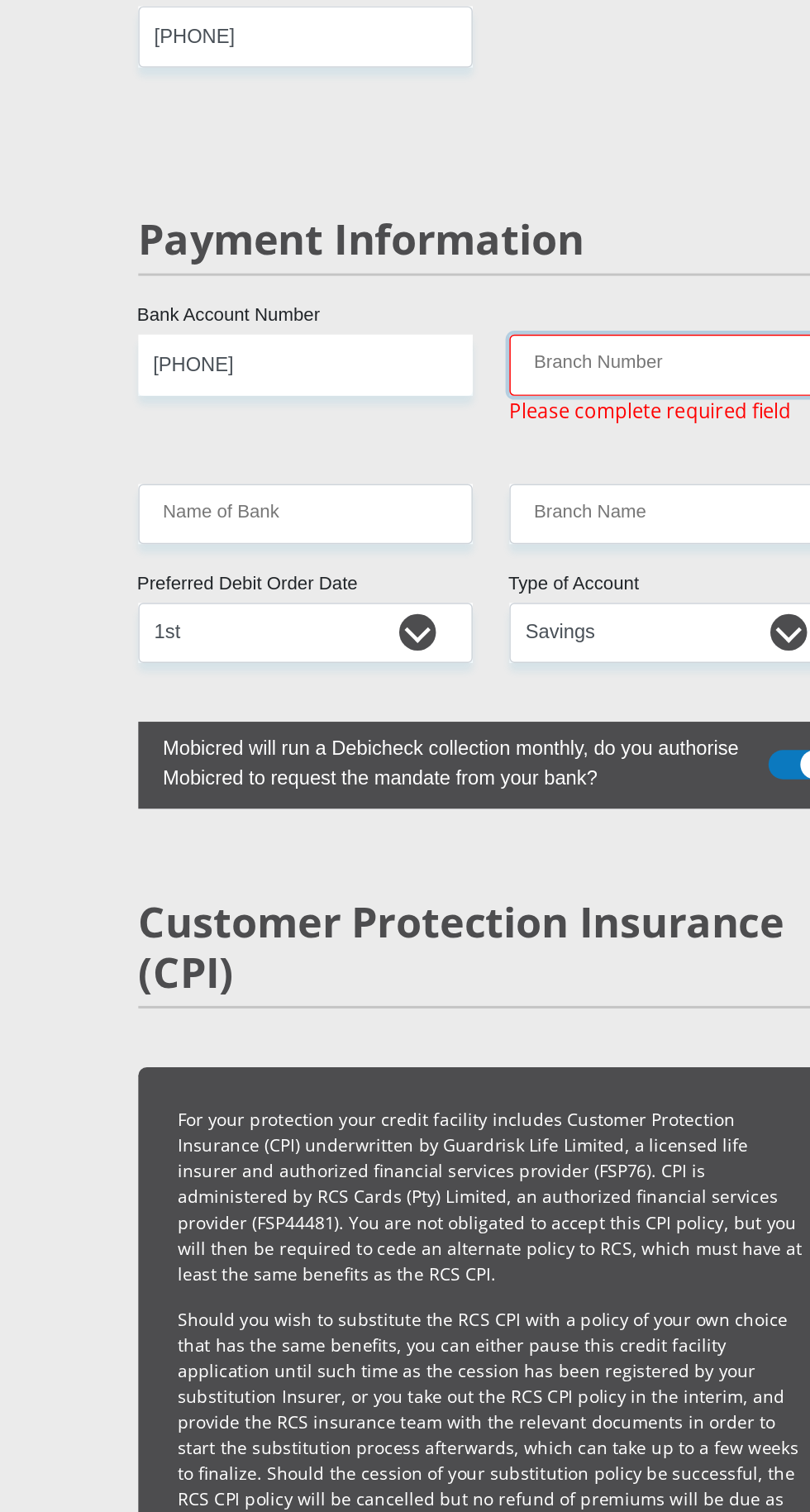 click on "Branch Number" at bounding box center (530, 246) 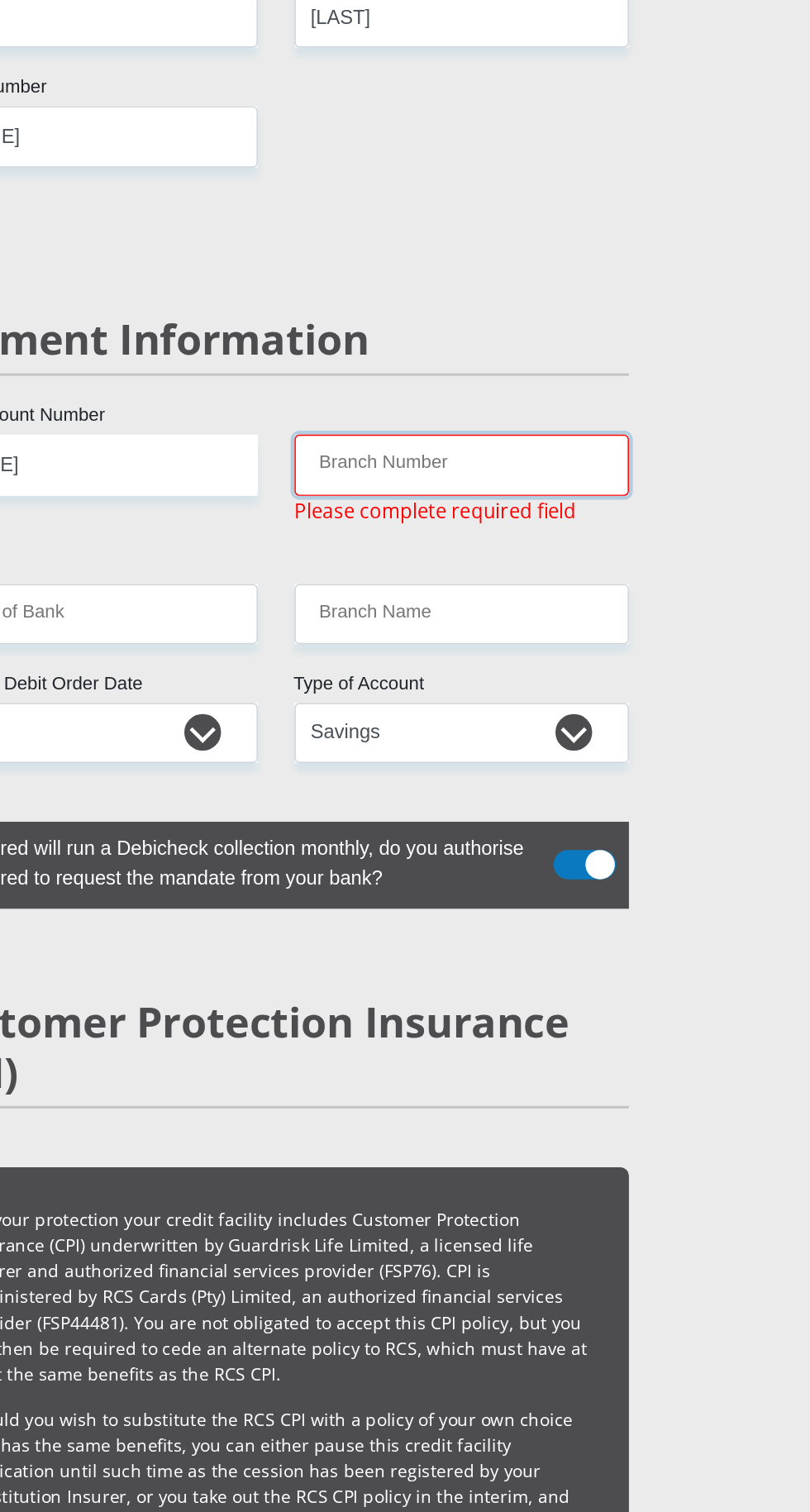 scroll, scrollTop: 3378, scrollLeft: 0, axis: vertical 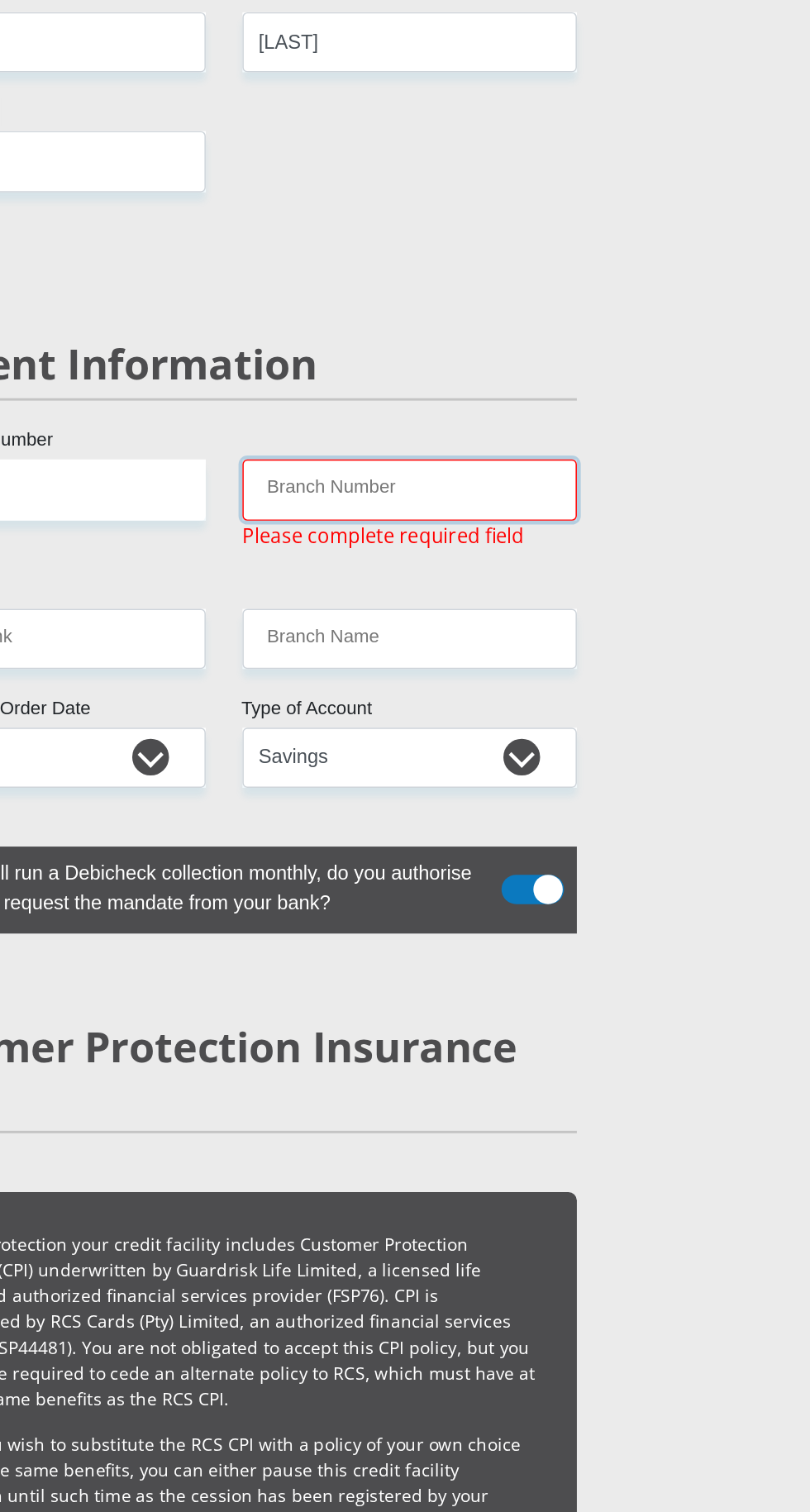 click on "Branch Number" at bounding box center [530, 330] 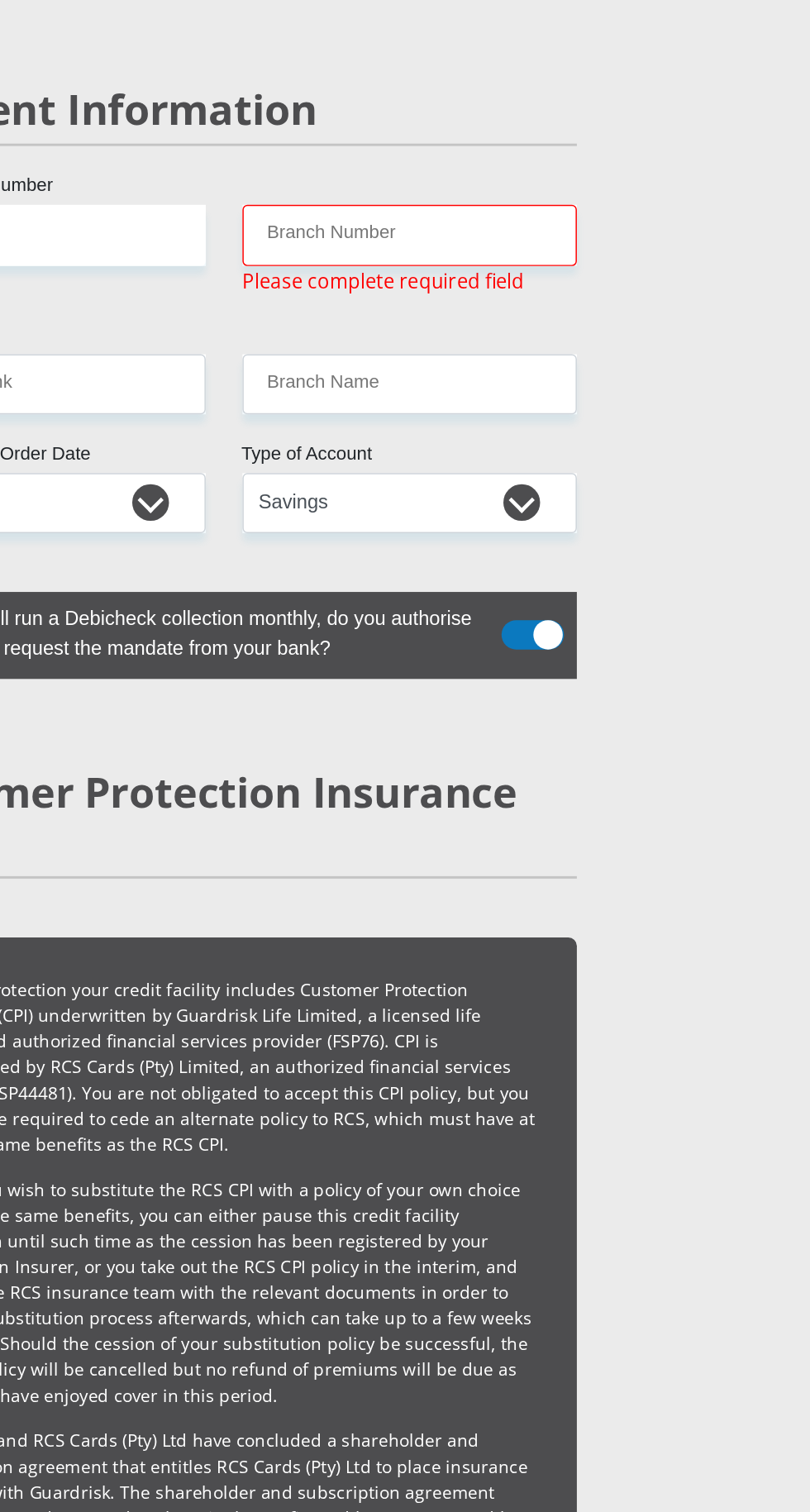 scroll, scrollTop: 3549, scrollLeft: 0, axis: vertical 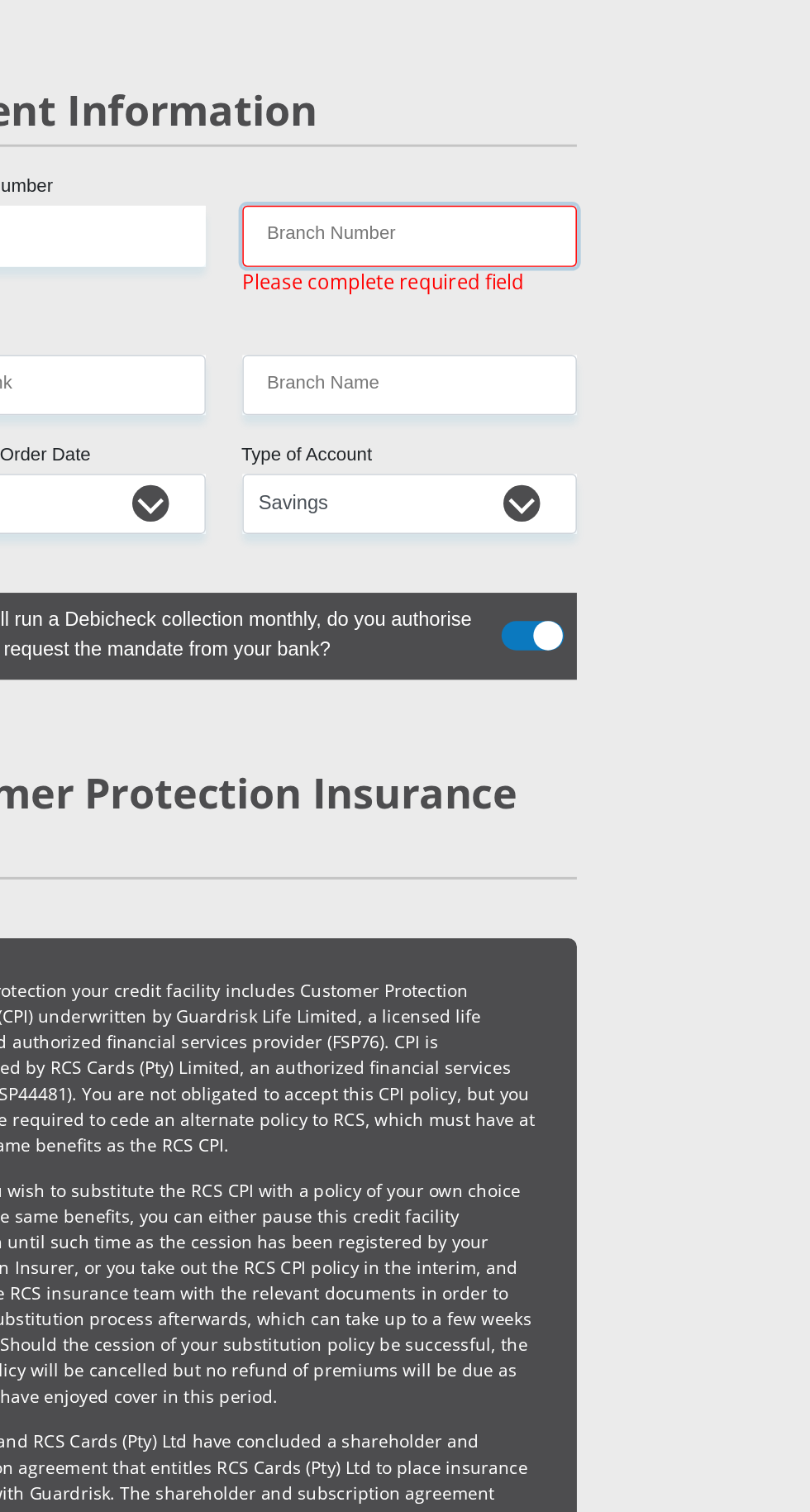 click on "Branch Number" at bounding box center (530, 159) 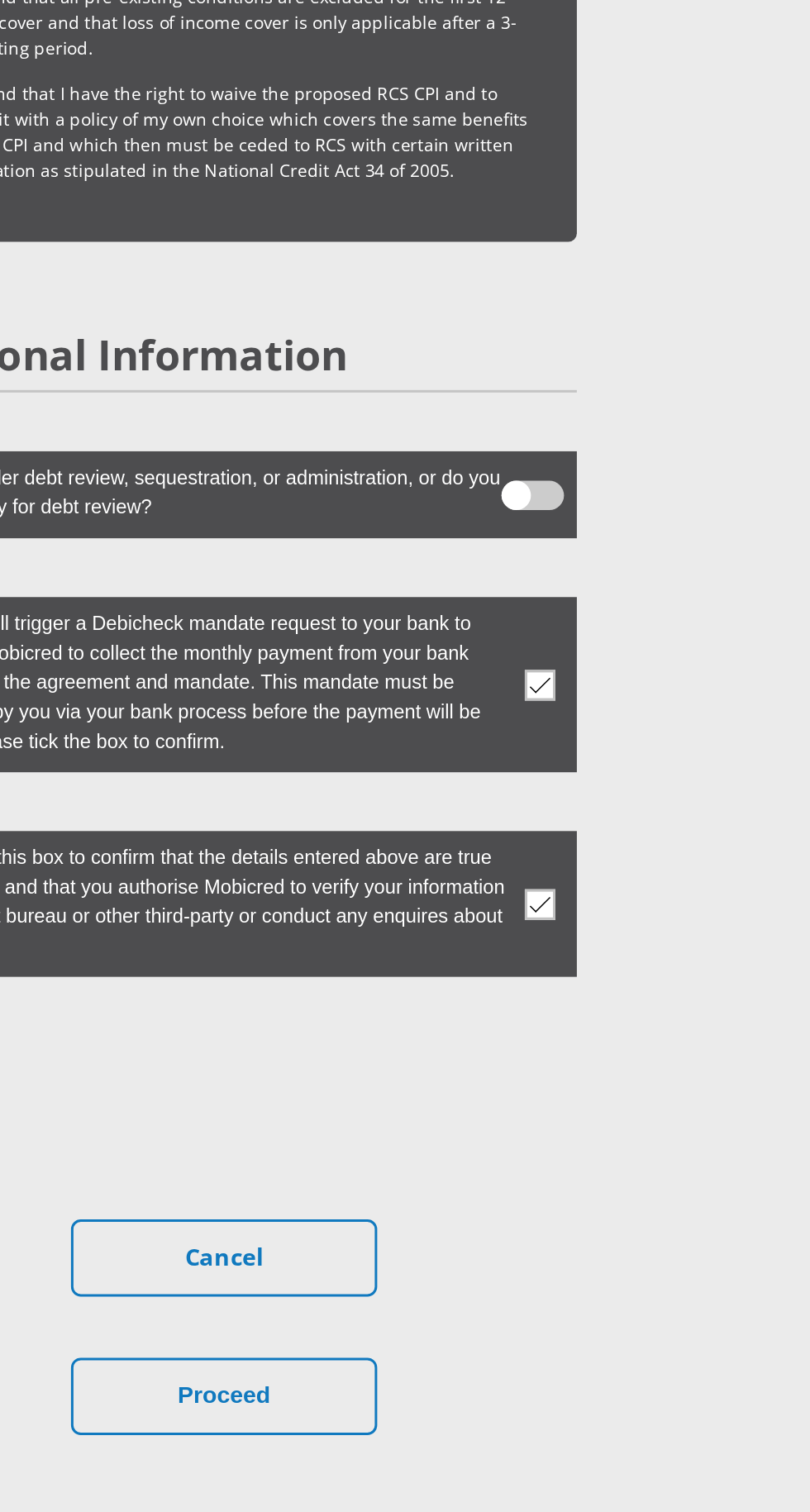 scroll, scrollTop: 4604, scrollLeft: 0, axis: vertical 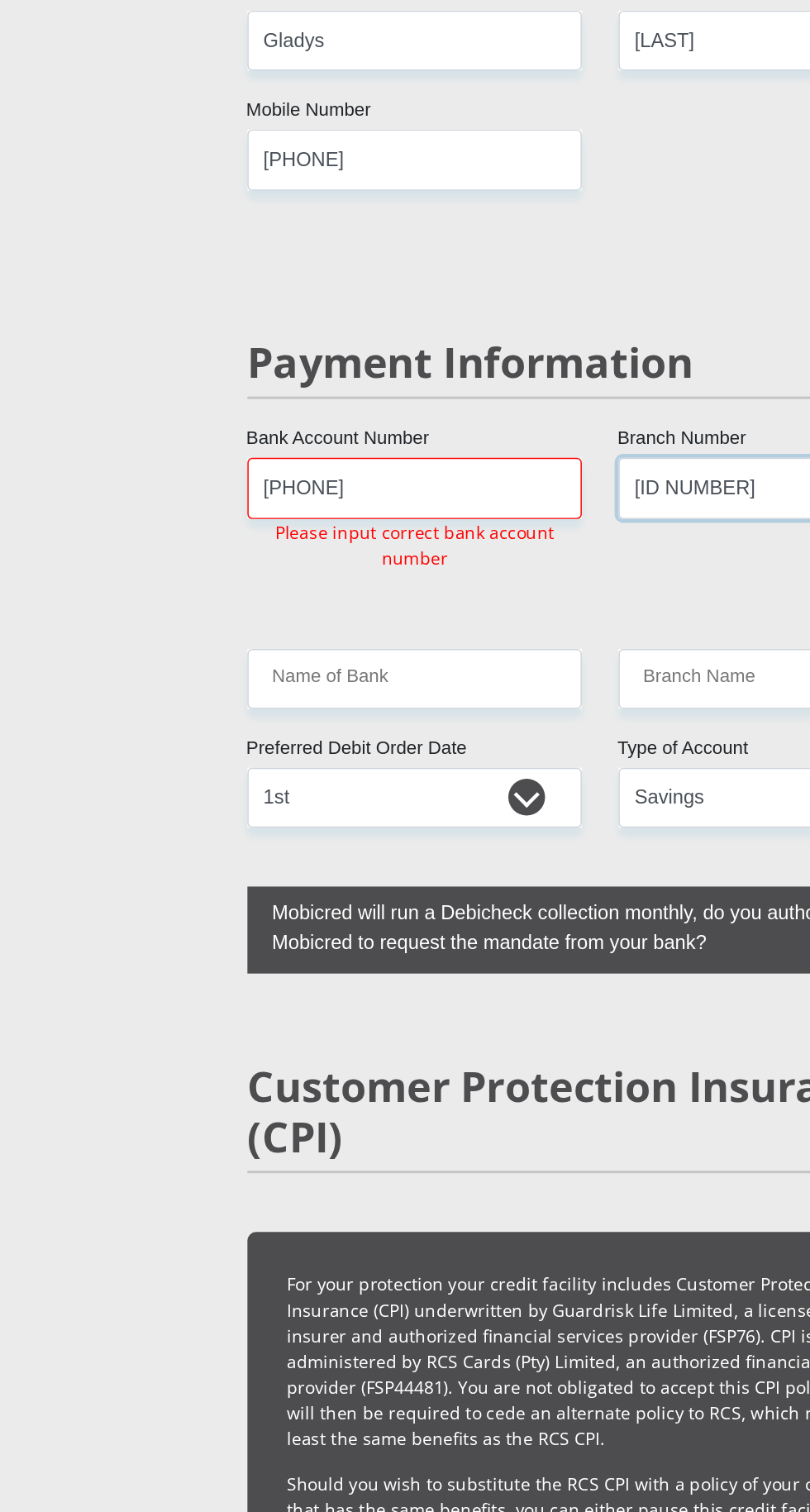 click on "[ID NUMBER]" at bounding box center [530, 329] 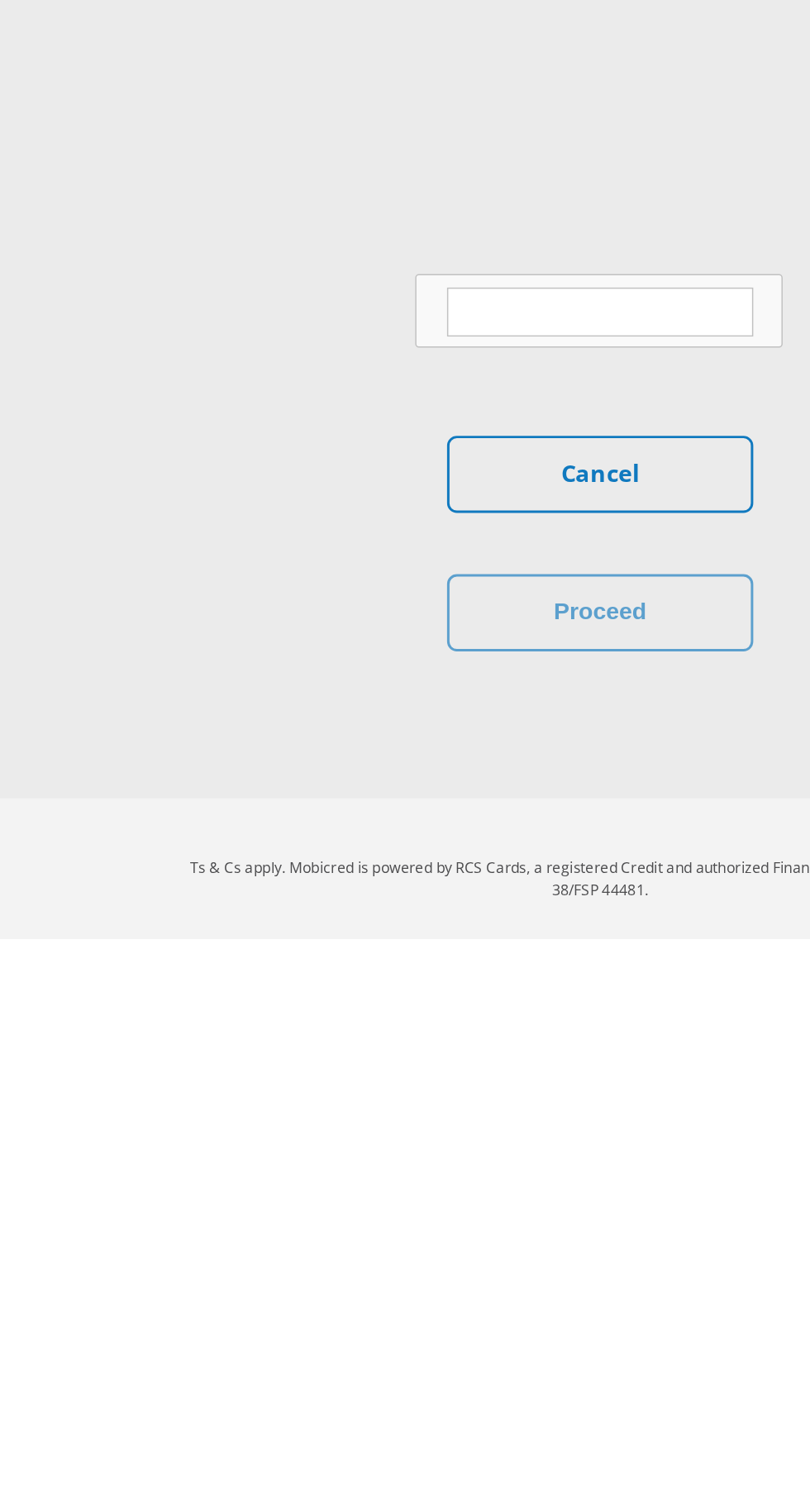 scroll, scrollTop: 3687, scrollLeft: 0, axis: vertical 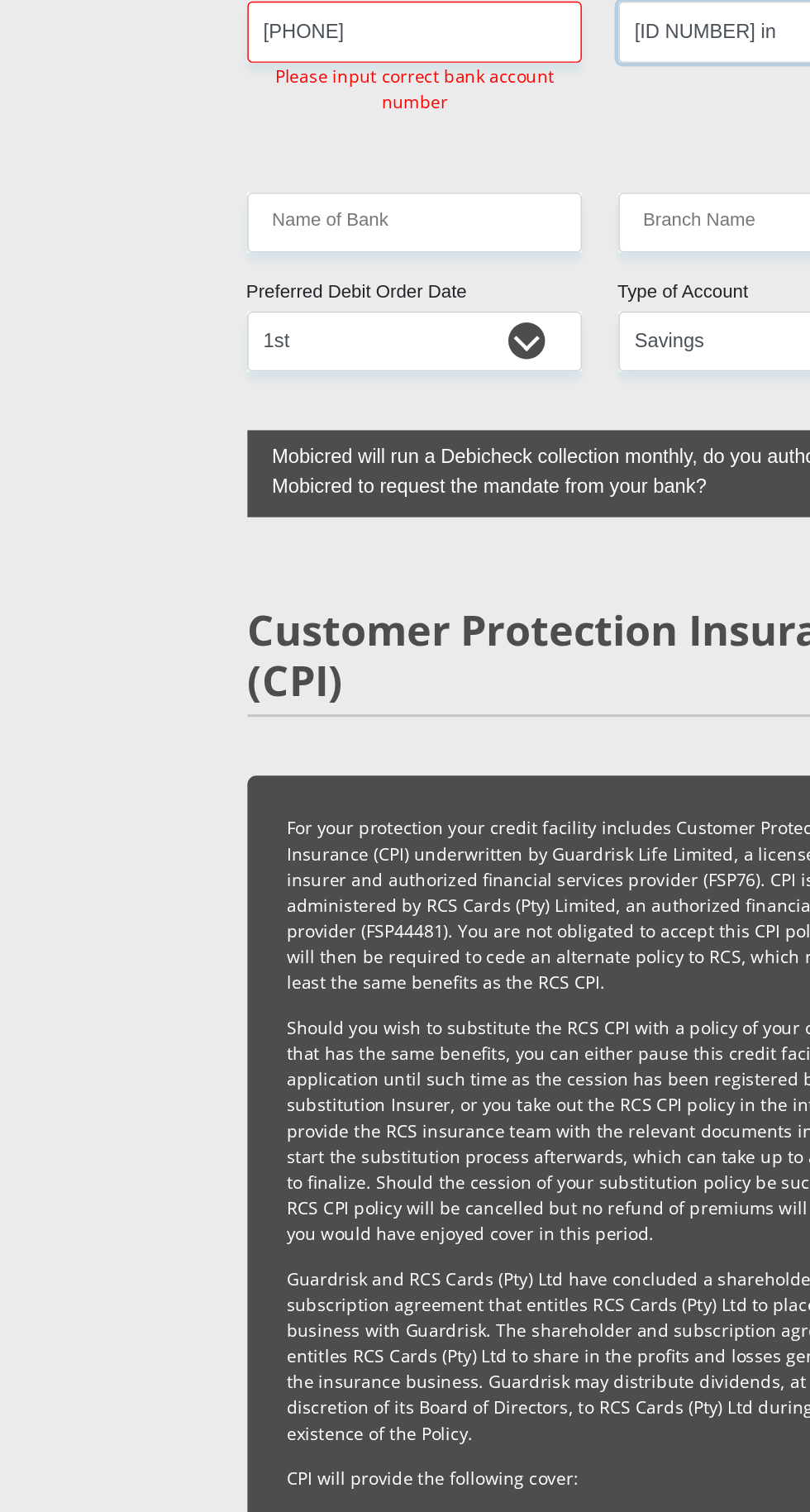 click on "[ID NUMBER] in" at bounding box center (530, 21) 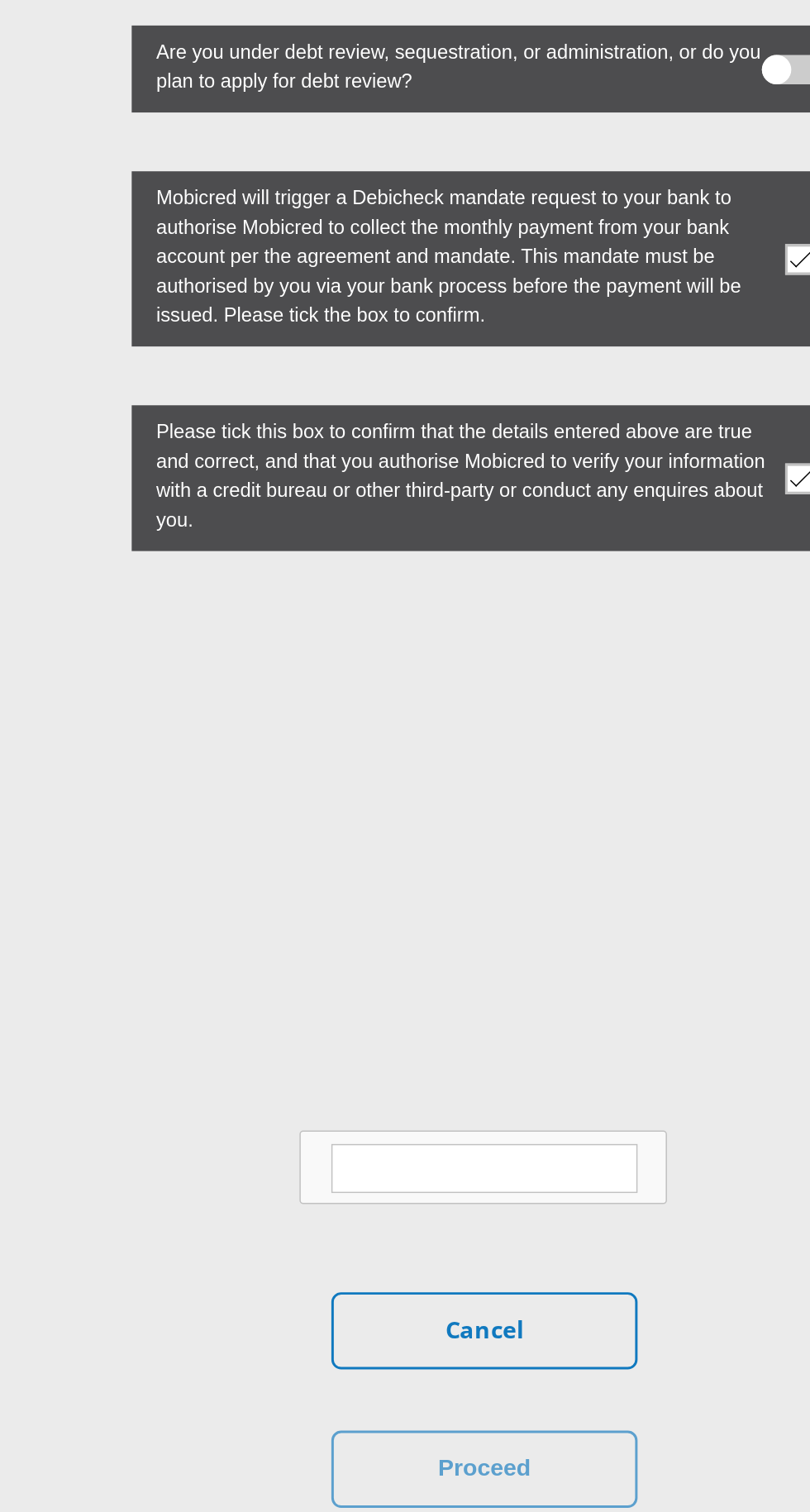 scroll, scrollTop: 4820, scrollLeft: 0, axis: vertical 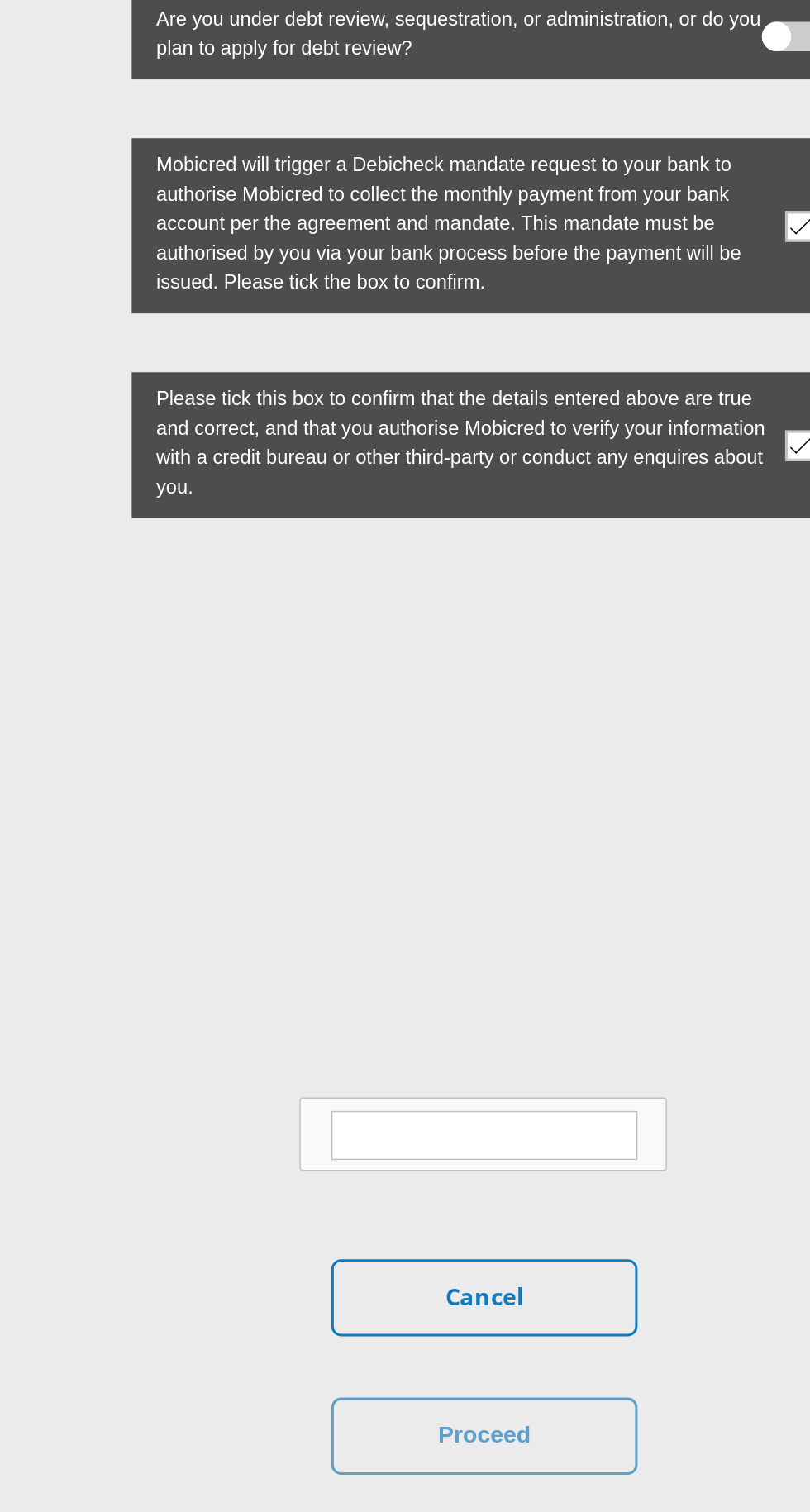 type on "[ID NUMBER]" 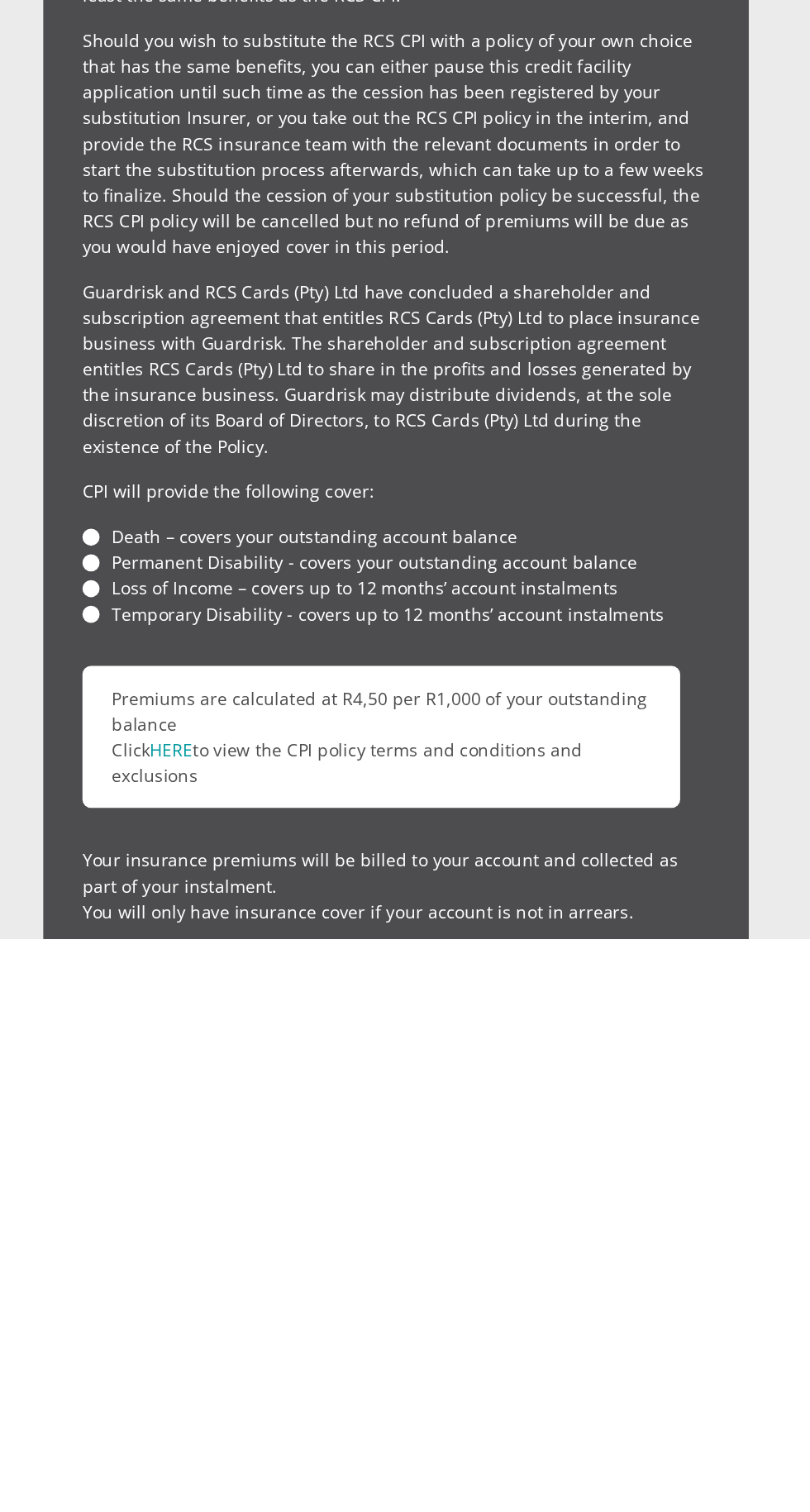 scroll, scrollTop: 3597, scrollLeft: 0, axis: vertical 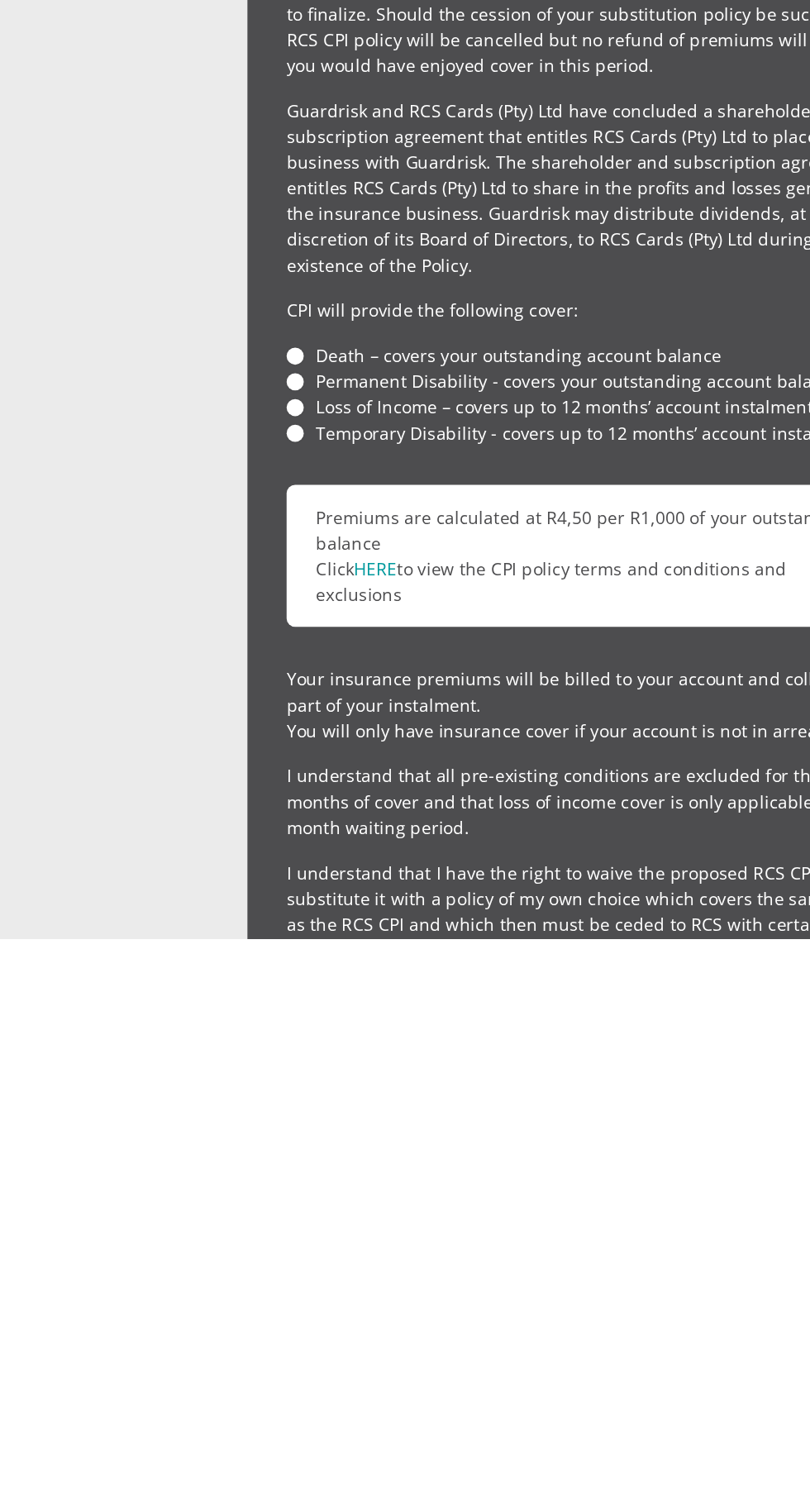 click on "Death – covers your outstanding account balance" at bounding box center (405, 1118) 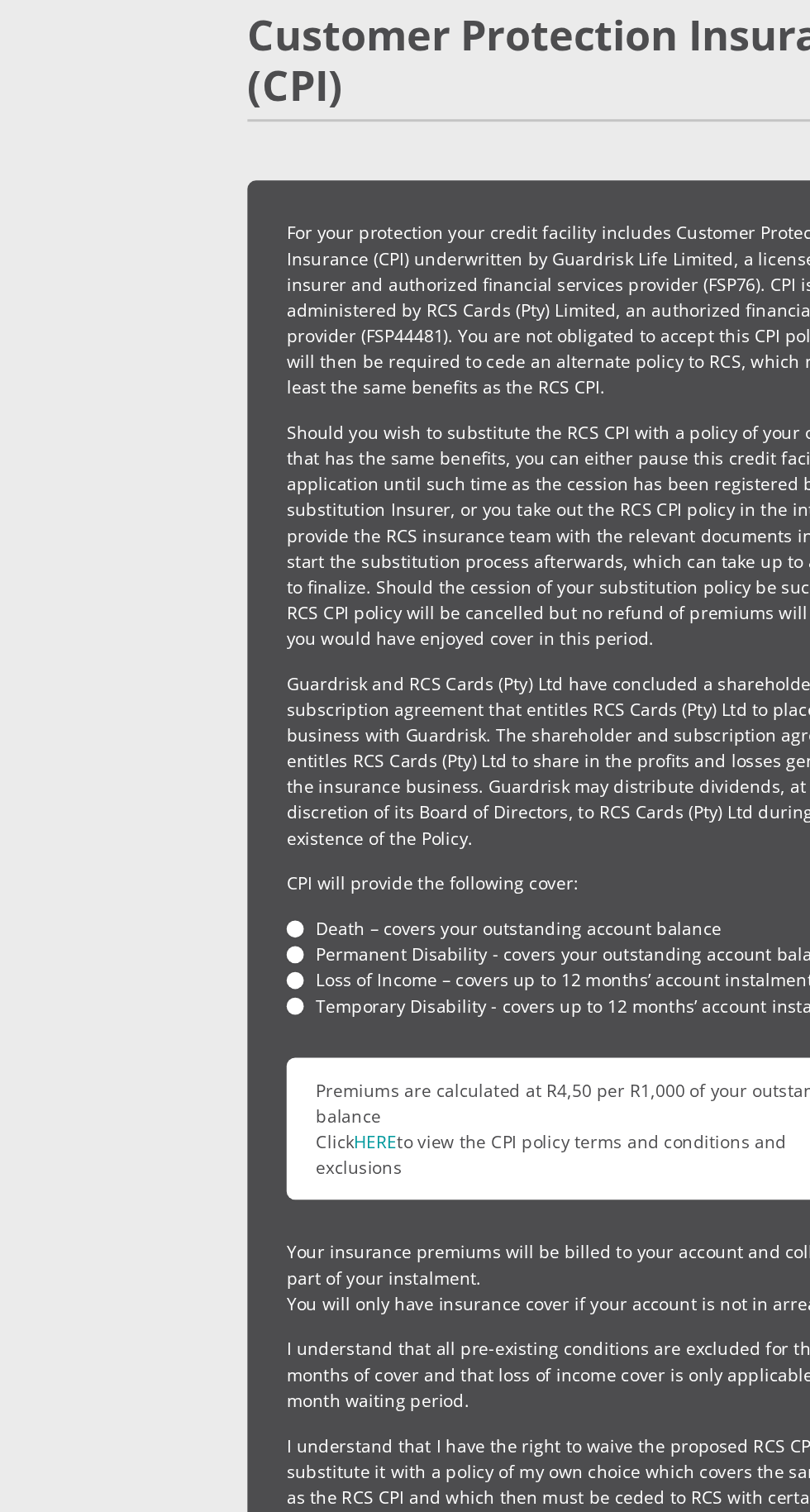 click on "Loss of Income – covers up to 12 months’ account instalments" at bounding box center [405, 1152] 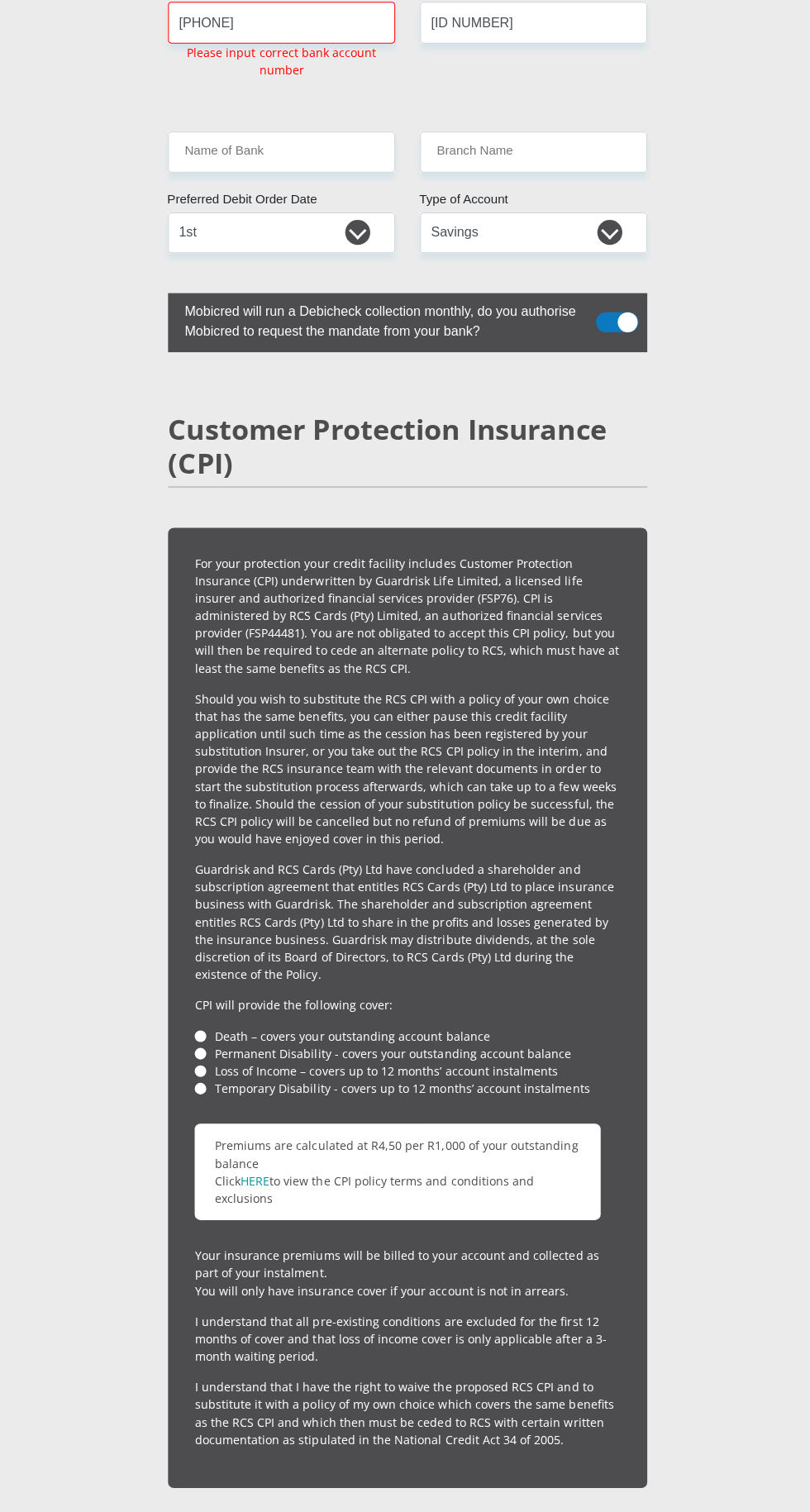 scroll, scrollTop: 3686, scrollLeft: 0, axis: vertical 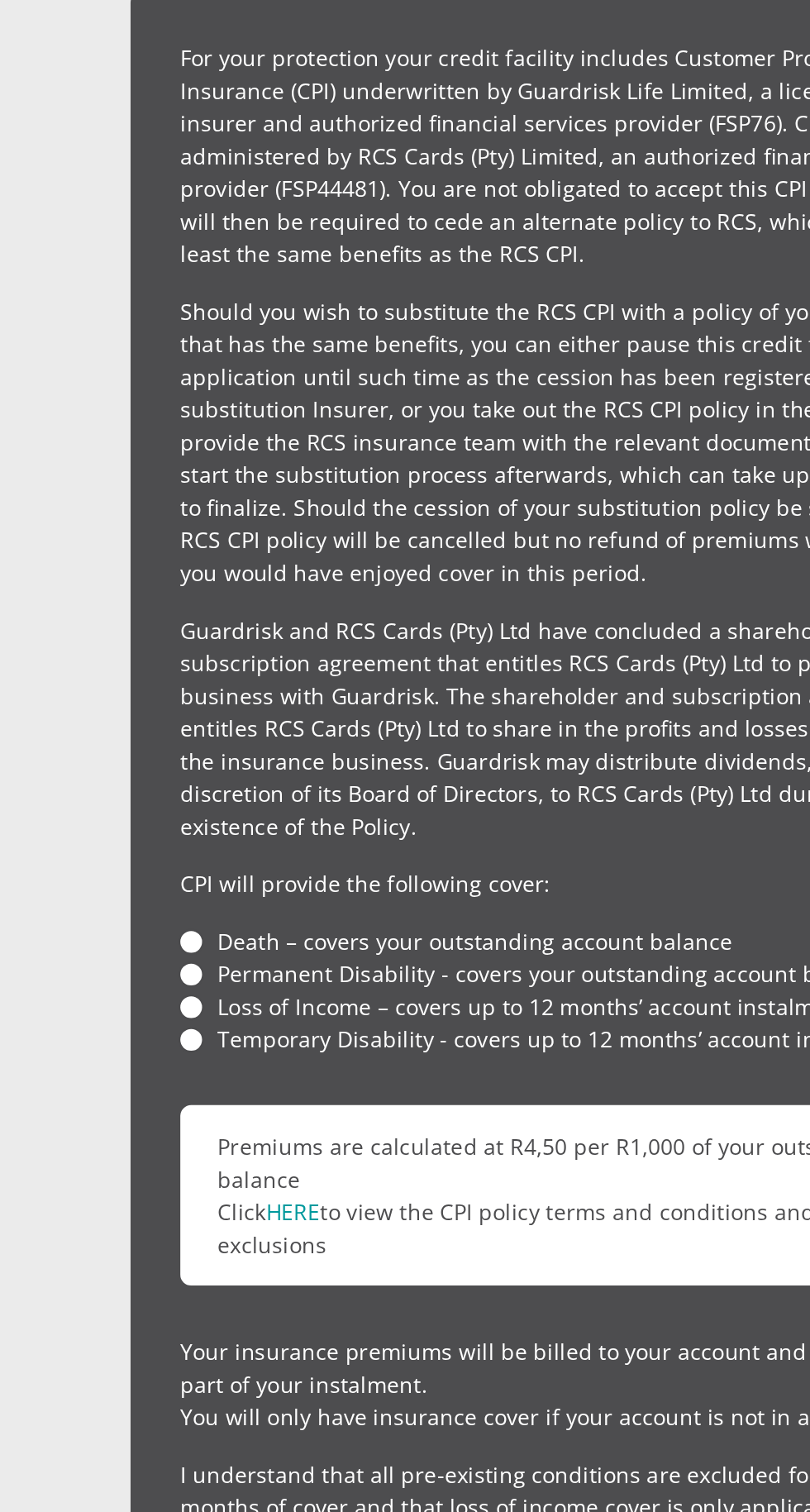 click on "HERE" at bounding box center (253, 1172) 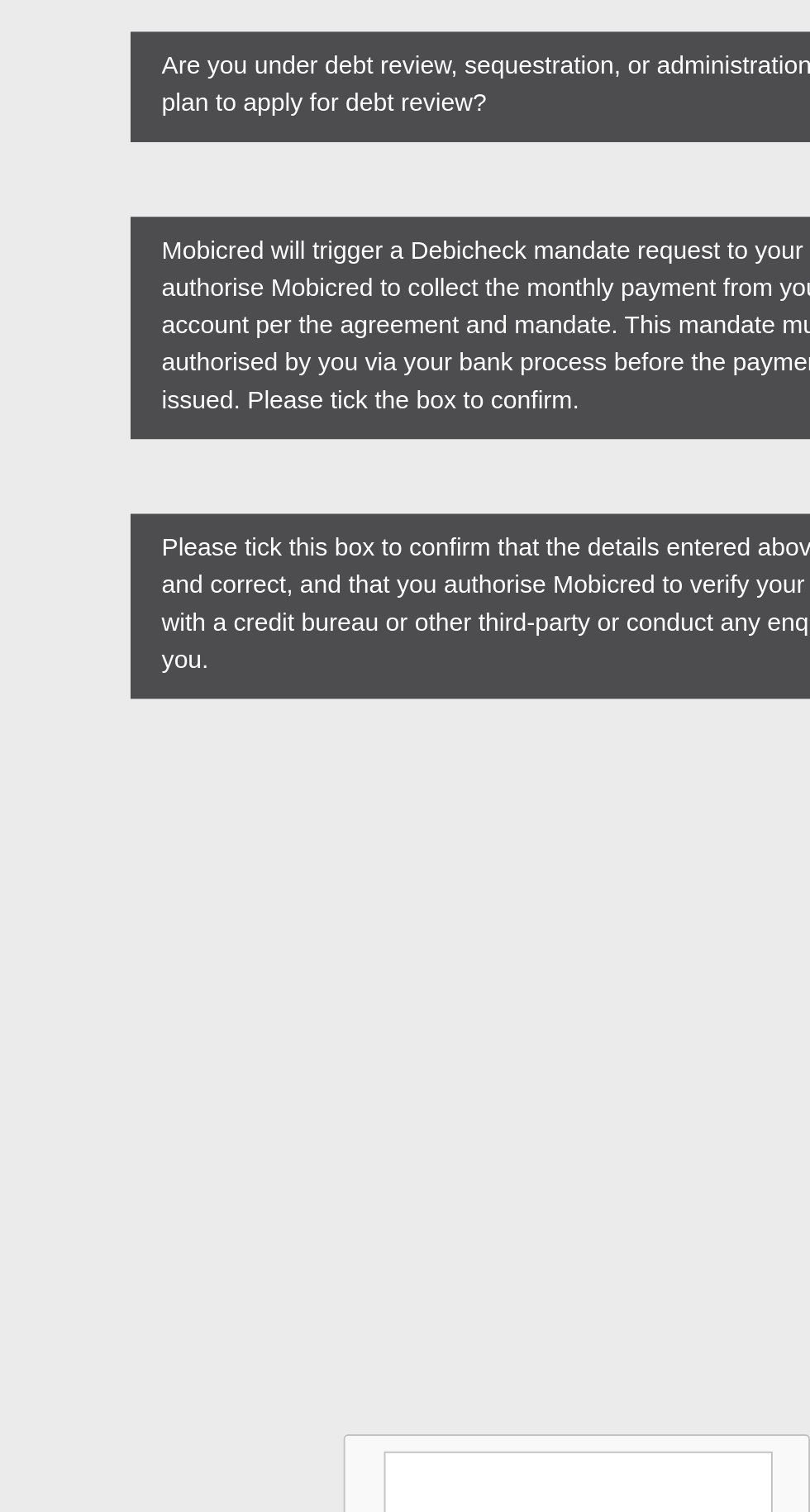scroll, scrollTop: 4581, scrollLeft: 0, axis: vertical 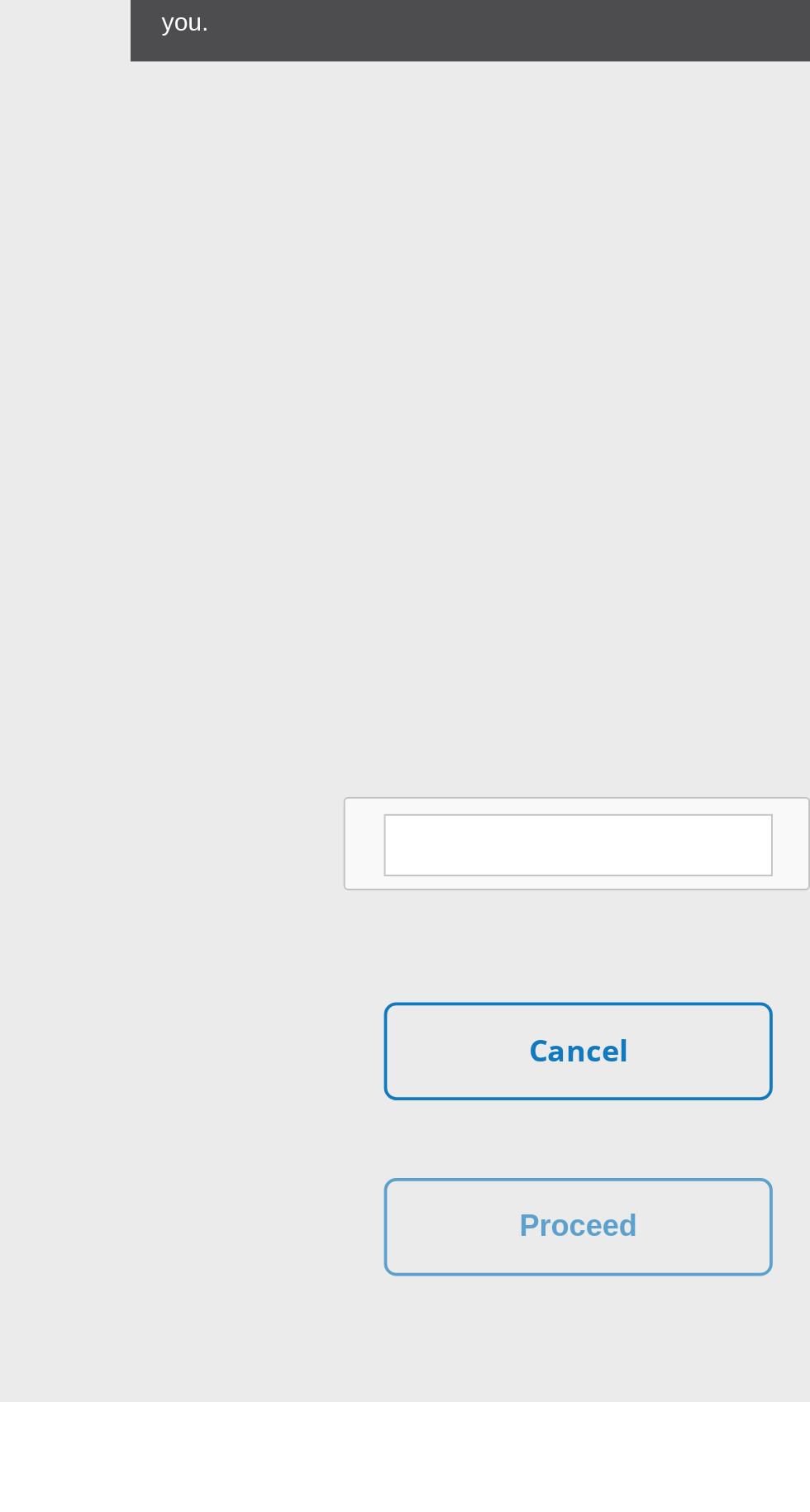 click at bounding box center (405, 1216) 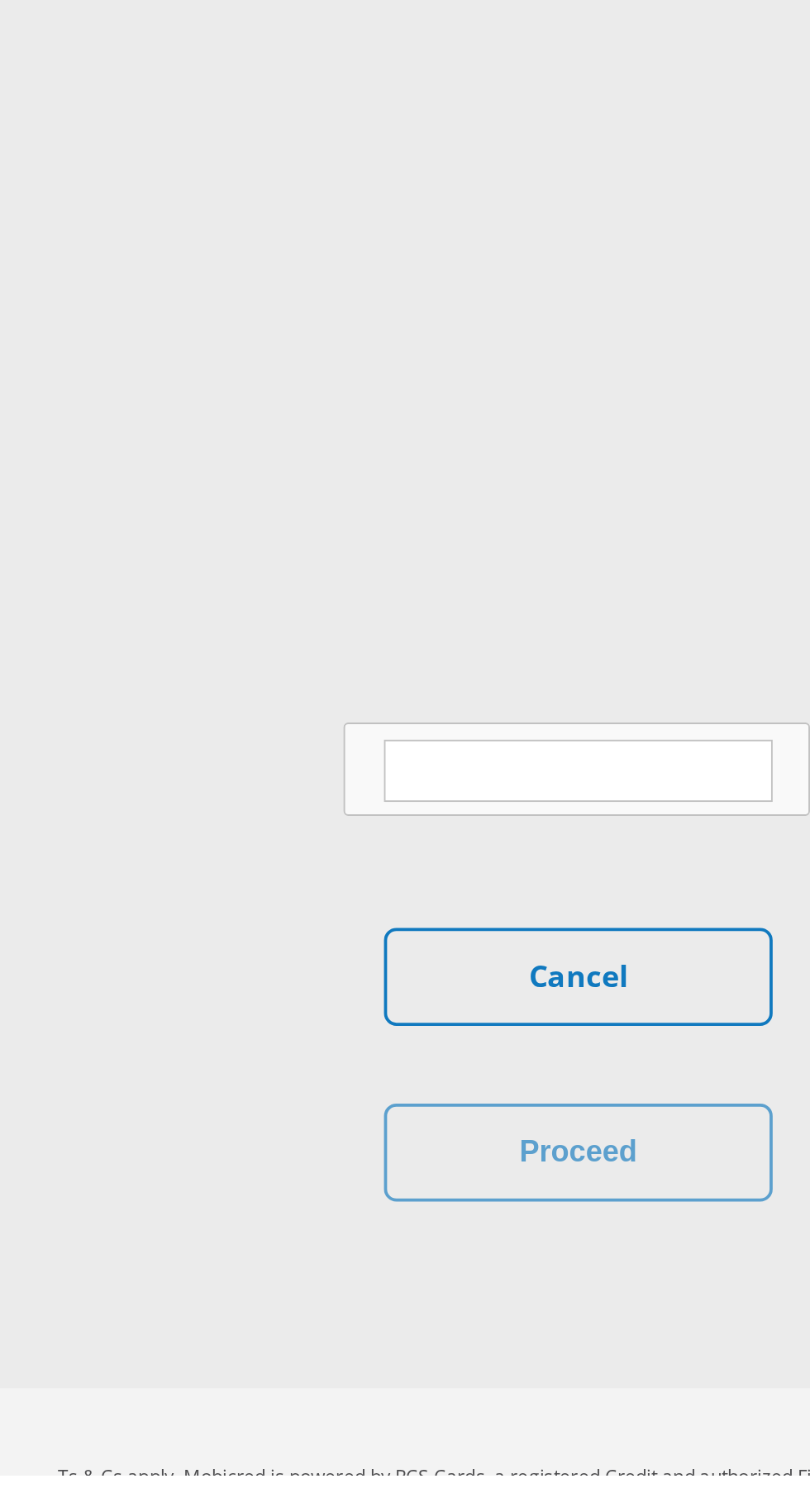 scroll, scrollTop: 4982, scrollLeft: 0, axis: vertical 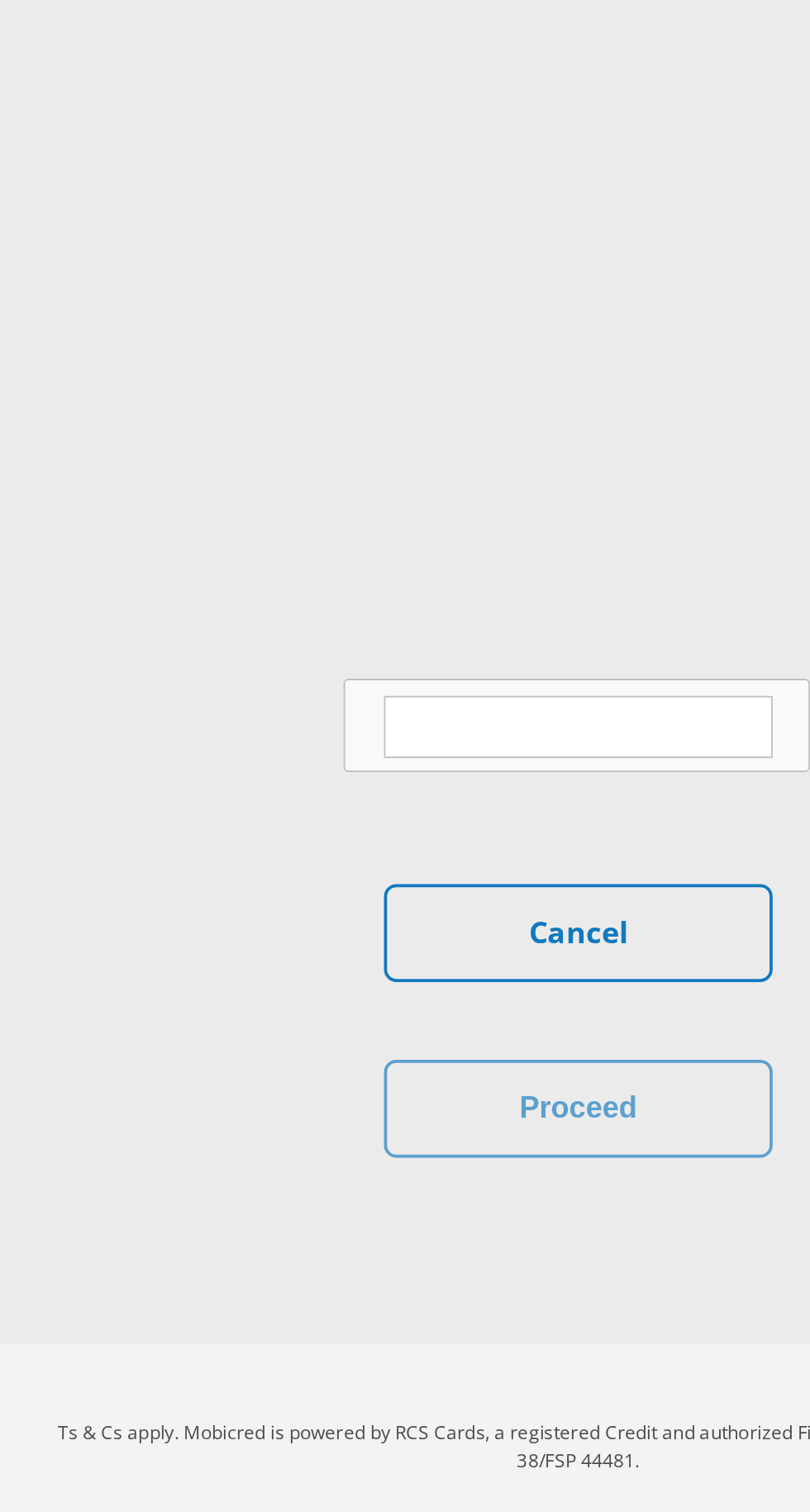 click at bounding box center (405, 1095) 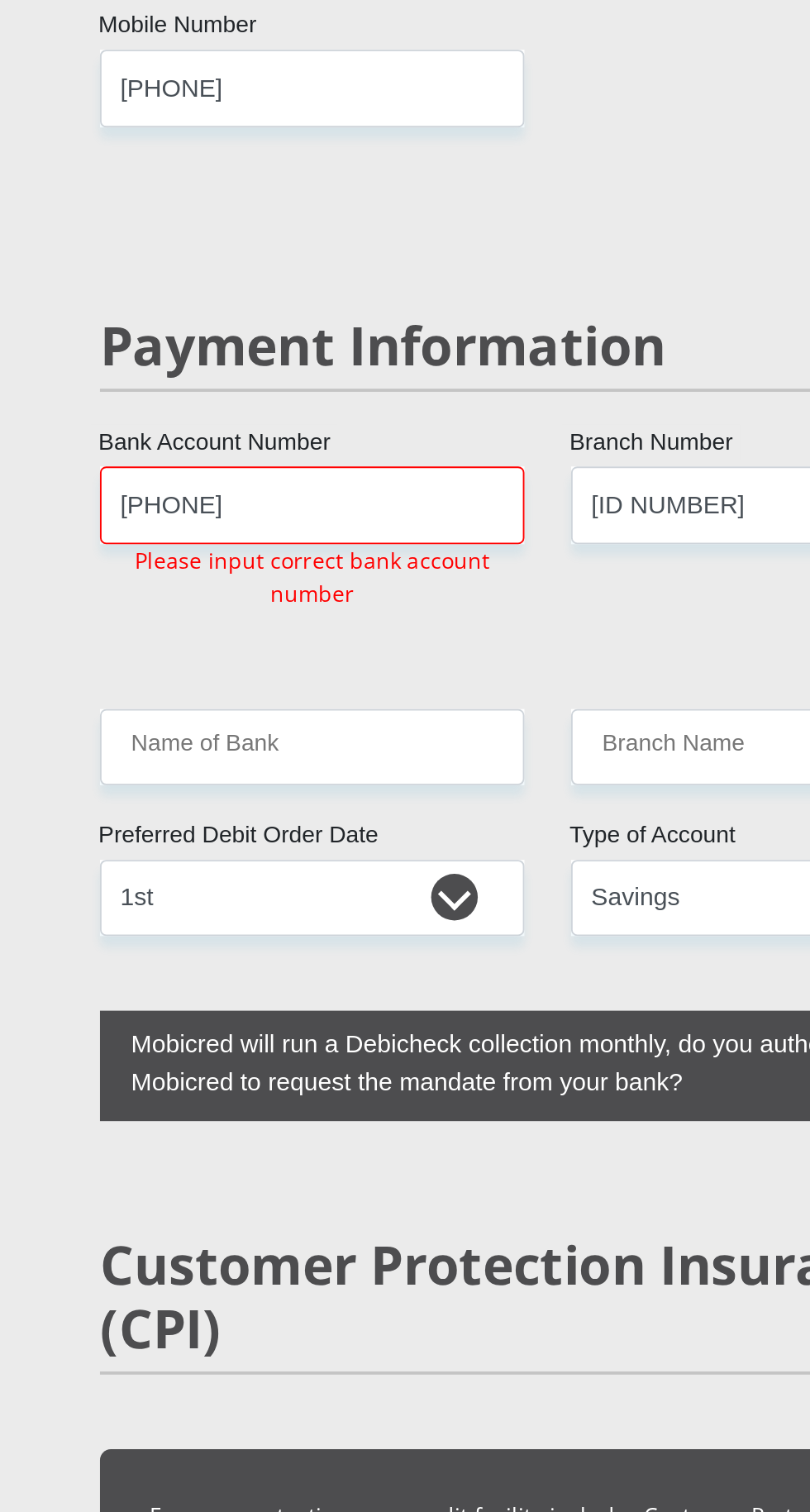 scroll, scrollTop: 3434, scrollLeft: 0, axis: vertical 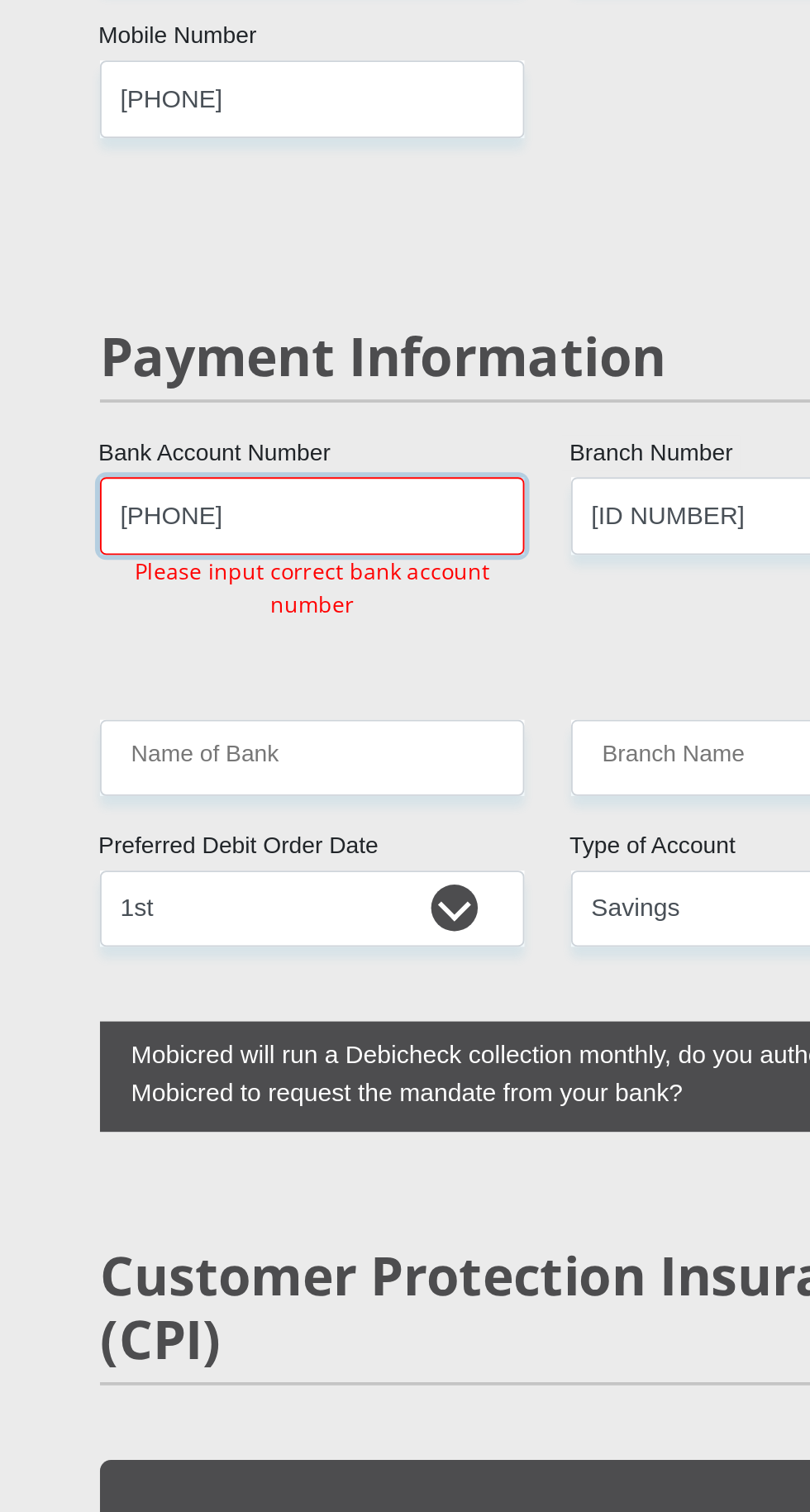 click on "[PHONE]" at bounding box center (279, 274) 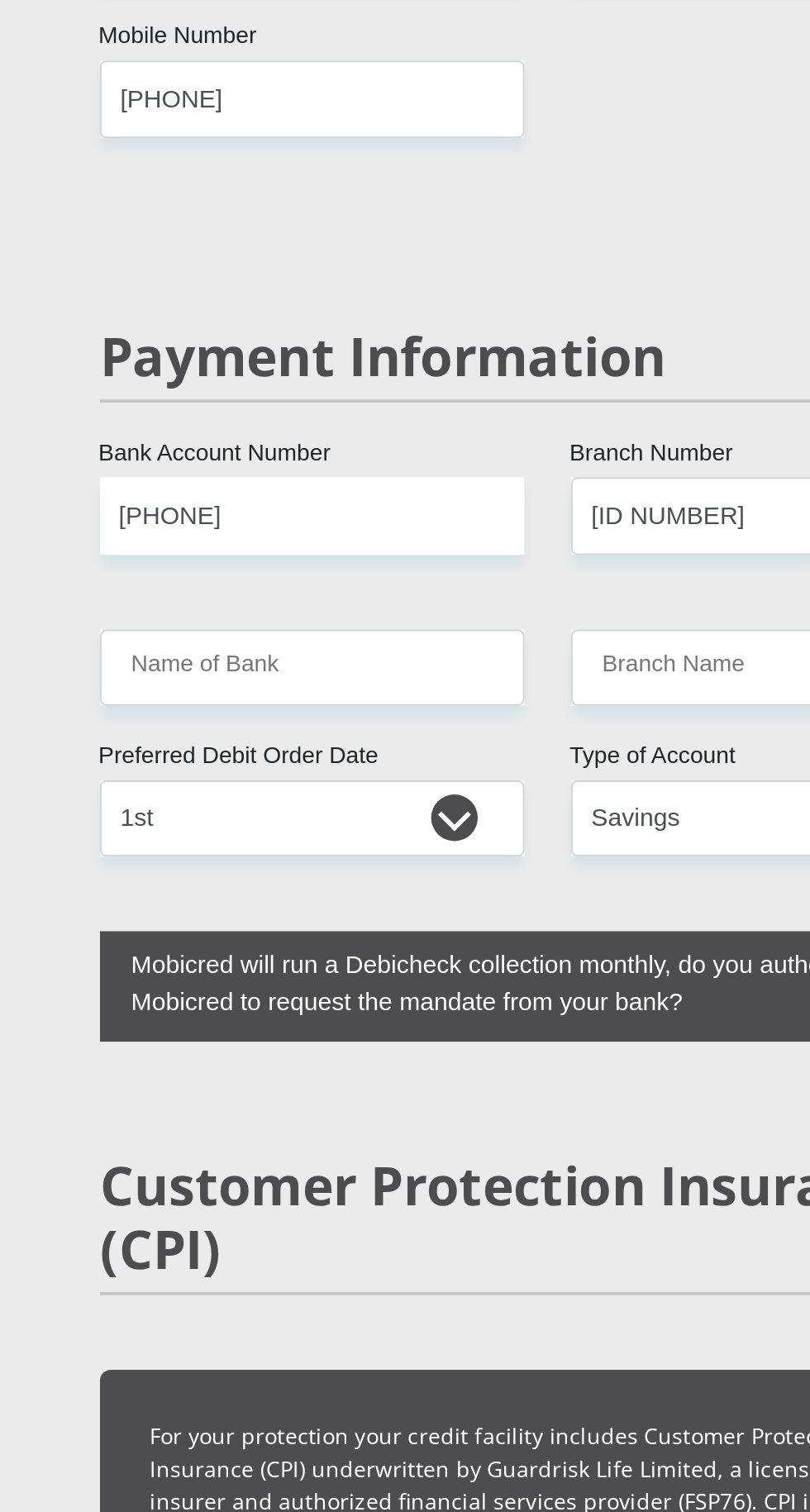 click on "[TITLE]
[FIRST]
[LAST]
[ID NUMBER]
Please input valid ID number
[COUNTRY]
[COUNTRY]
[COUNTRY]
[COUNTRY]
[COUNTRY]
[COUNTRY]
[COUNTRY]
[COUNTRY]
[COUNTRY]
[COUNTRY]
[COUNTRY]
[COUNTRY]  [COUNTRY]  [COUNTRY]" at bounding box center [405, -244] 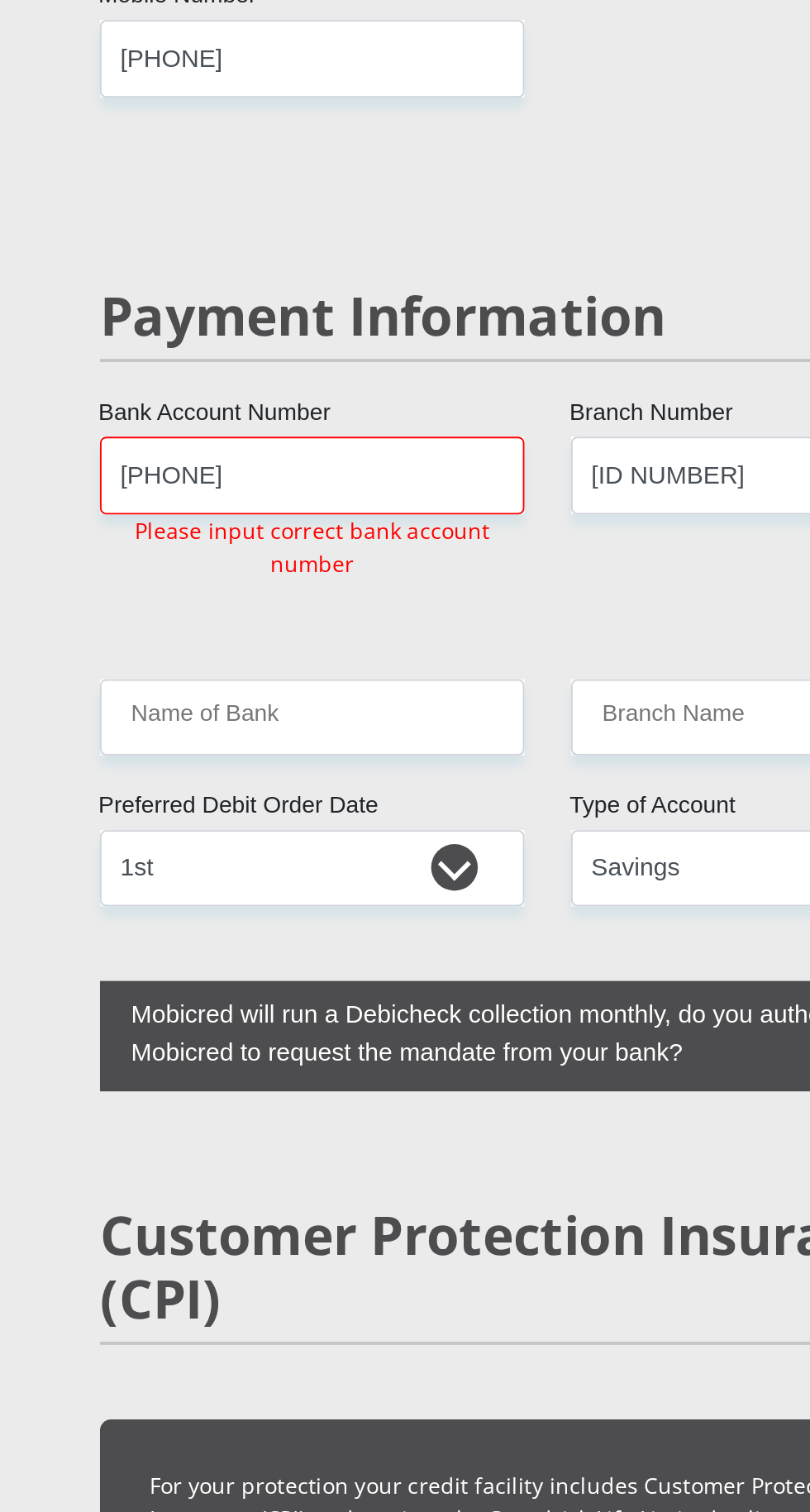 click on "Please input correct bank account number" at bounding box center [279, 291] 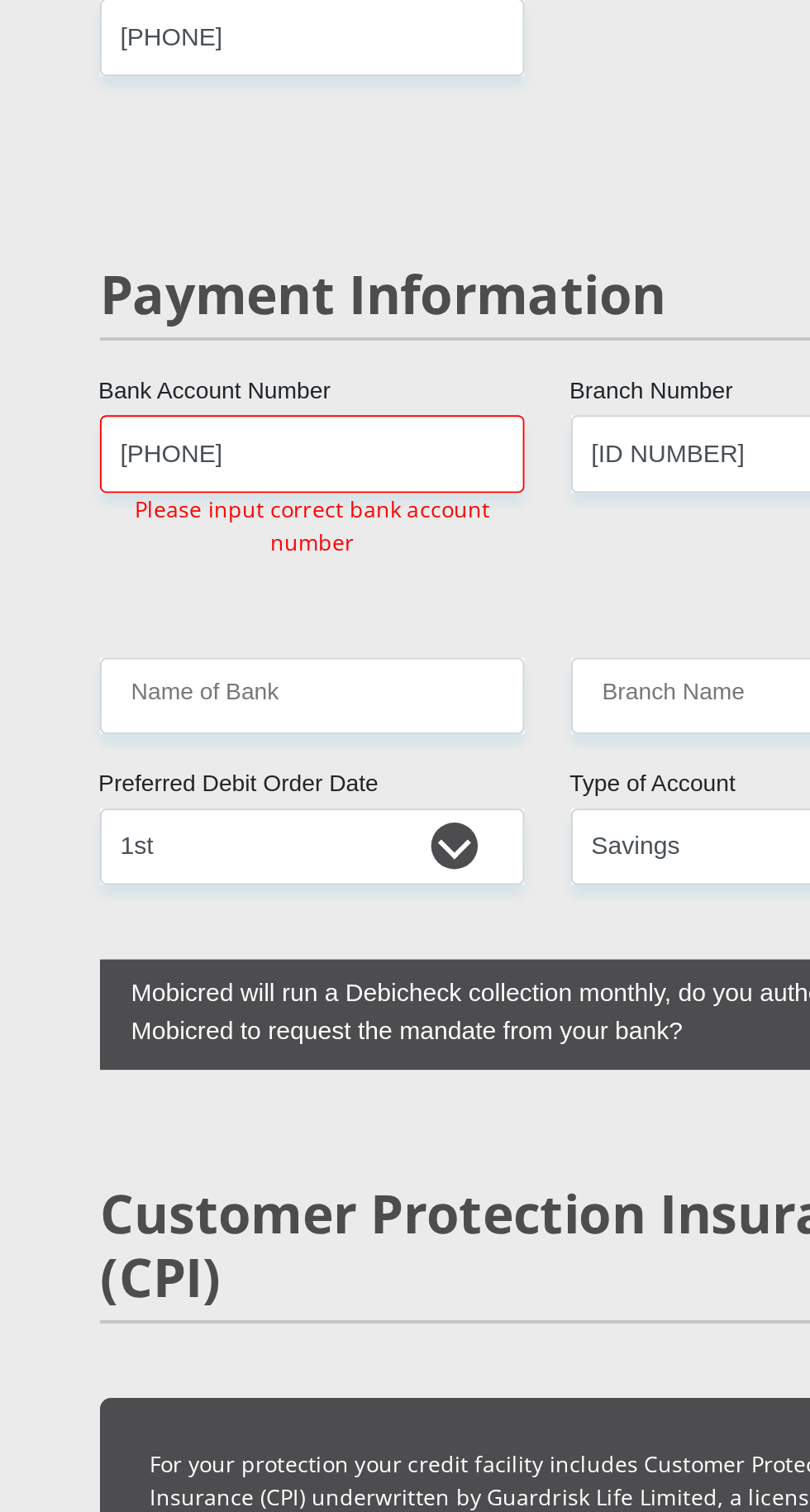 scroll, scrollTop: 3467, scrollLeft: 0, axis: vertical 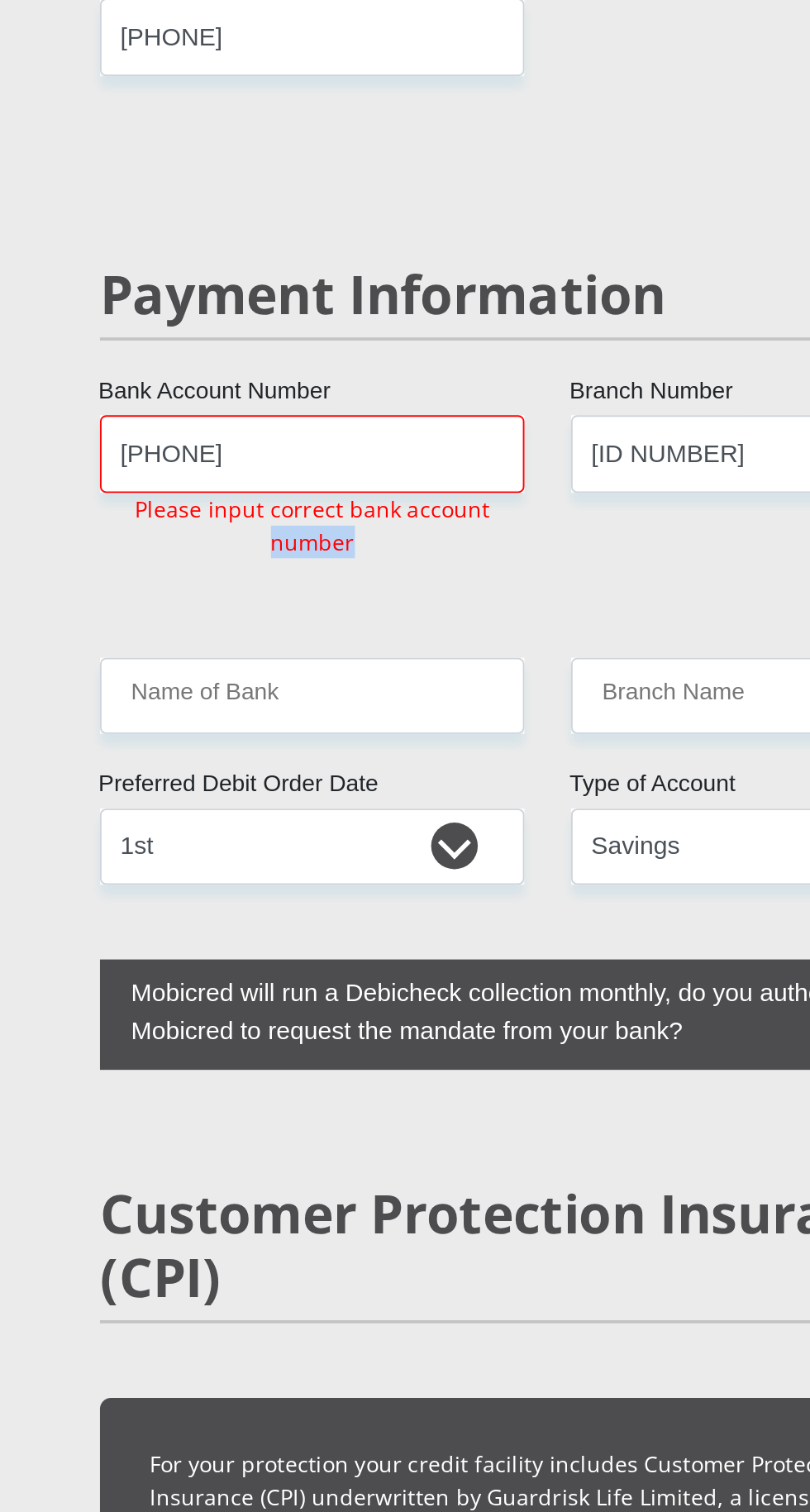 click on "Please input correct bank account number" at bounding box center (279, 279) 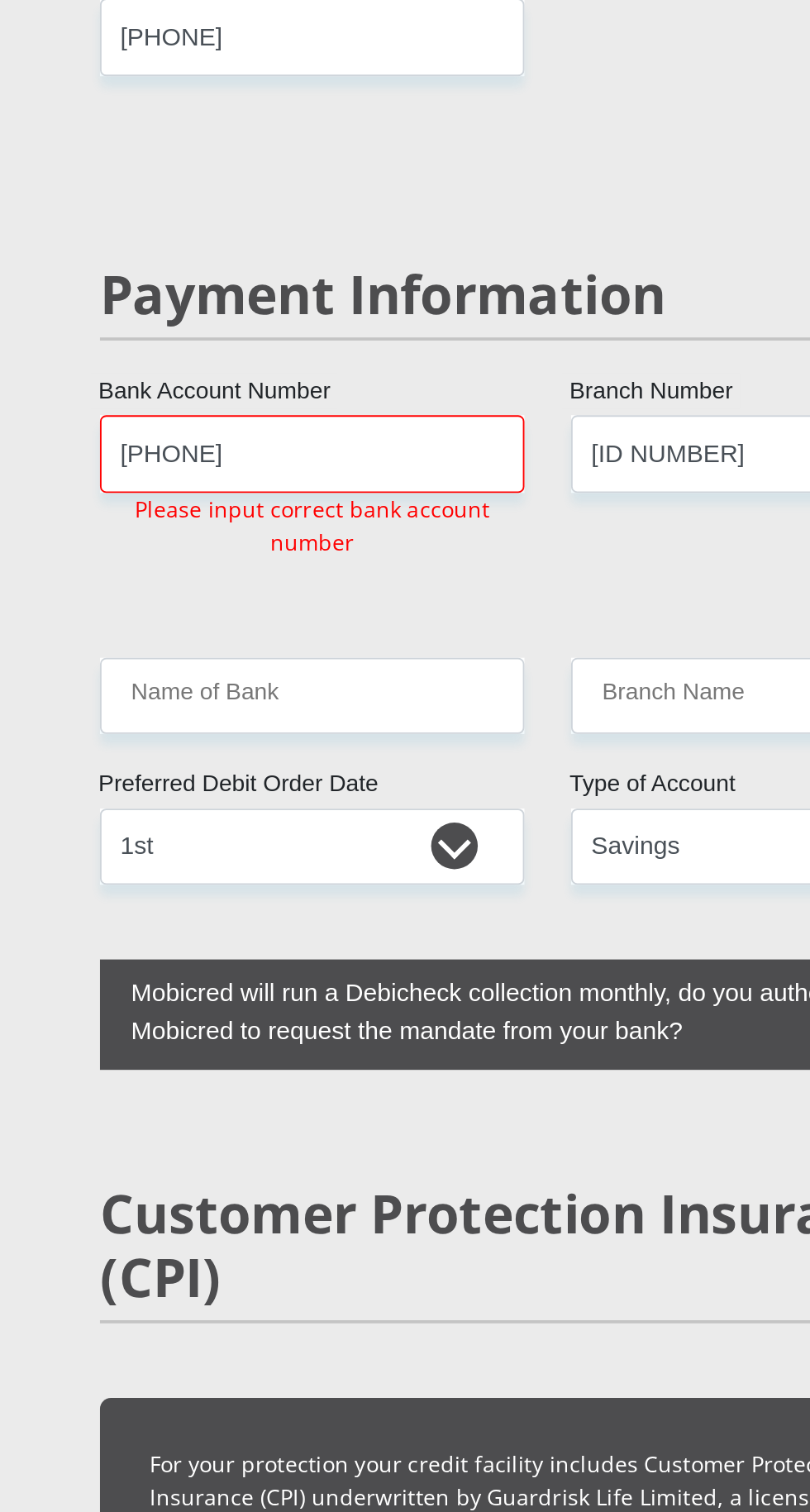 click on "Please input correct bank account number" at bounding box center (279, 279) 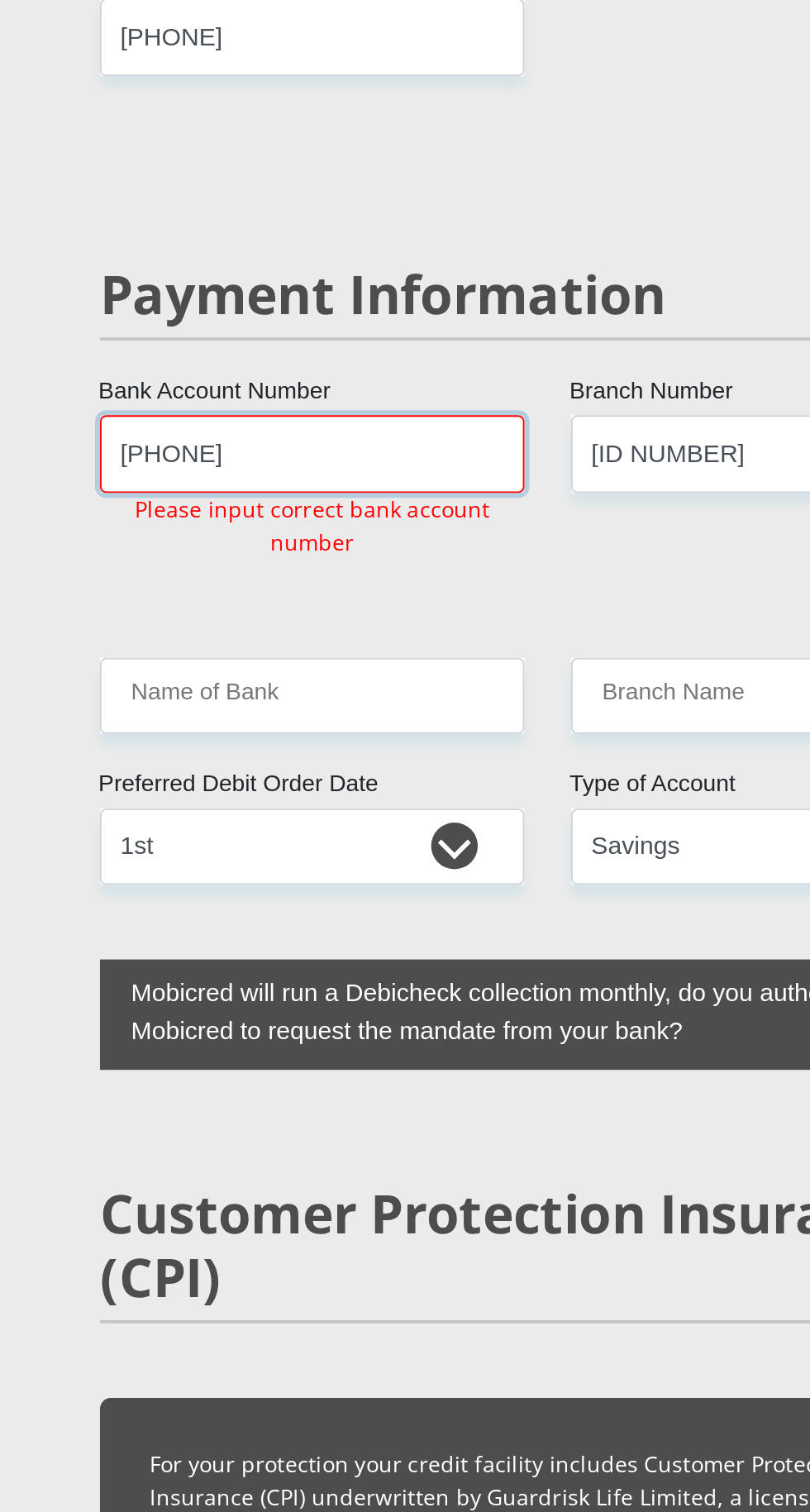 click on "[PHONE]" at bounding box center [279, 241] 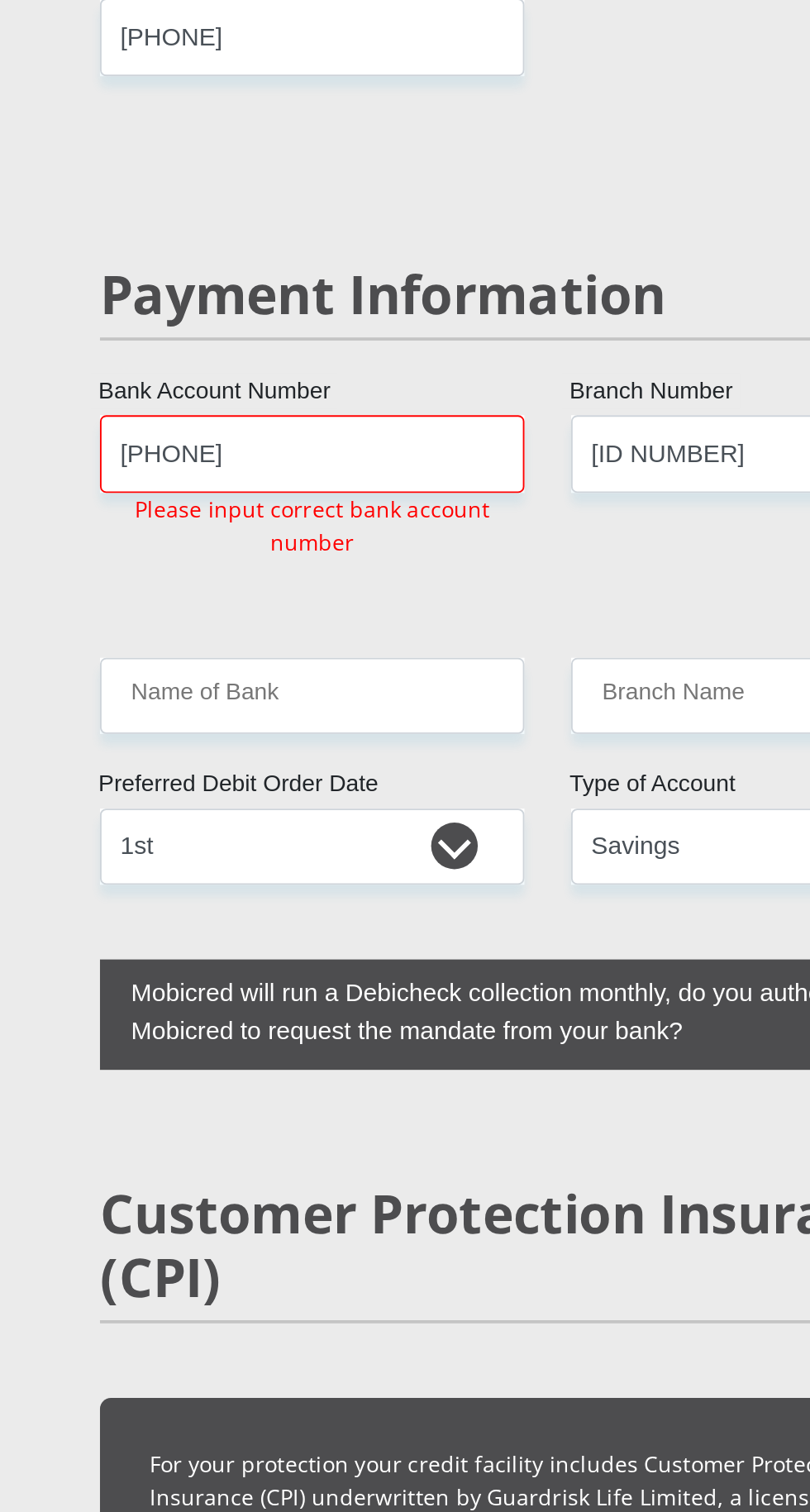 click on "[TITLE]
[FIRST]
[LAST]
[ID NUMBER]
Please input valid ID number
[COUNTRY]
[COUNTRY]
[COUNTRY]
[COUNTRY]
[COUNTRY]
[COUNTRY]
[COUNTRY]
[COUNTRY]
[COUNTRY]
[COUNTRY]
[COUNTRY]
[COUNTRY]  [COUNTRY]  [COUNTRY]" at bounding box center (405, -253) 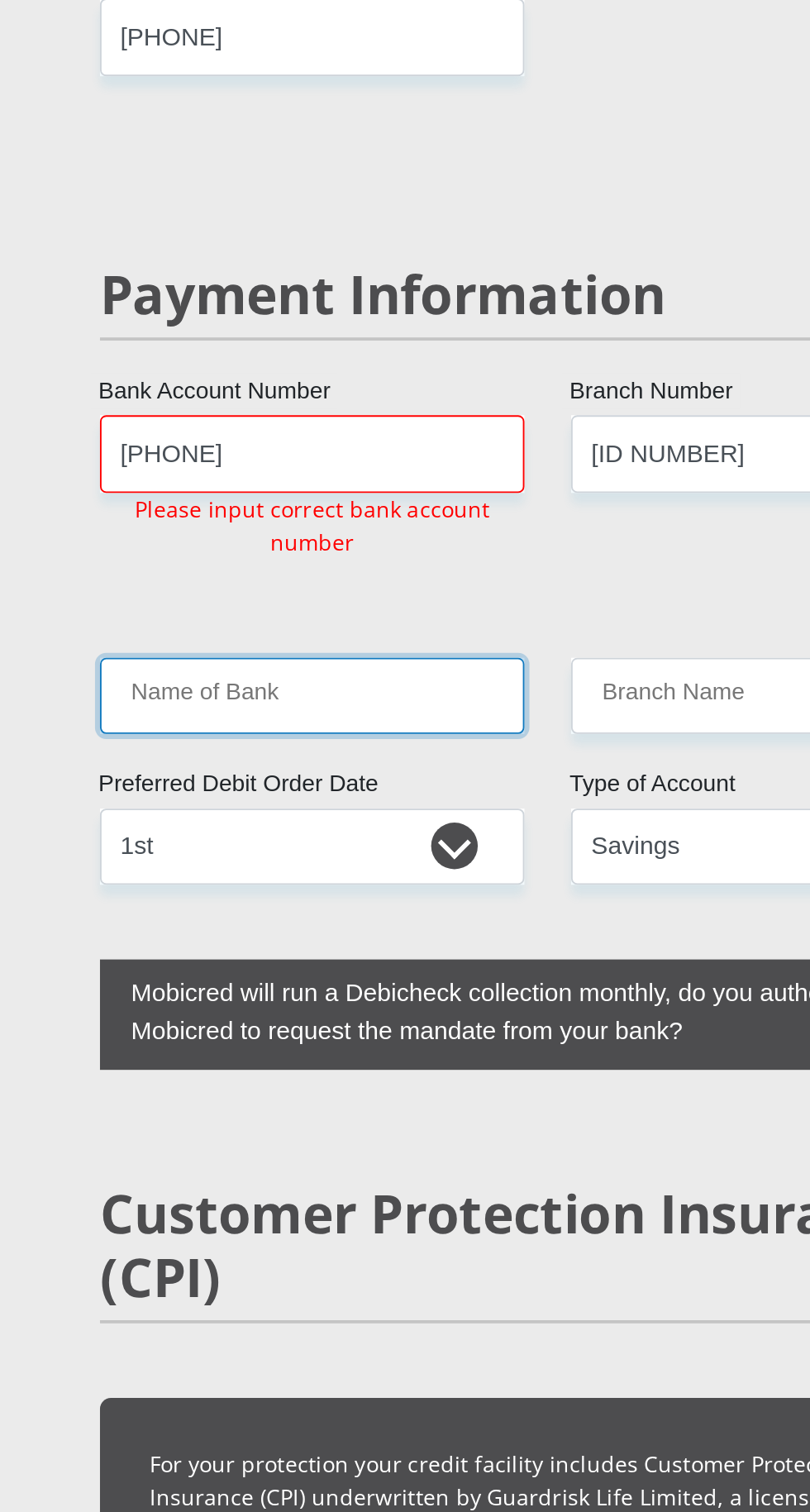 click on "Name of Bank" at bounding box center [279, 370] 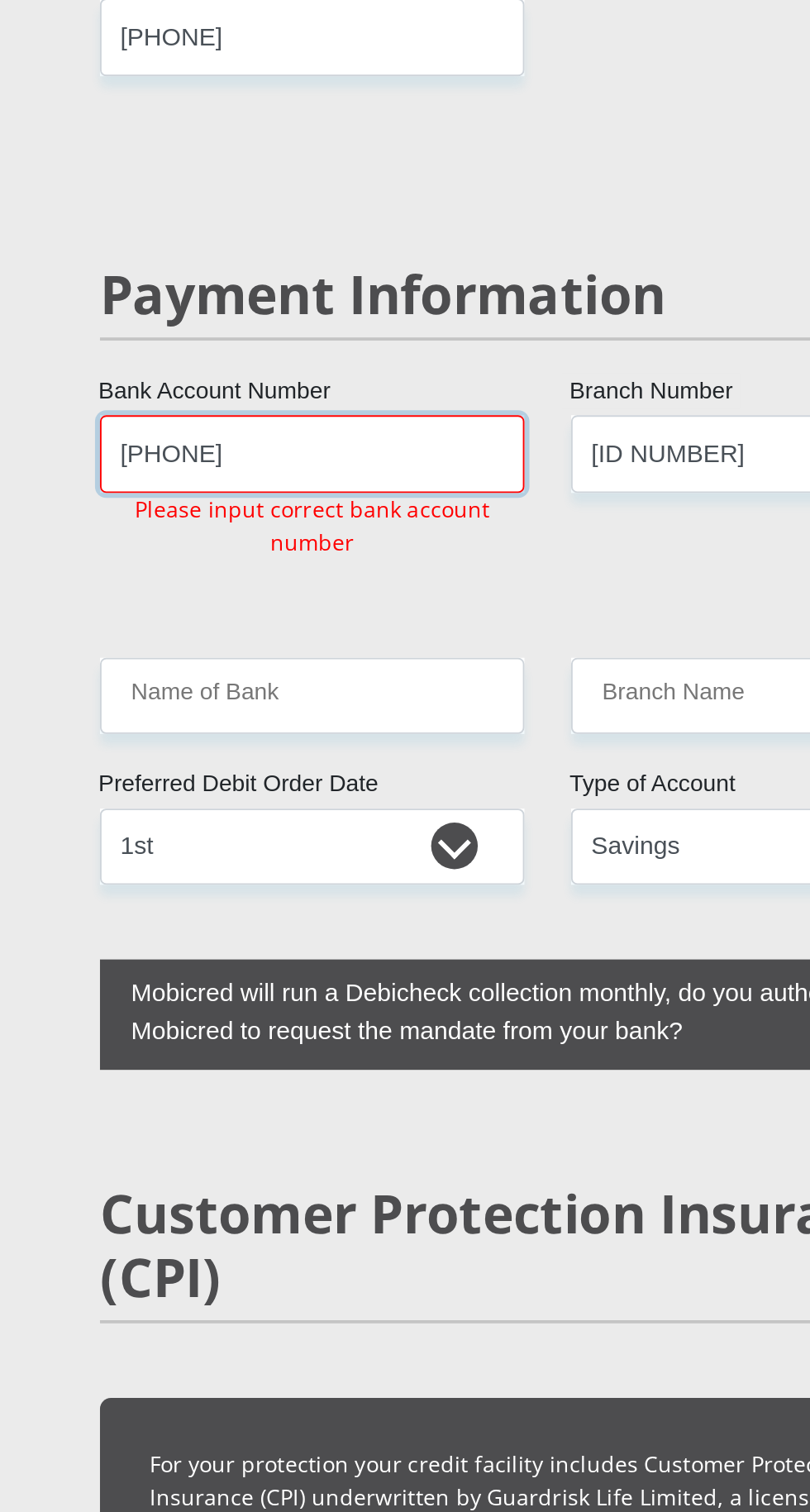 click on "[PHONE]" at bounding box center (279, 241) 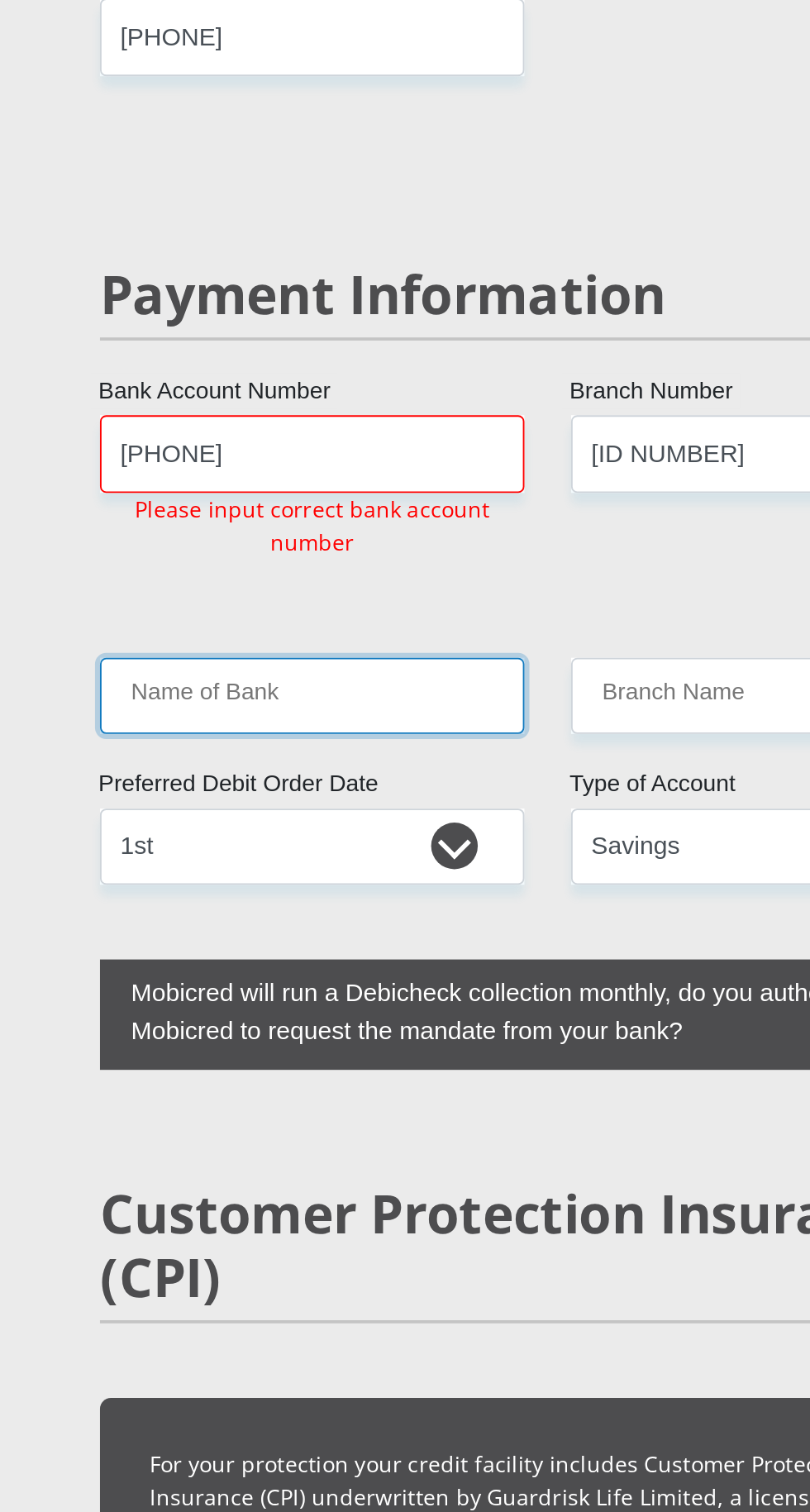 click on "[TITLE]
[FIRST]
[LAST]
[ID NUMBER]
Please input valid ID number
[COUNTRY]
[COUNTRY]
[COUNTRY]
[COUNTRY]
[COUNTRY]
[COUNTRY]
[COUNTRY]
[COUNTRY]
[COUNTRY]
[COUNTRY]
[COUNTRY]
[COUNTRY]  [COUNTRY]  [COUNTRY]" at bounding box center [405, -253] 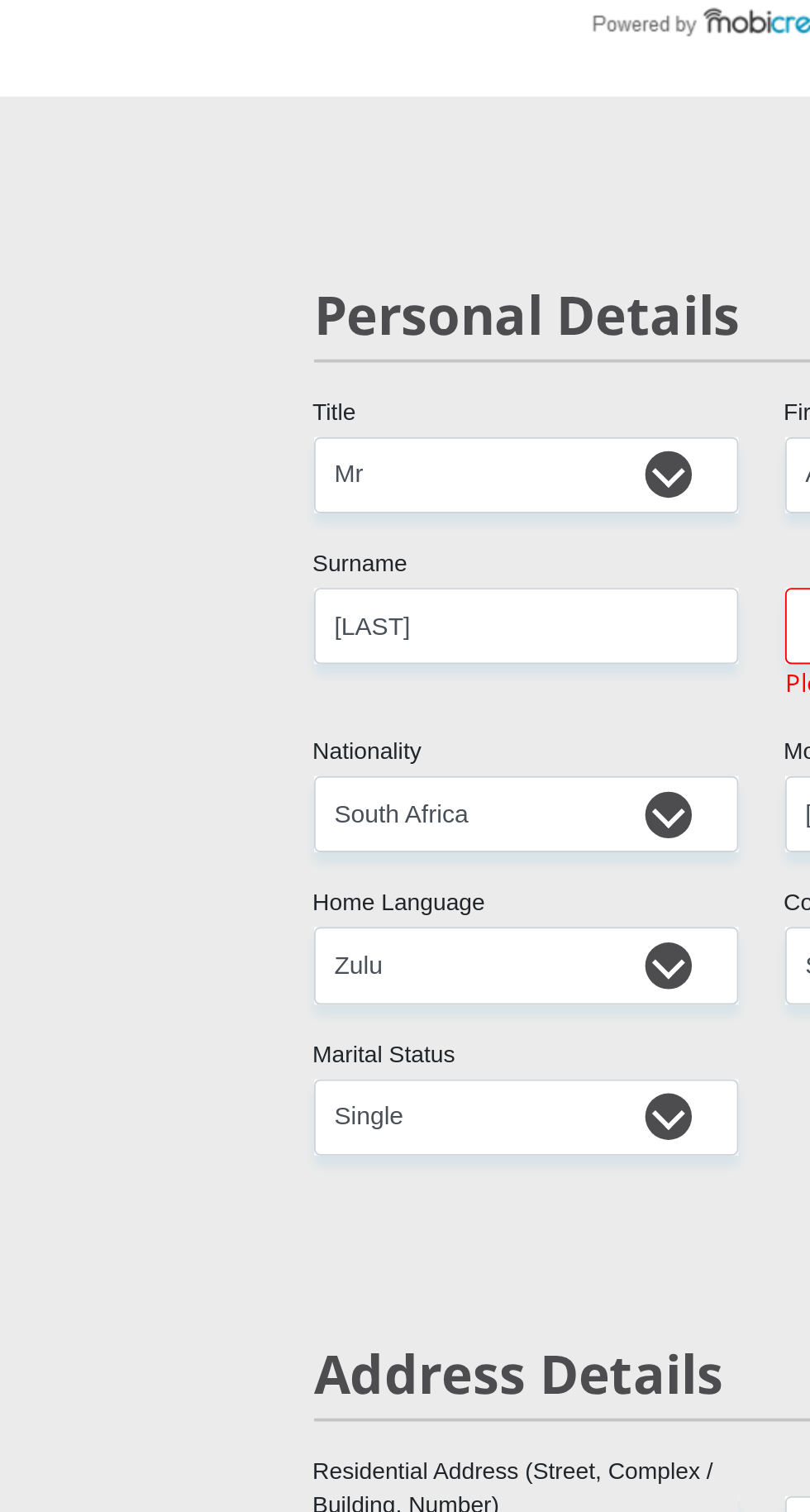 scroll, scrollTop: 0, scrollLeft: 0, axis: both 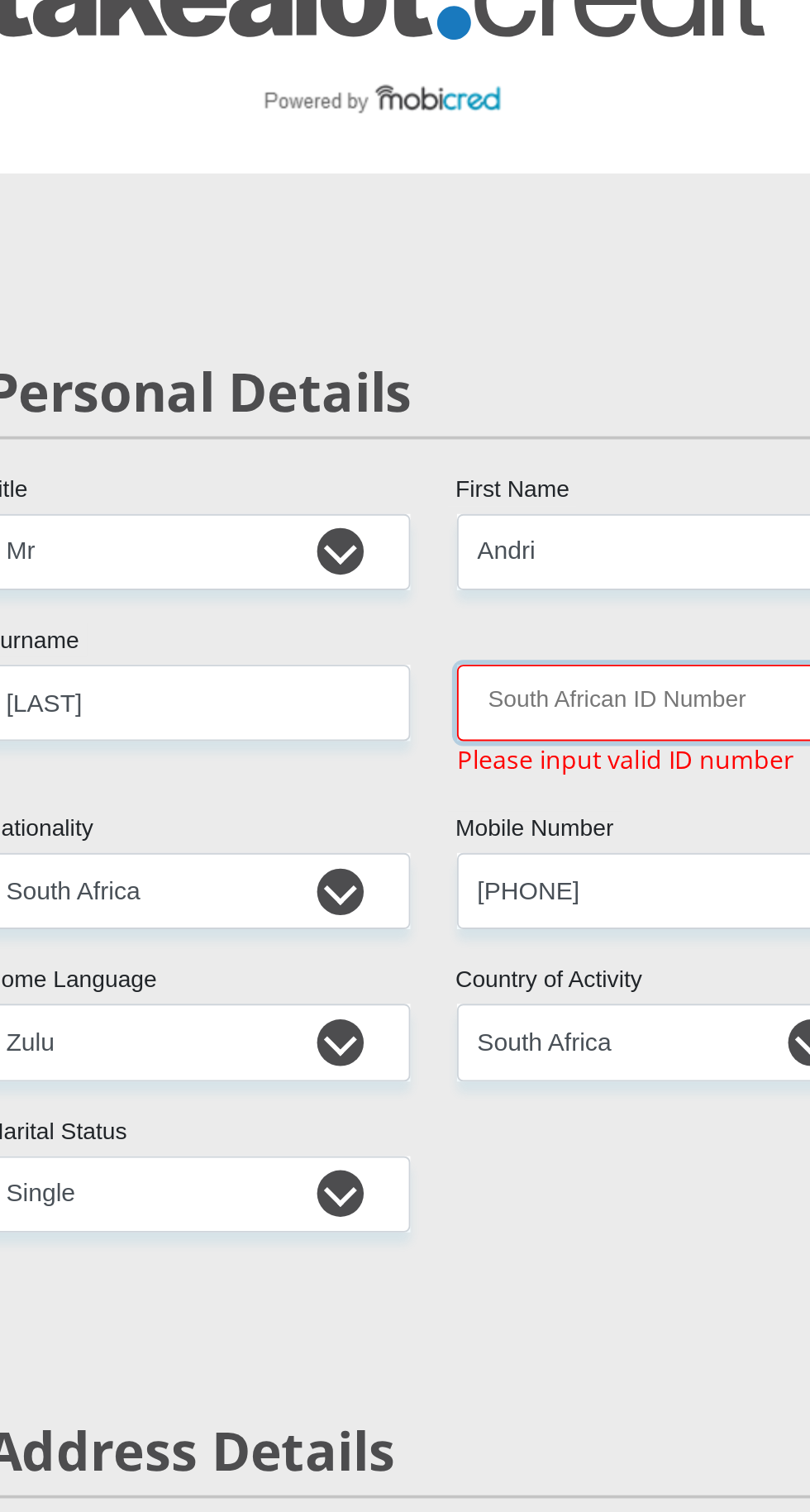 click on "South African ID Number" at bounding box center (530, 428) 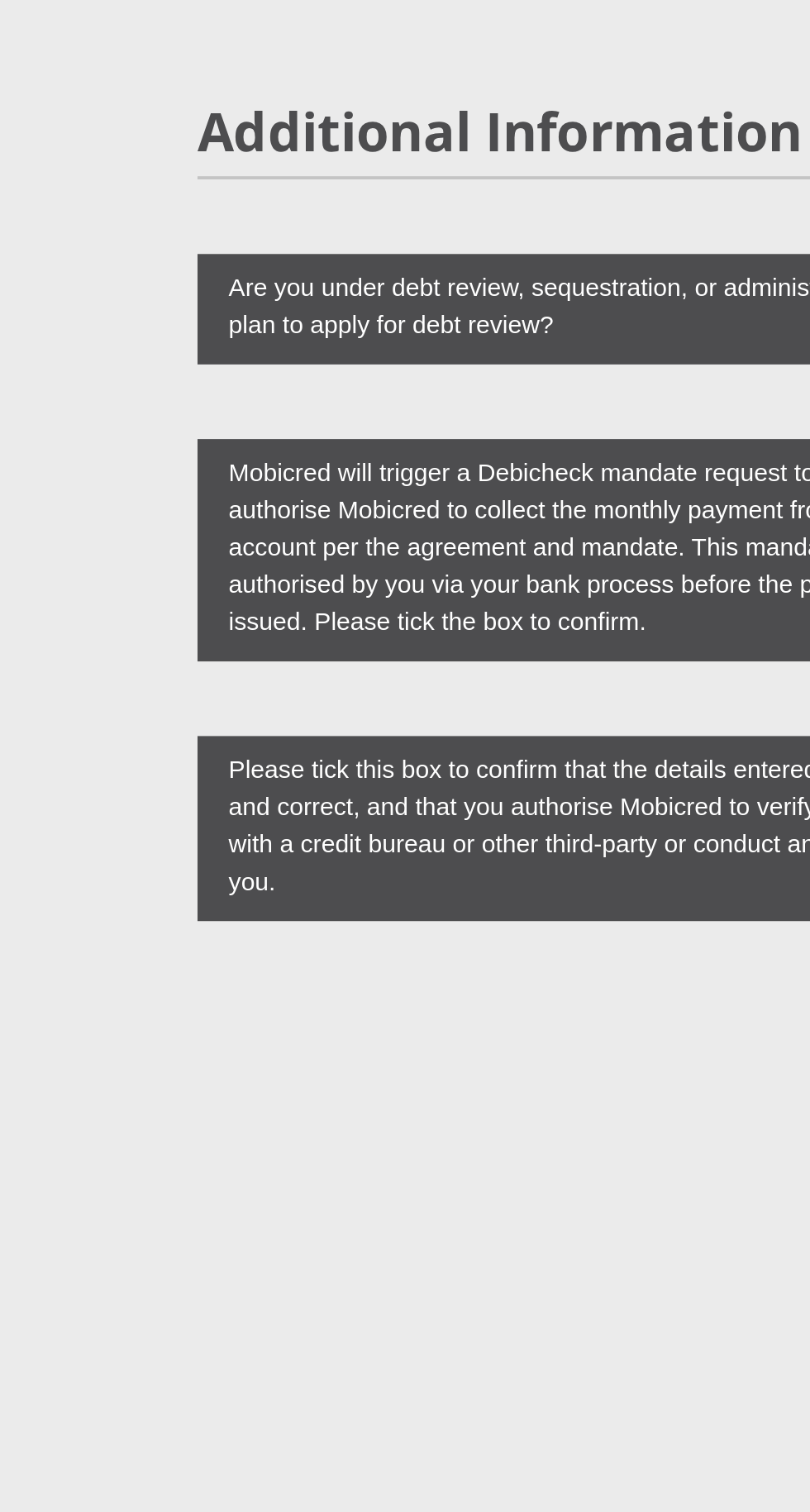 scroll, scrollTop: 4539, scrollLeft: 0, axis: vertical 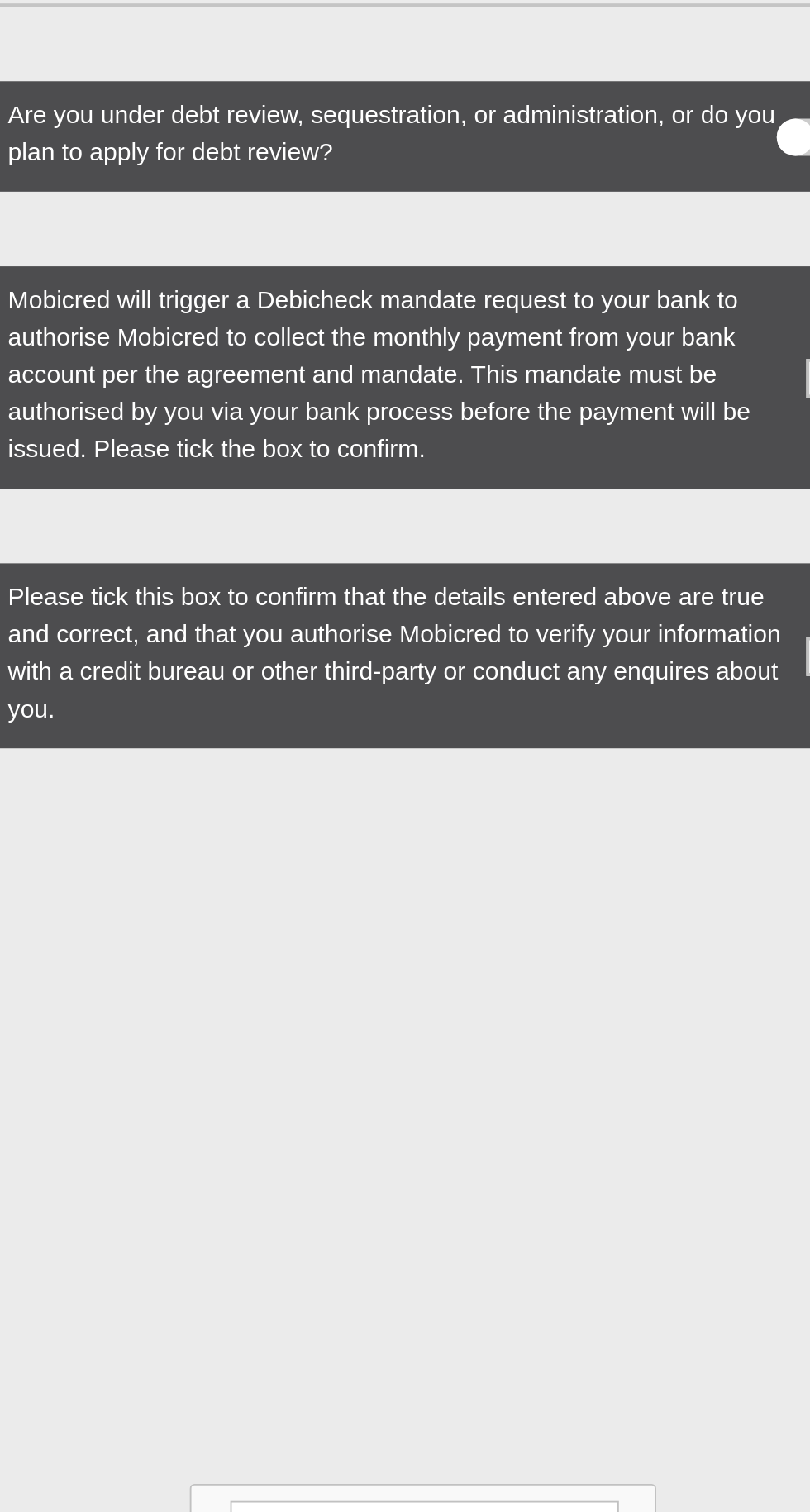 type on "[ID NUMBER]" 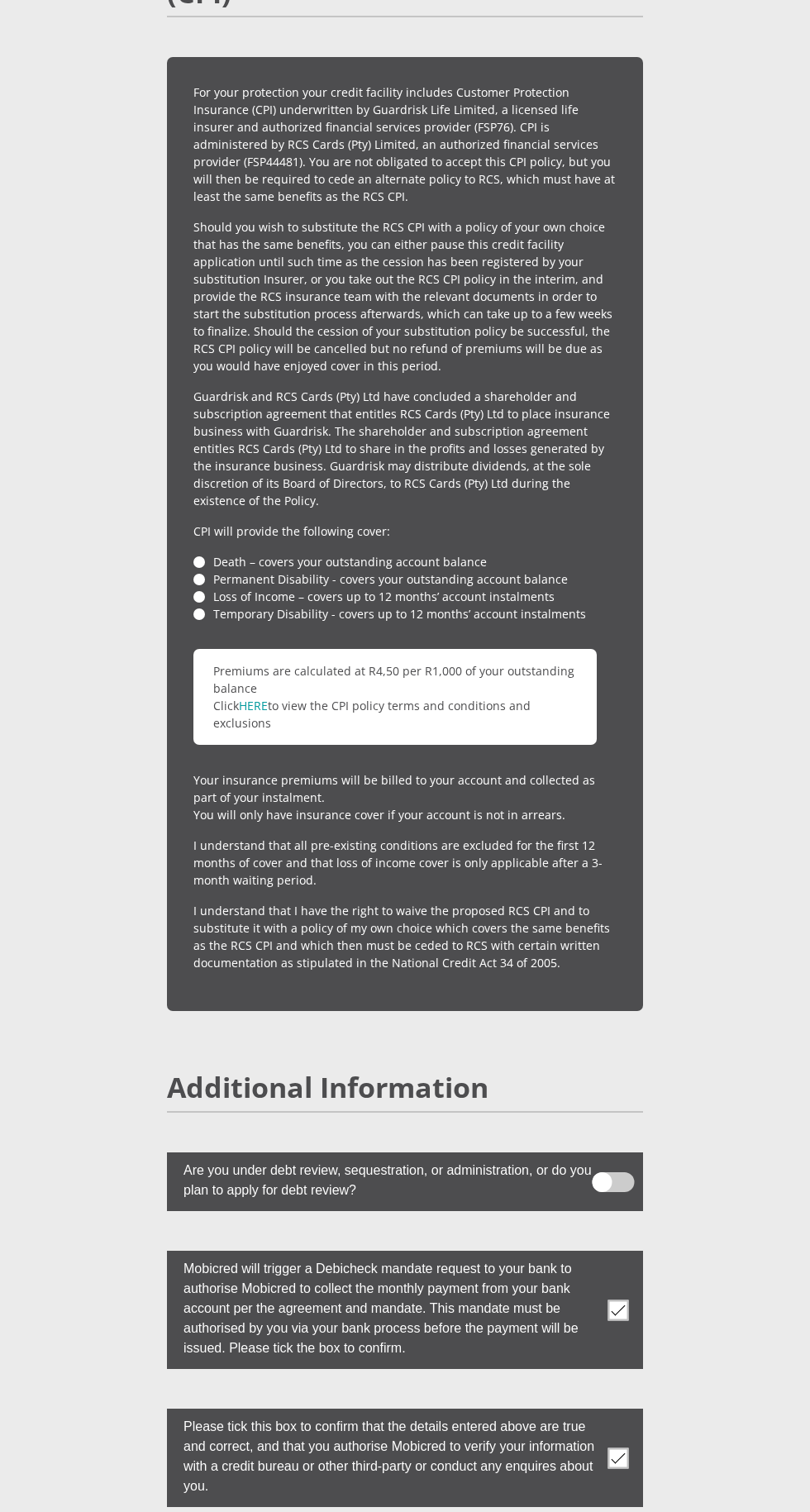scroll, scrollTop: 4003, scrollLeft: 0, axis: vertical 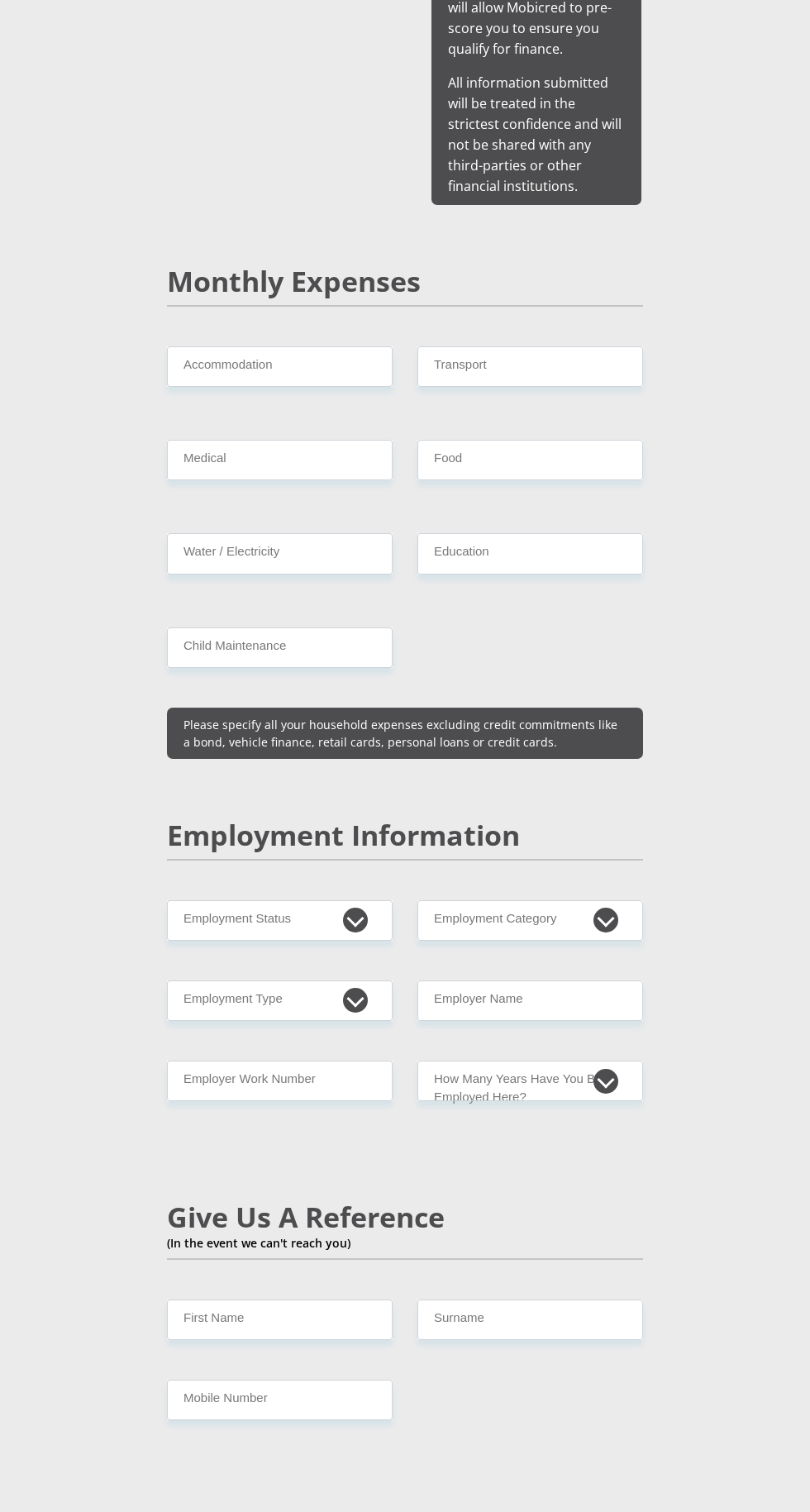 click on "Personal Details
Mr
Ms
Mrs
Dr
Other
Title
First Name
Surname
South African ID Number
Please input valid ID number
South Africa
Afghanistan
Aland Islands
Albania
Algeria
America Samoa
American Virgin Islands
Andorra
Angola
Anguilla
Antarctica" at bounding box center [405, 1062] 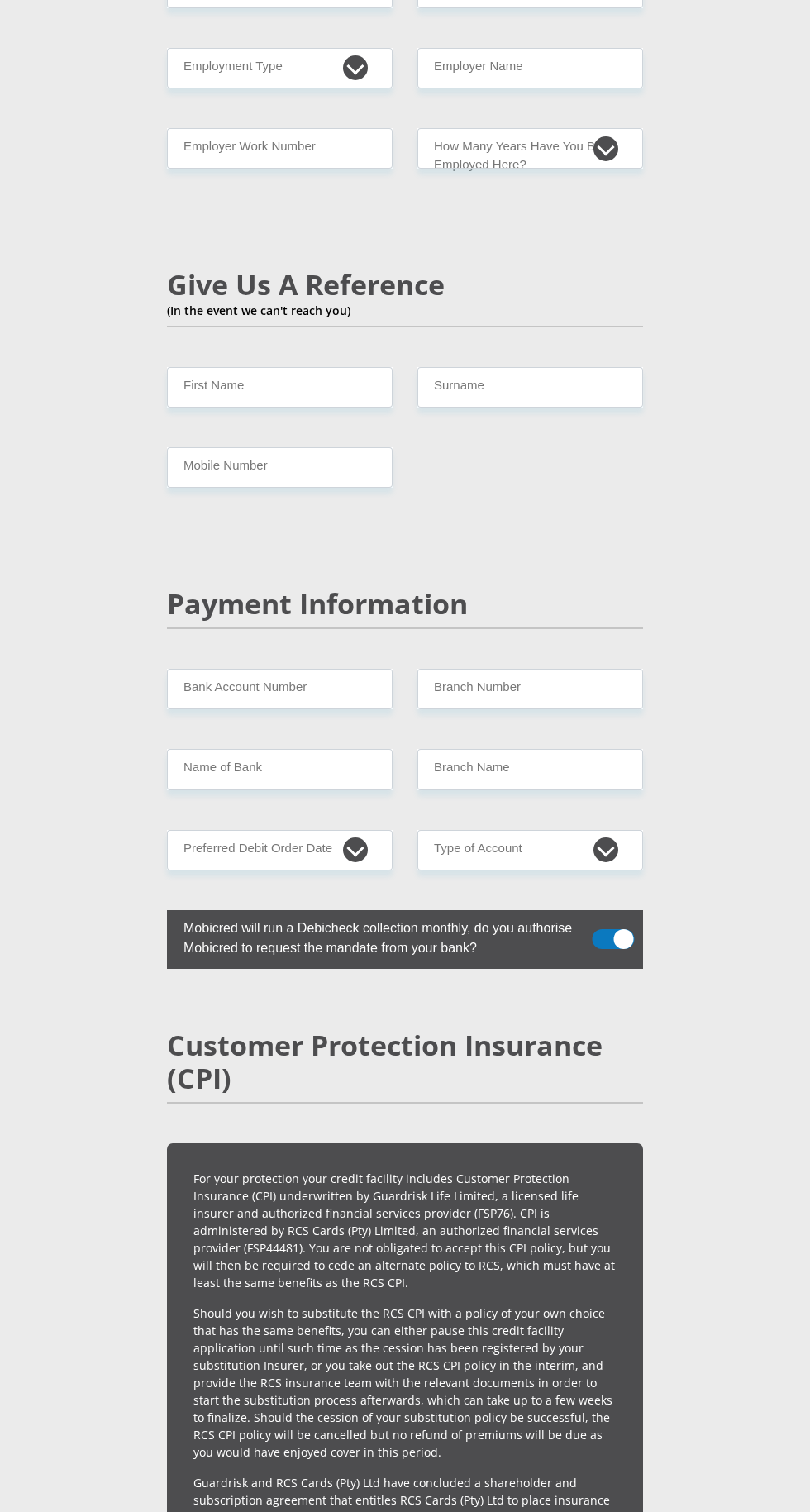 scroll, scrollTop: 2894, scrollLeft: 0, axis: vertical 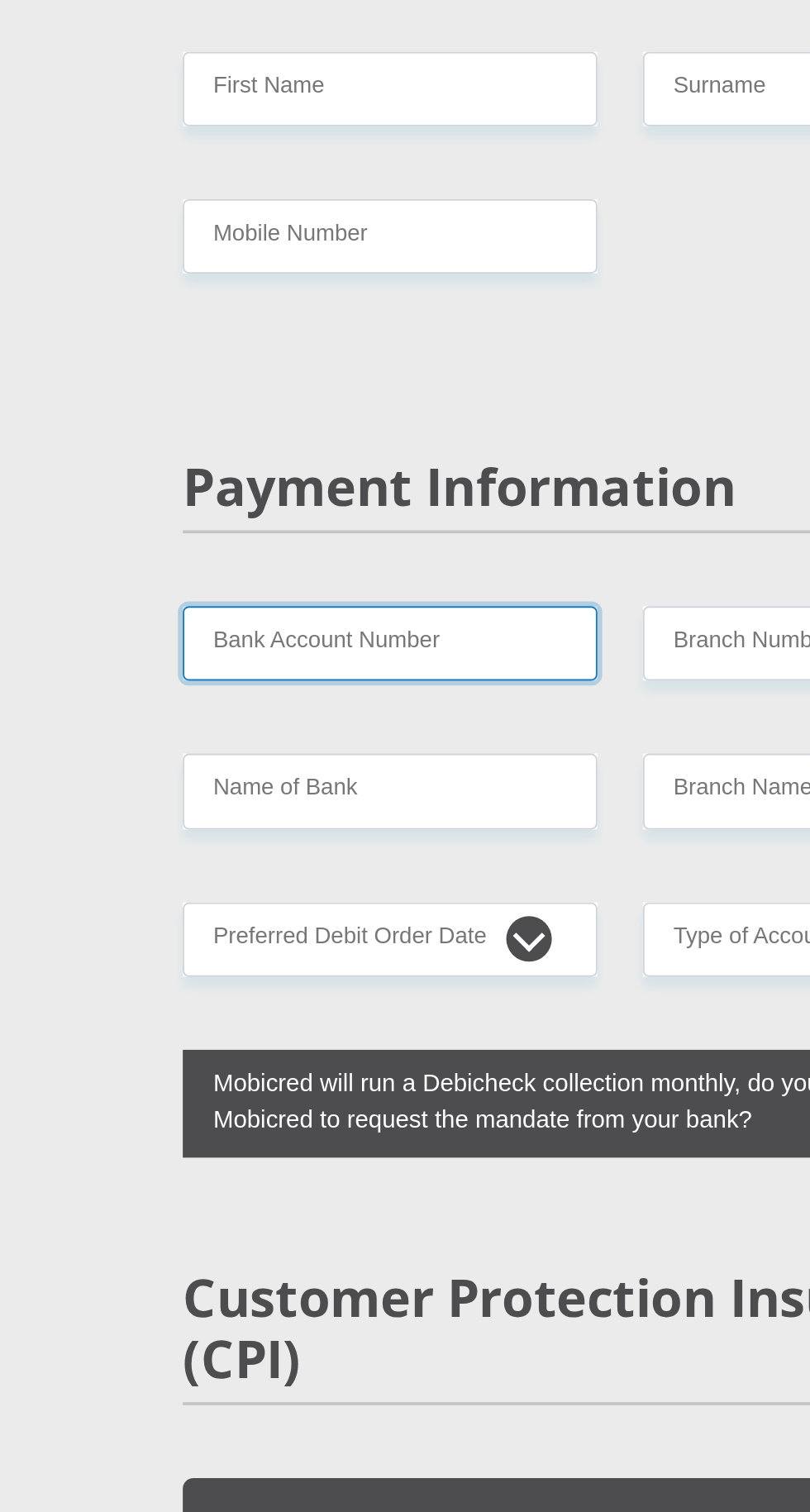 click on "Bank Account Number" at bounding box center [279, 683] 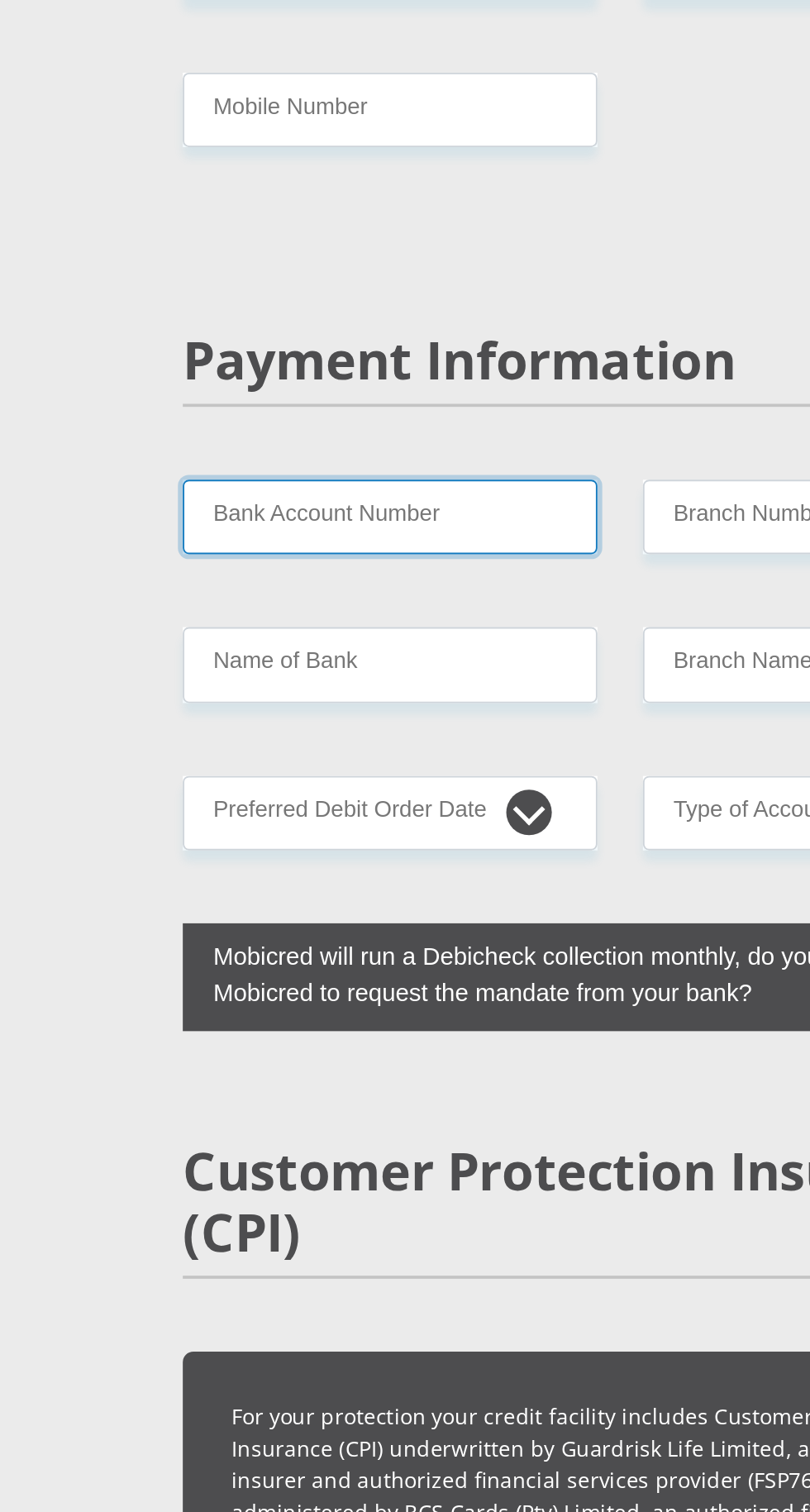click on "Bank Account Number" at bounding box center (279, 683) 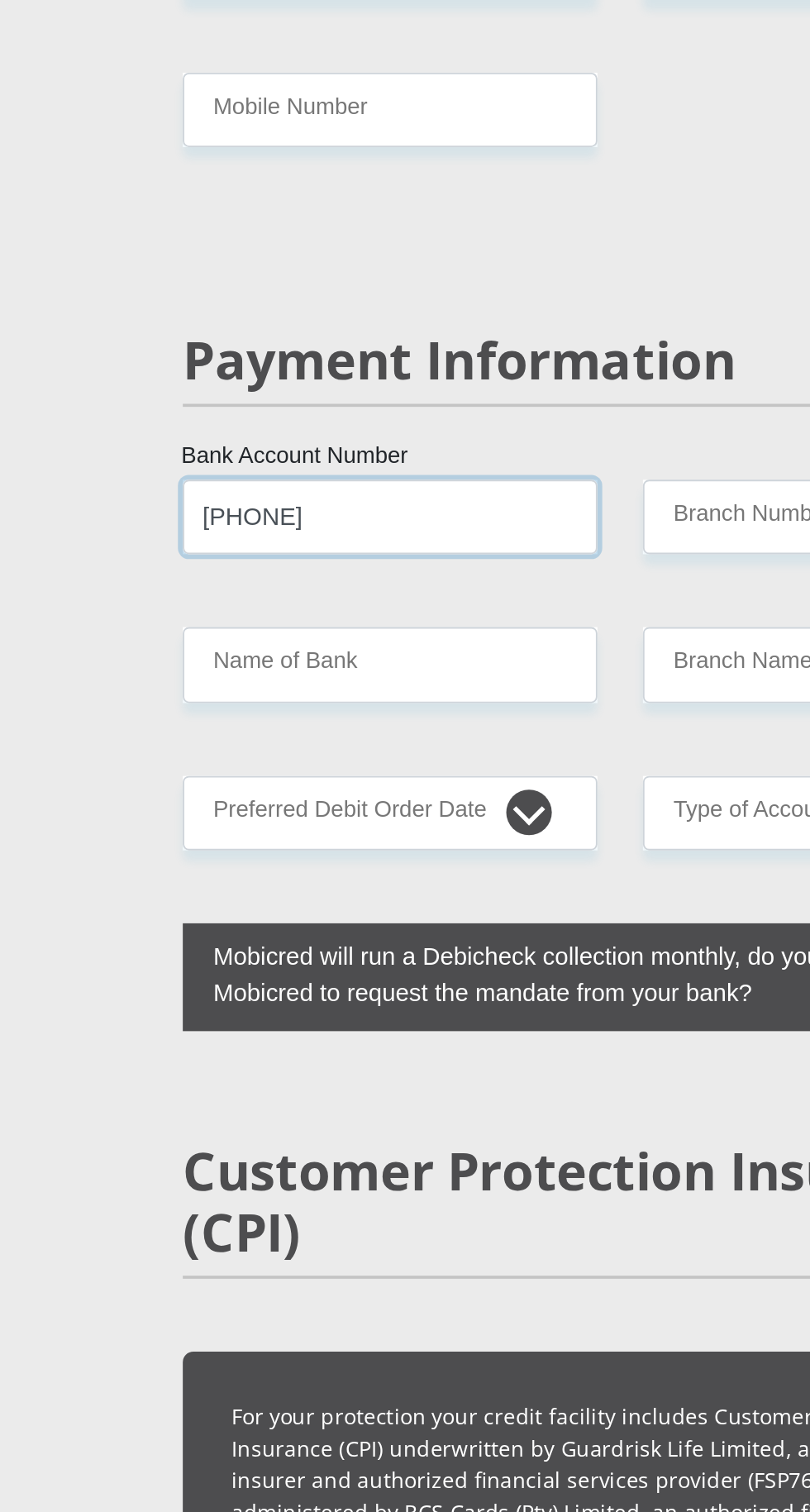 click on "067 414 6652" at bounding box center (279, 683) 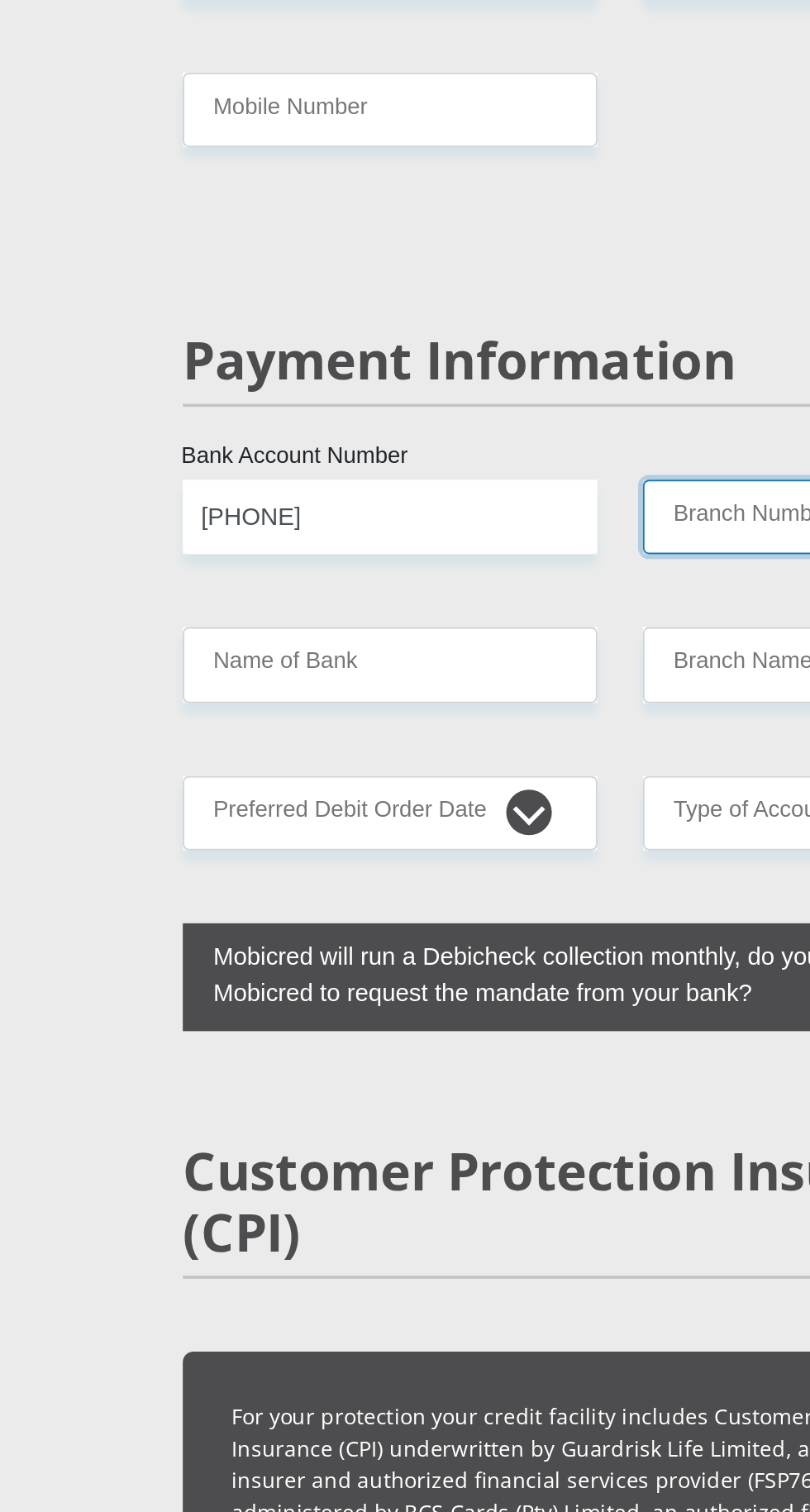 click on "Branch Number" at bounding box center (530, 683) 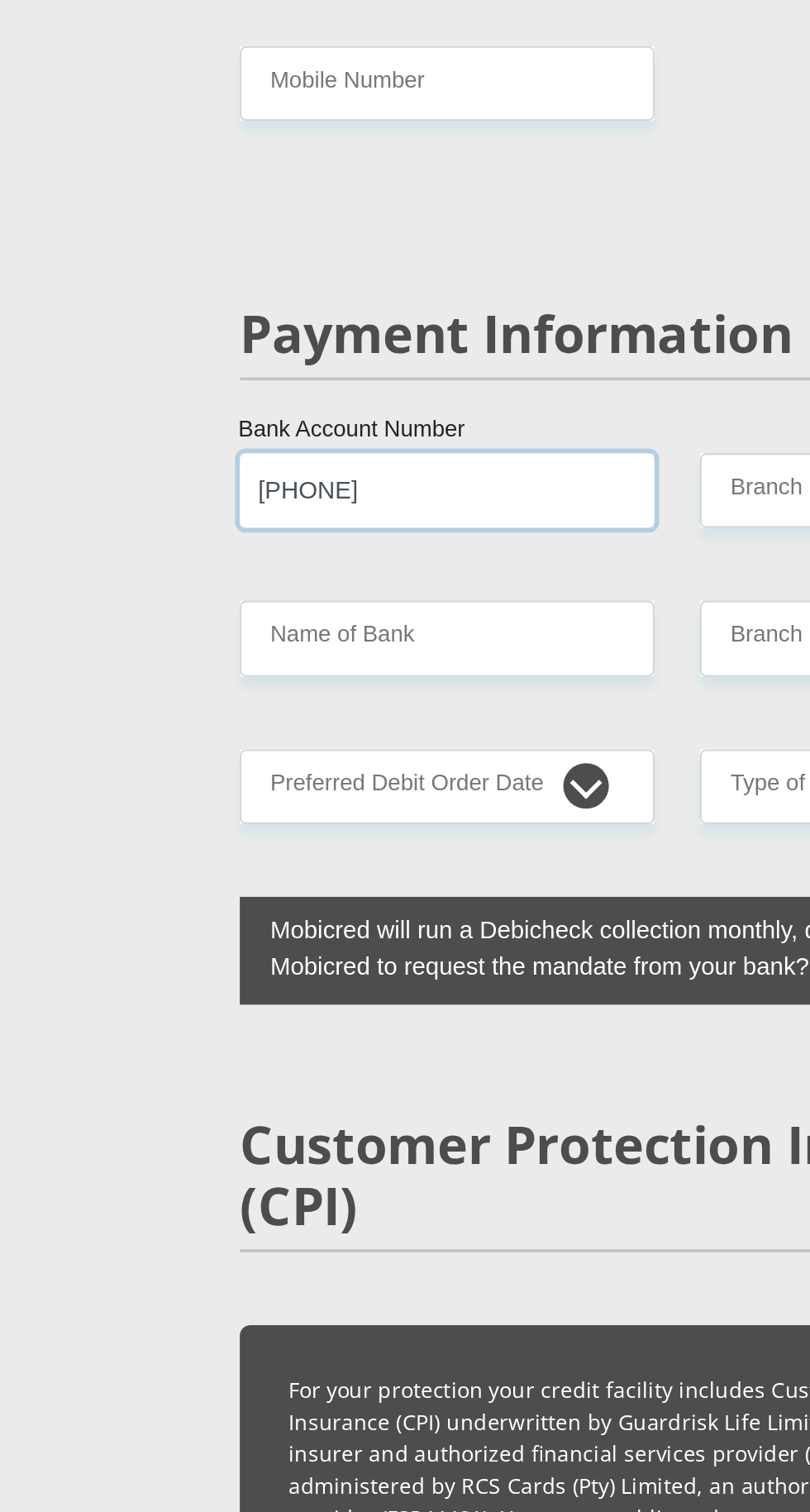 click on "067 414 6652" at bounding box center (279, 683) 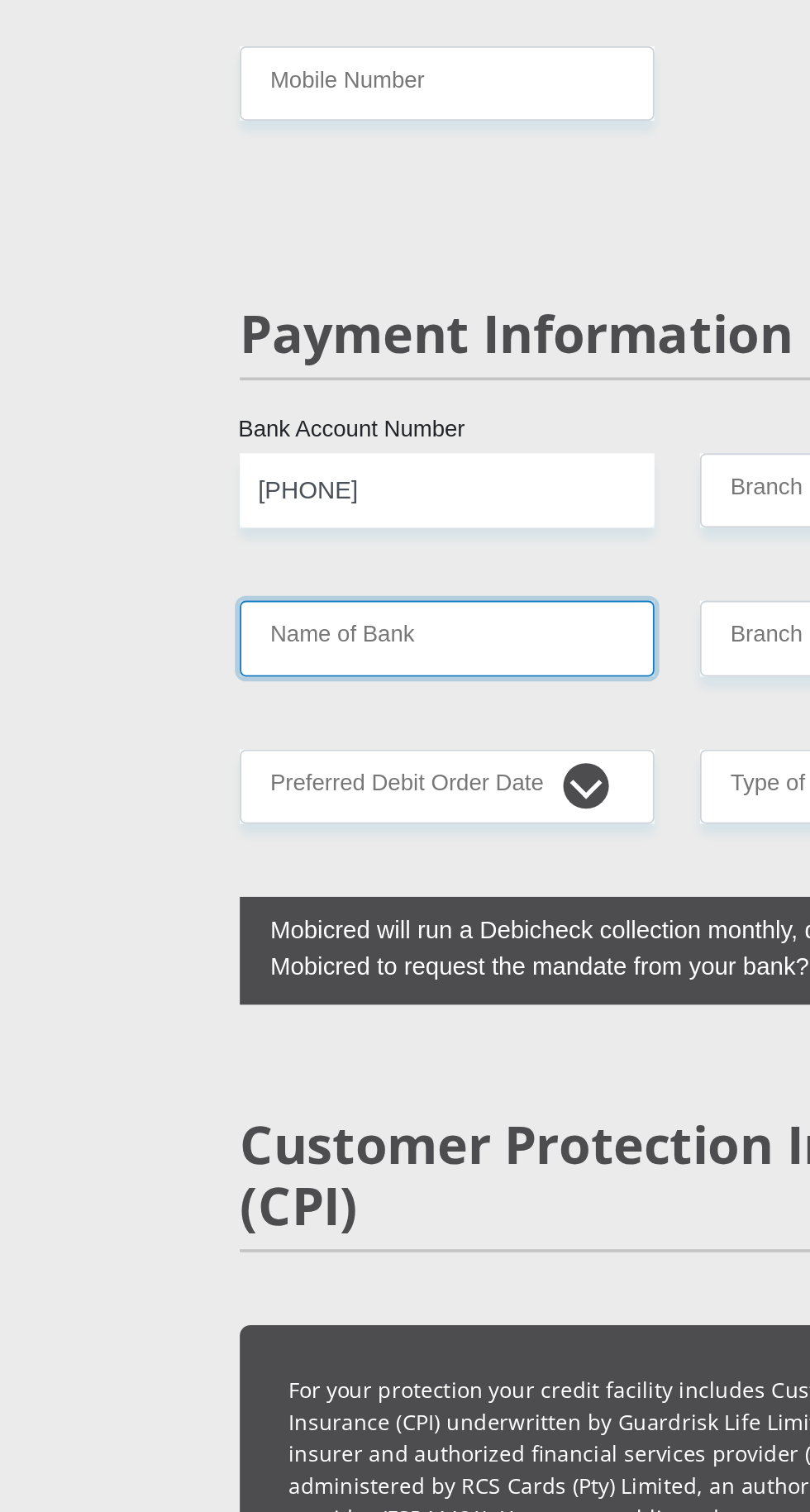 click on "Name of Bank" at bounding box center [279, 763] 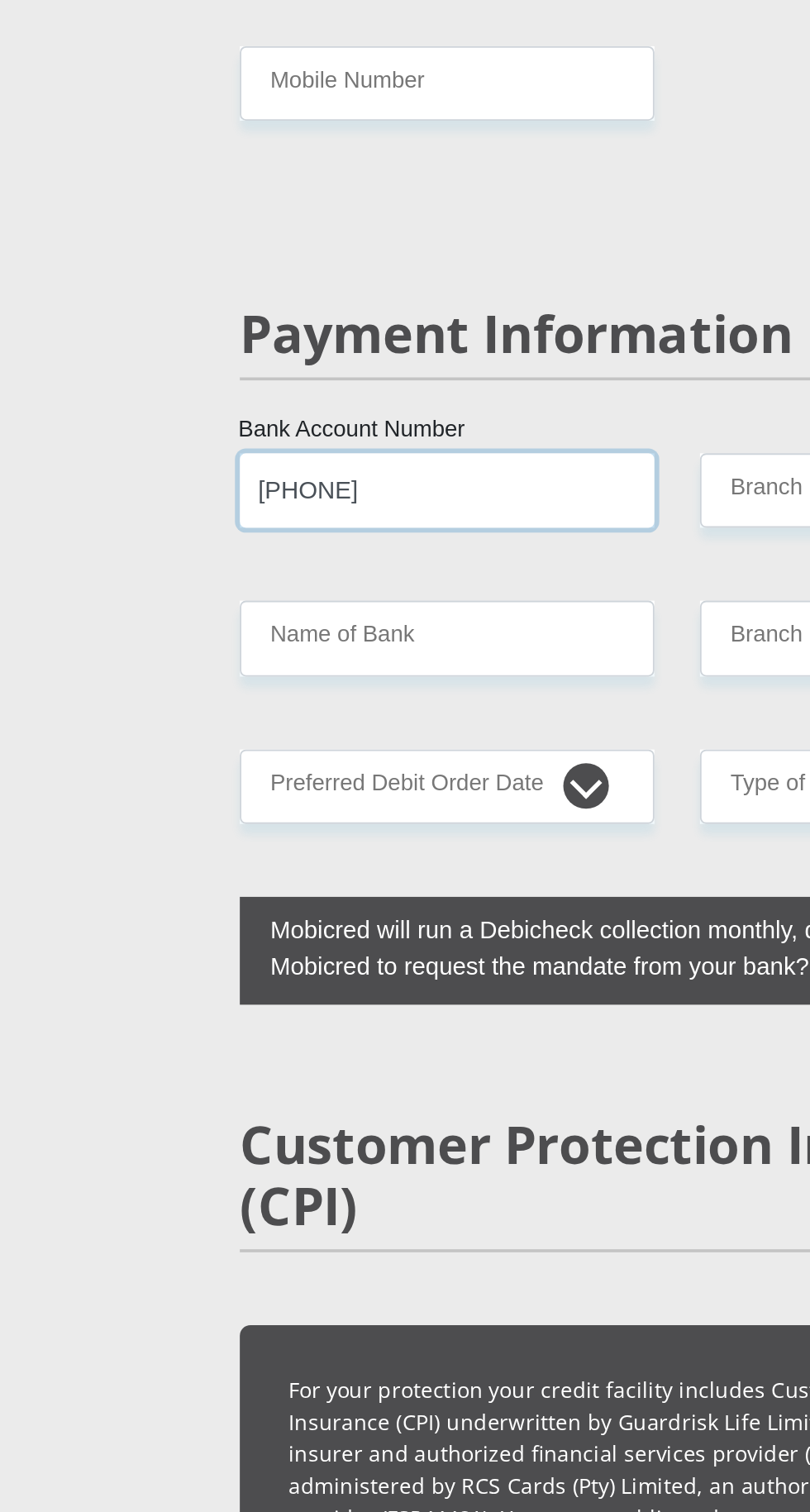 click on "067 414 6652" at bounding box center [279, 683] 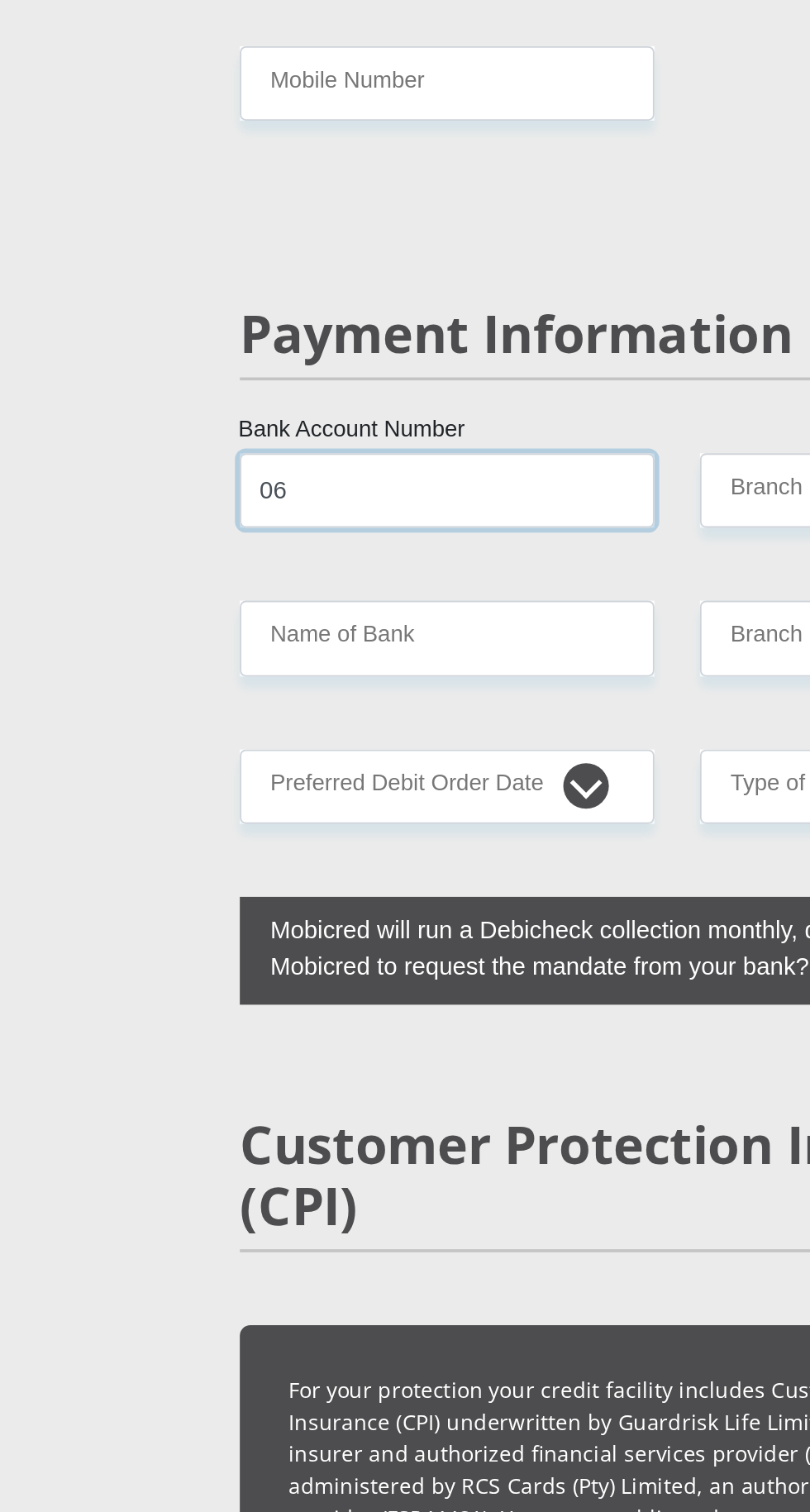 type on "0" 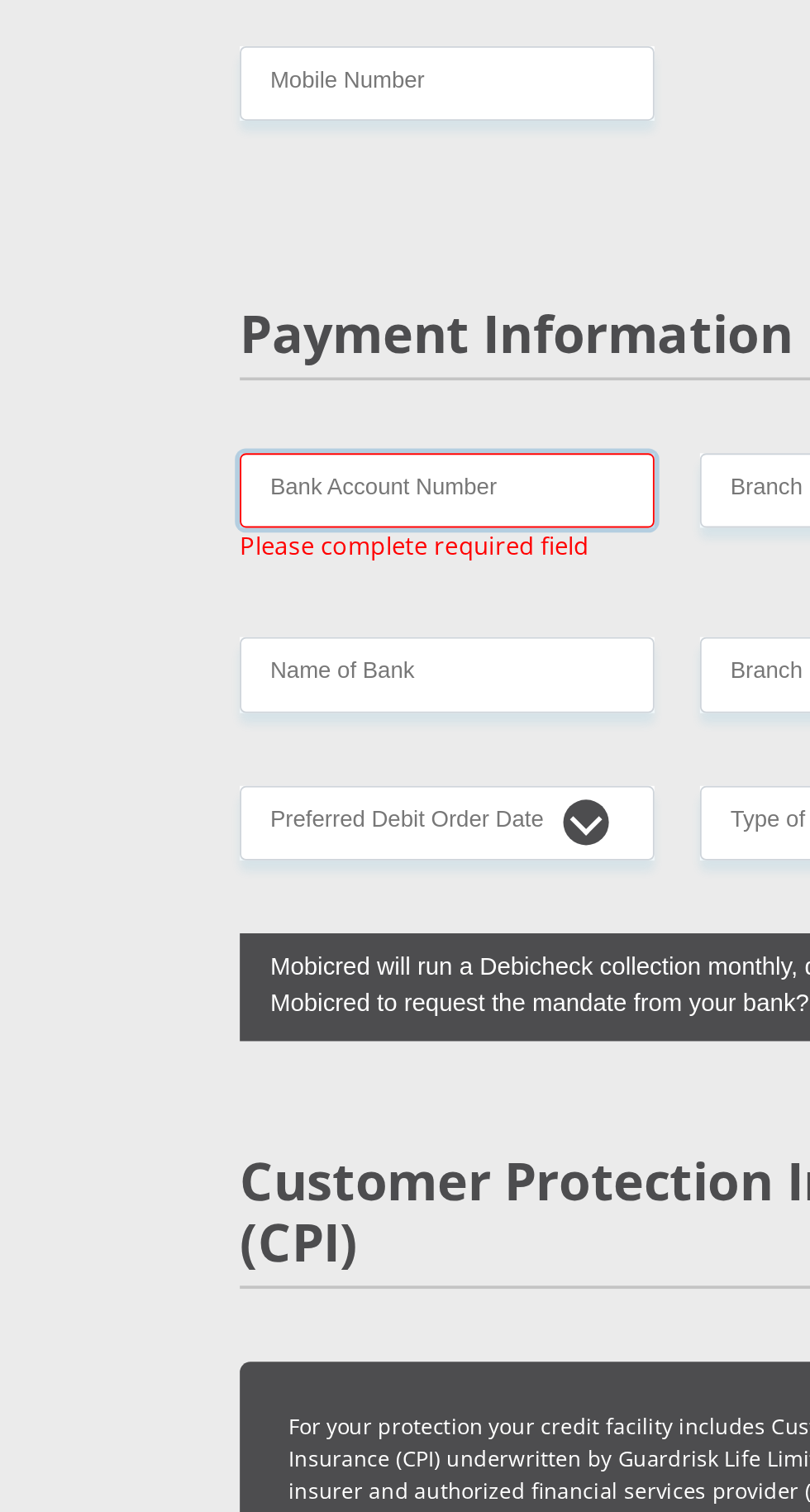 type 